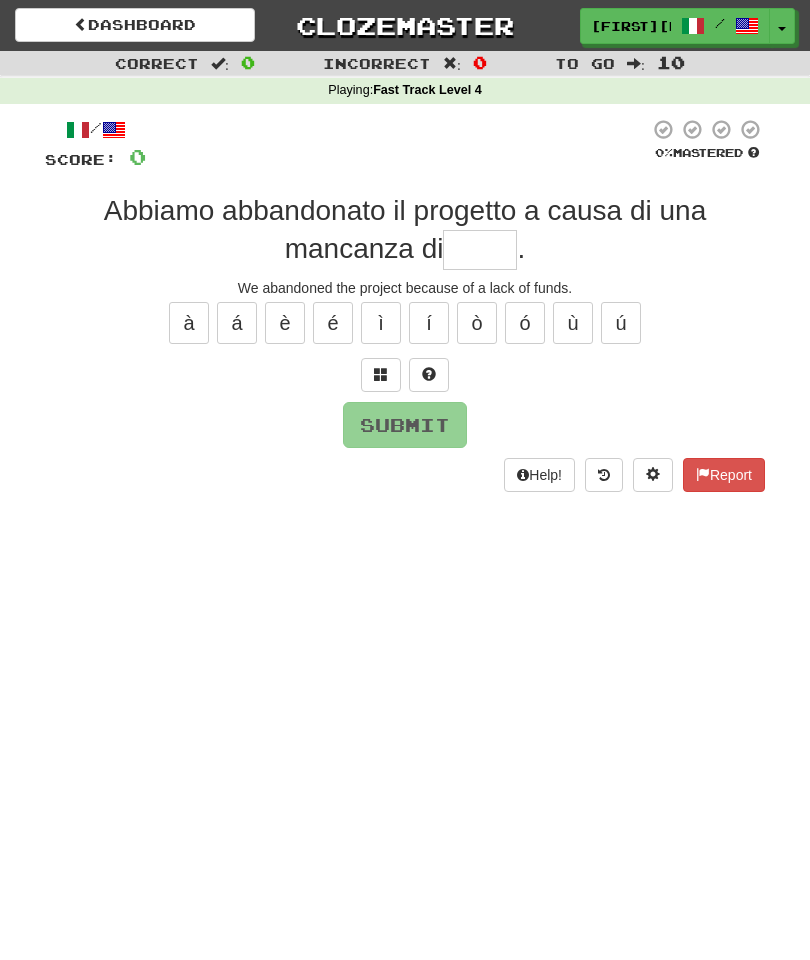 scroll, scrollTop: 120, scrollLeft: 0, axis: vertical 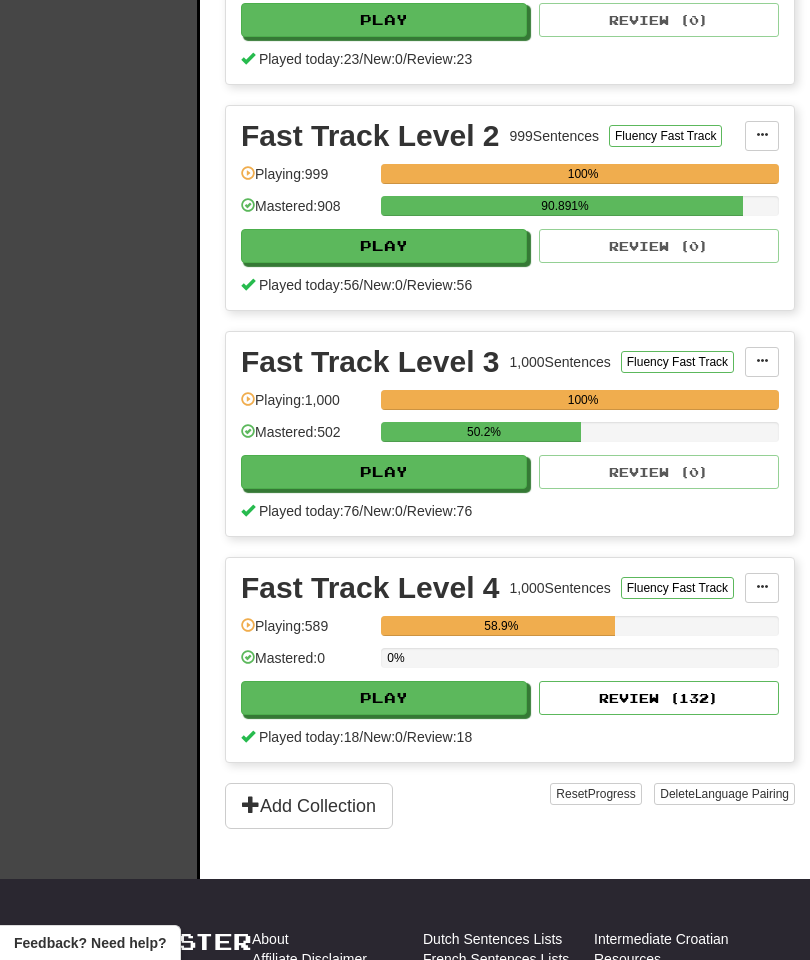 click on "Play" at bounding box center [384, 698] 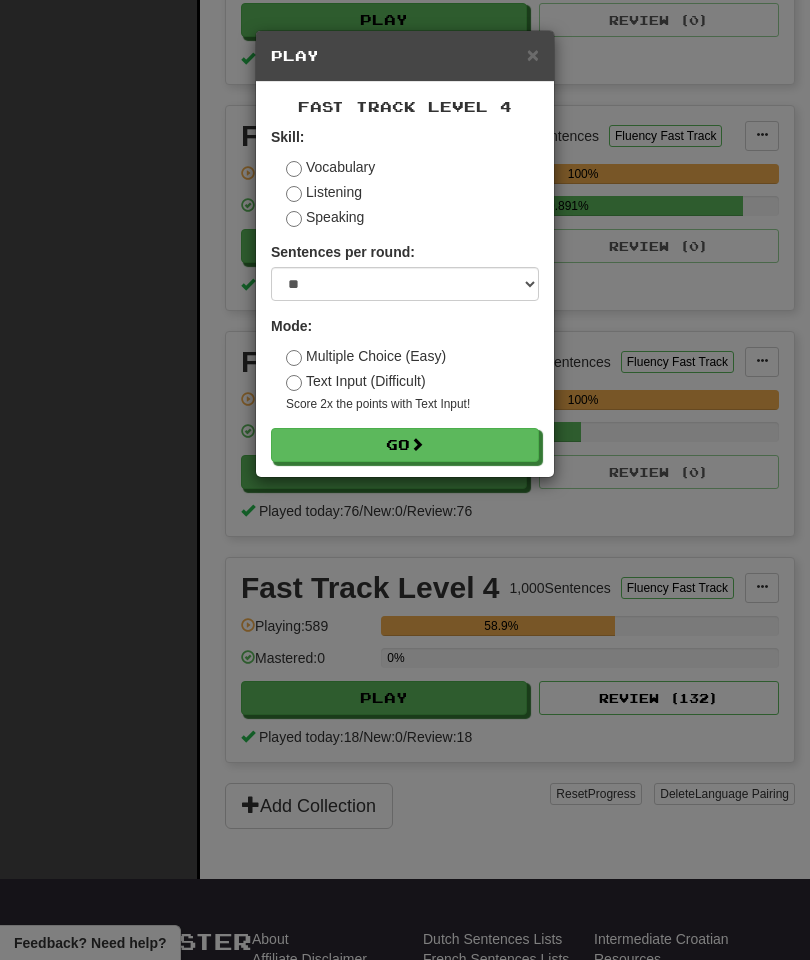 click on "Go" at bounding box center [405, 445] 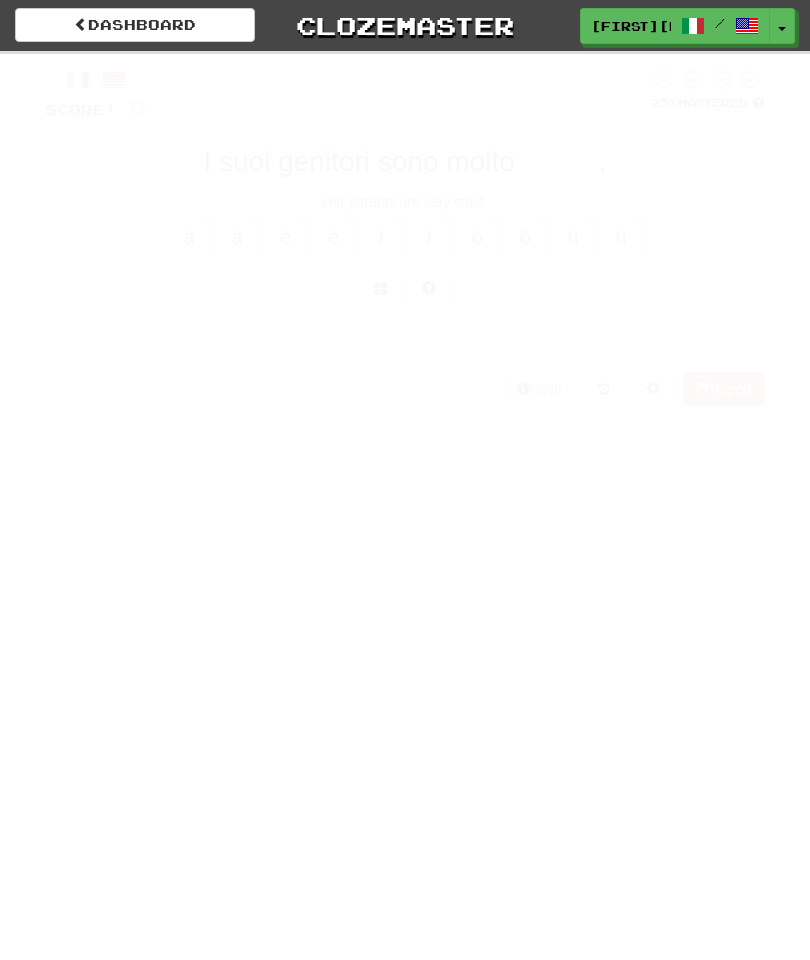 scroll, scrollTop: 0, scrollLeft: 0, axis: both 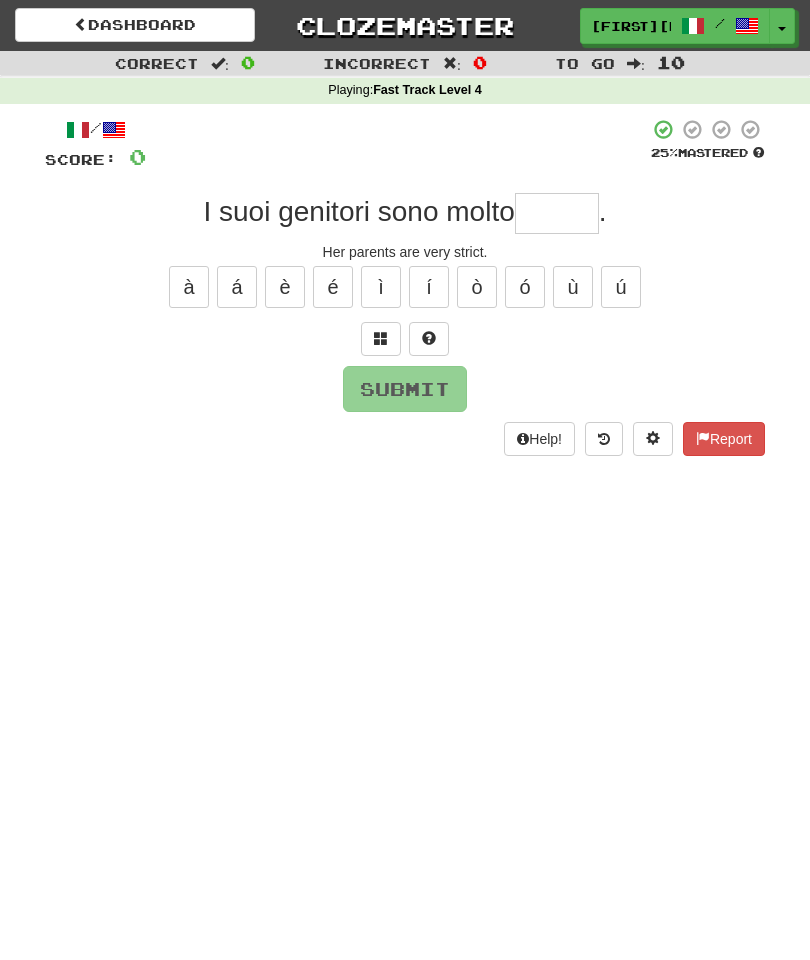 click at bounding box center [557, 213] 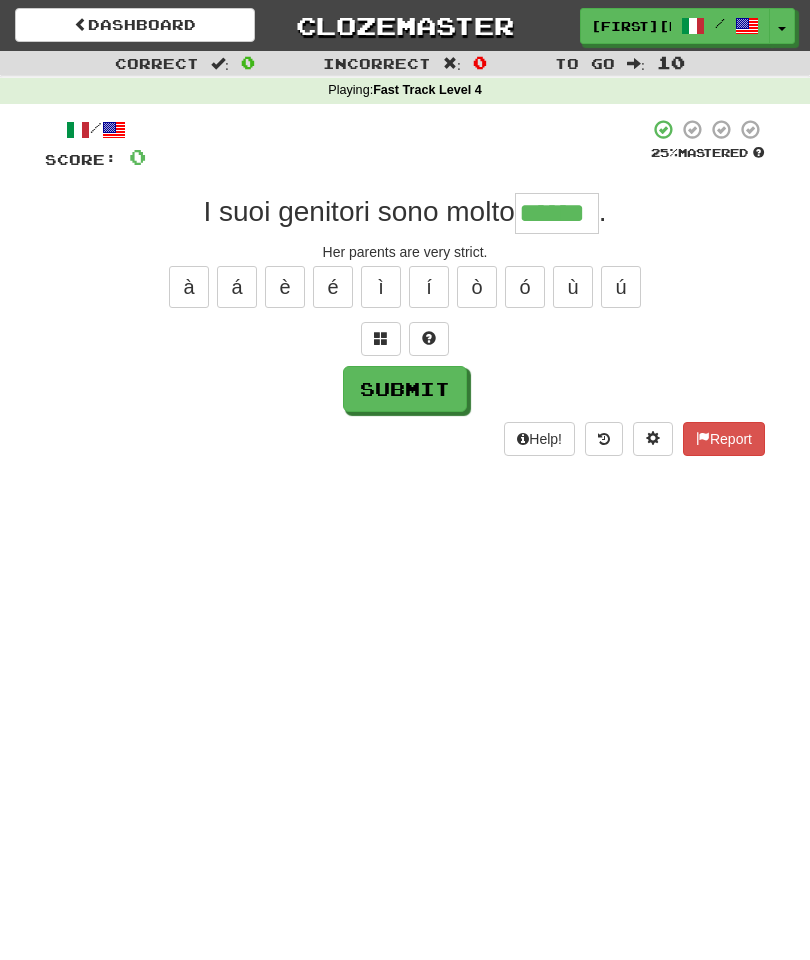 type on "******" 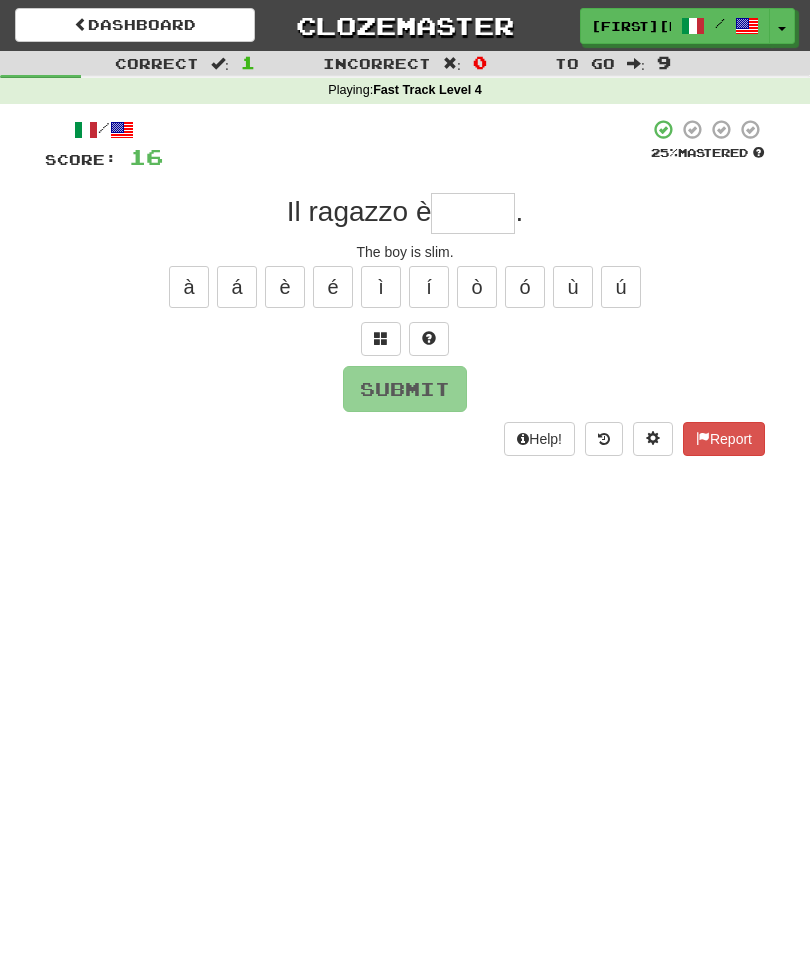 type on "*" 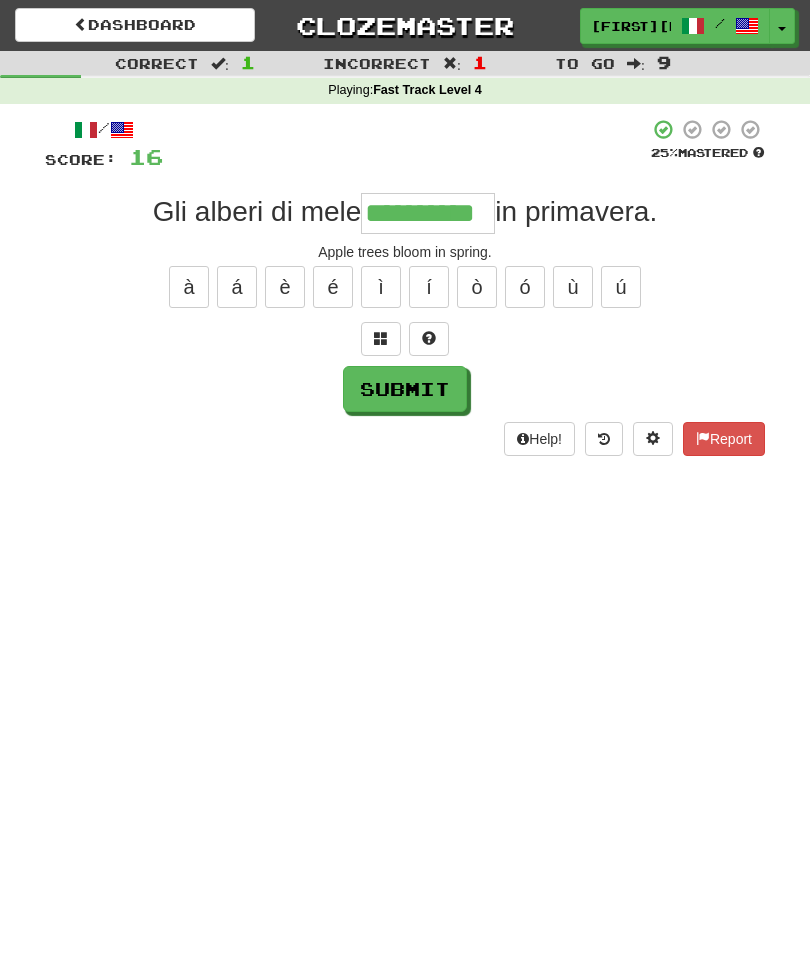 type on "**********" 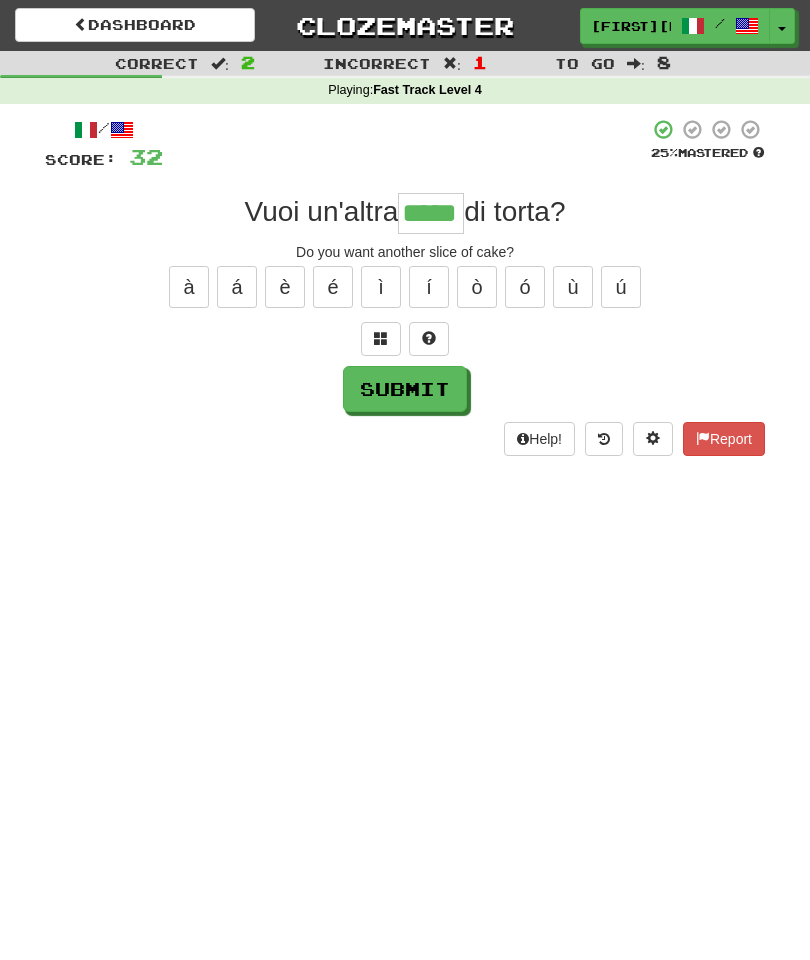type on "*****" 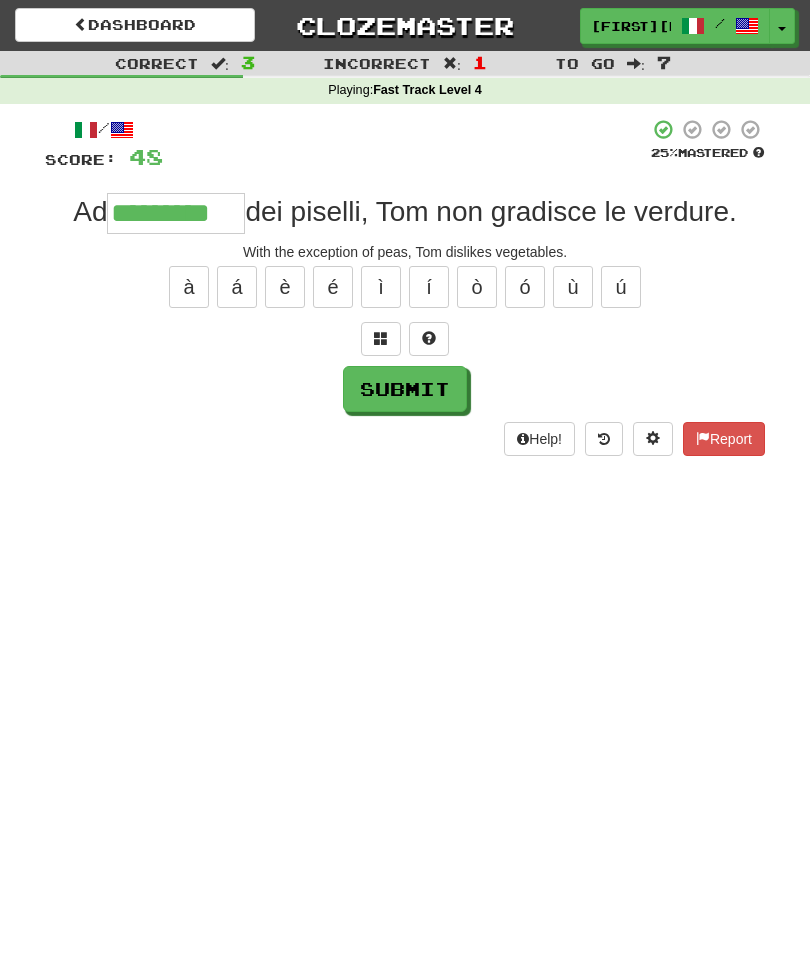 type on "*********" 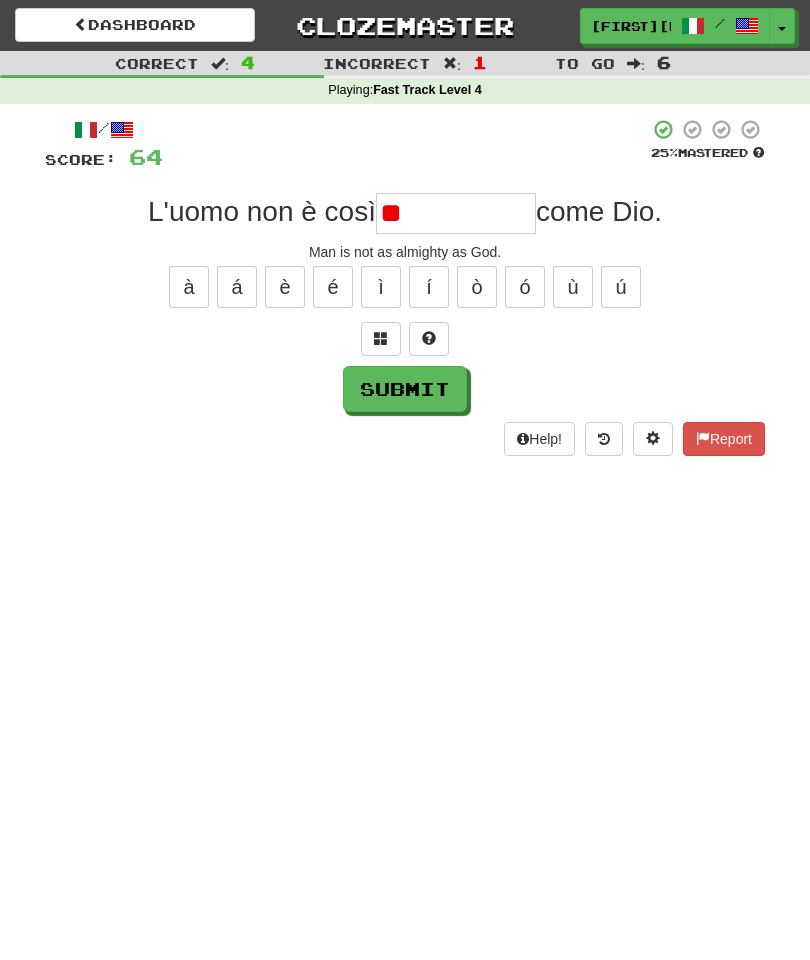 type on "*" 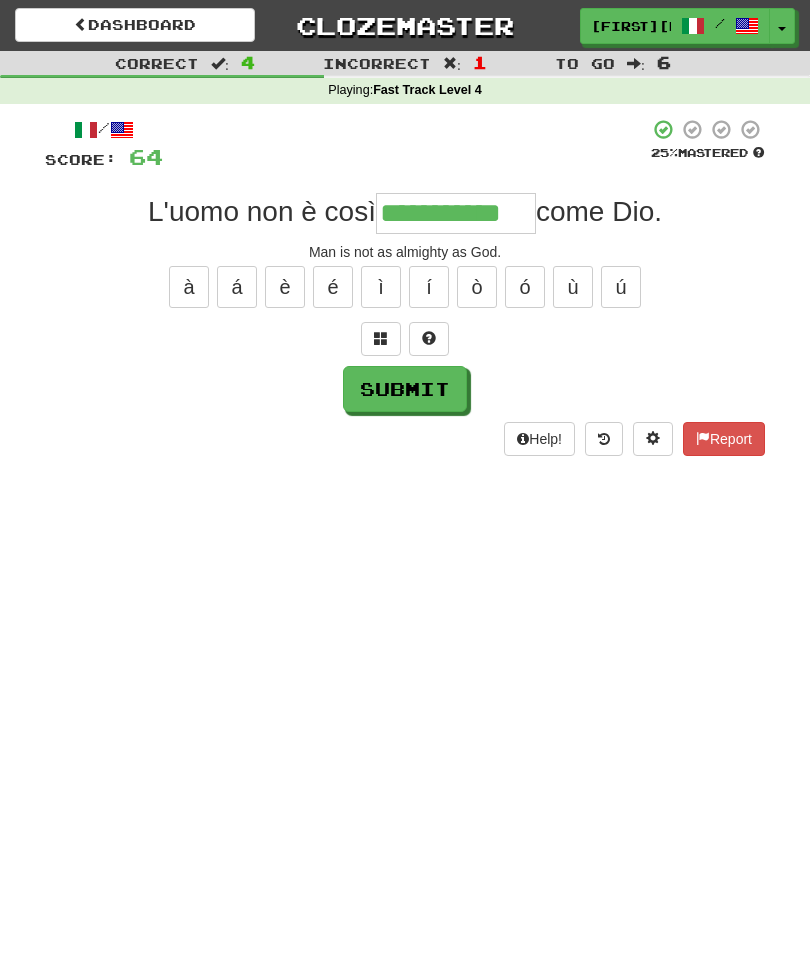 type on "**********" 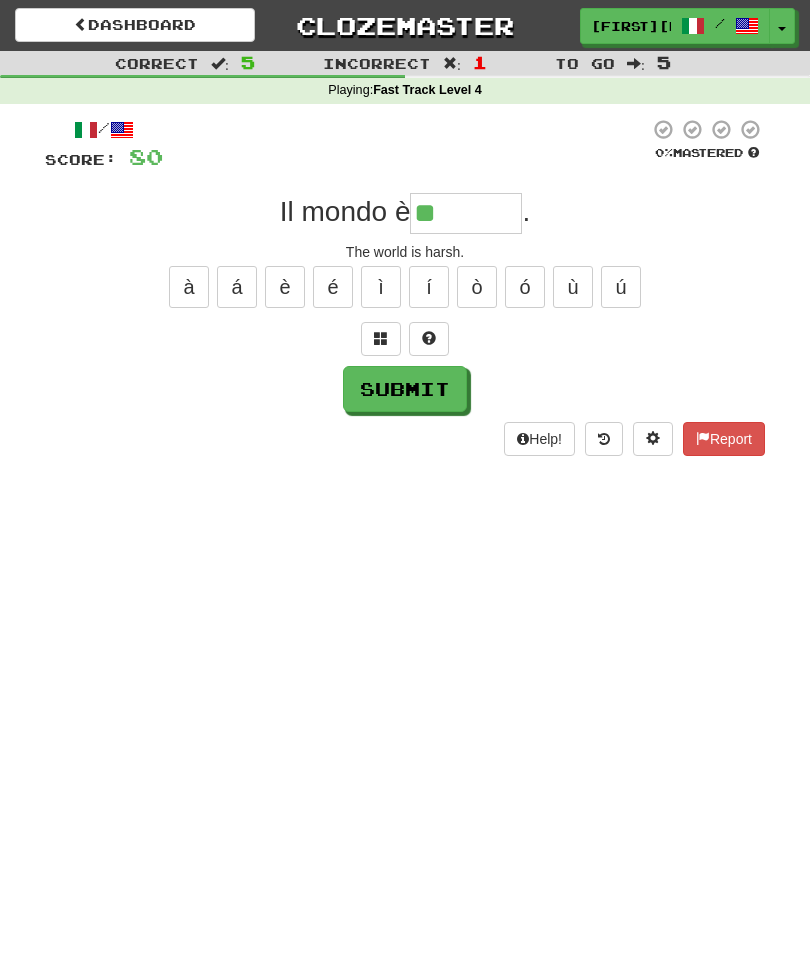 type on "********" 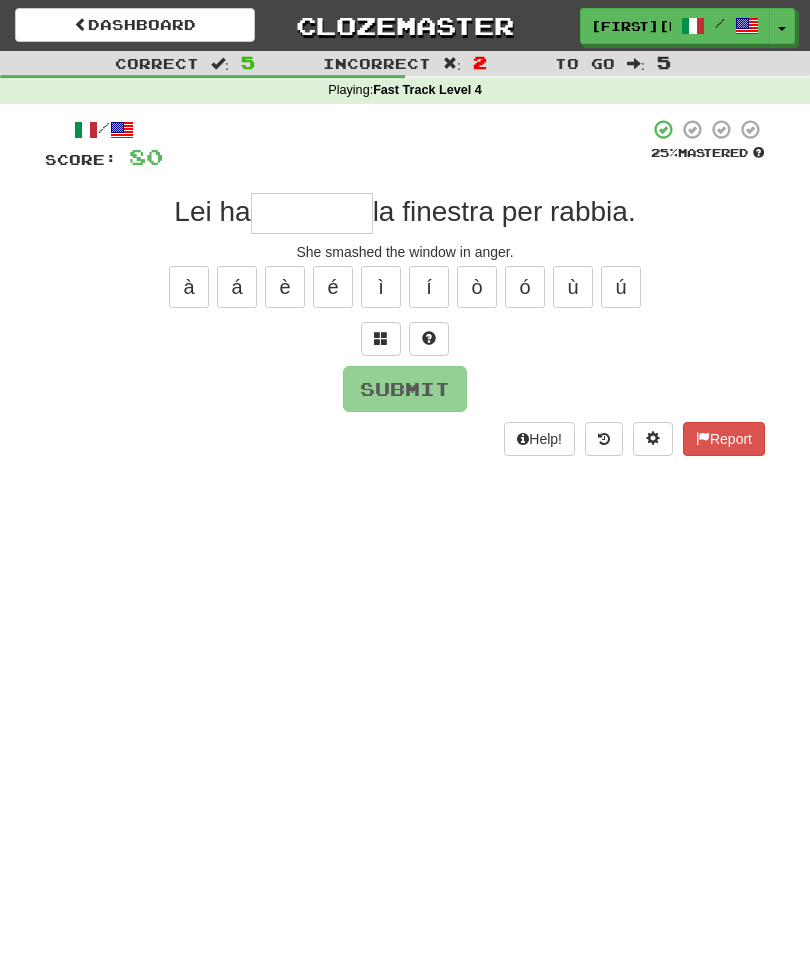 type on "********" 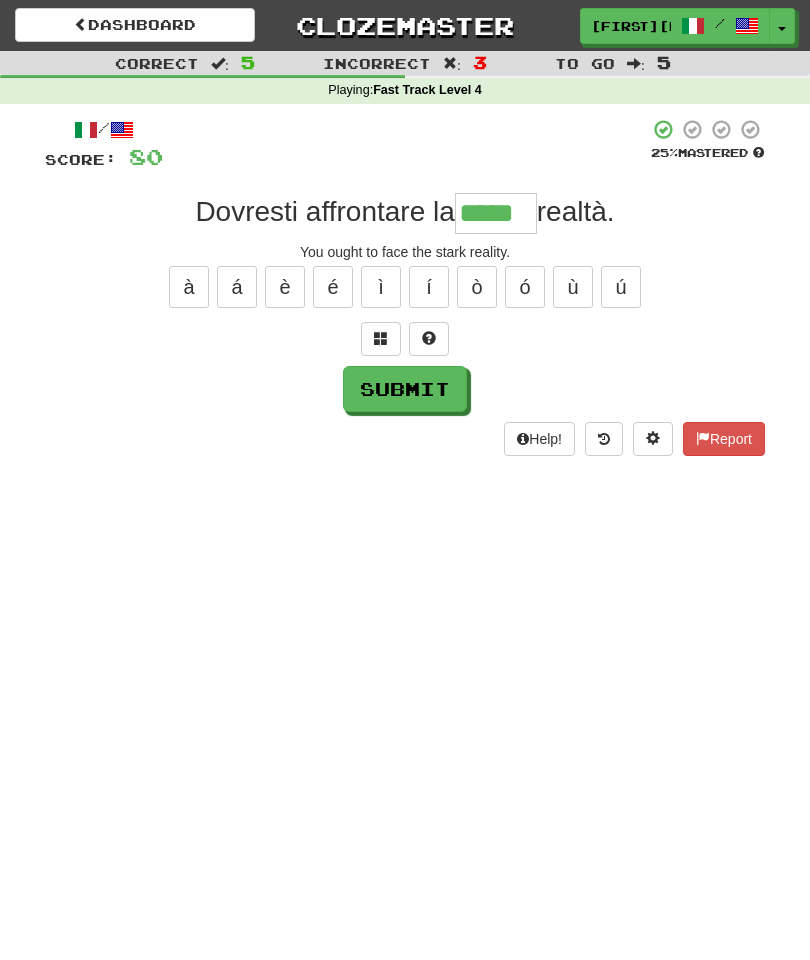 type on "*****" 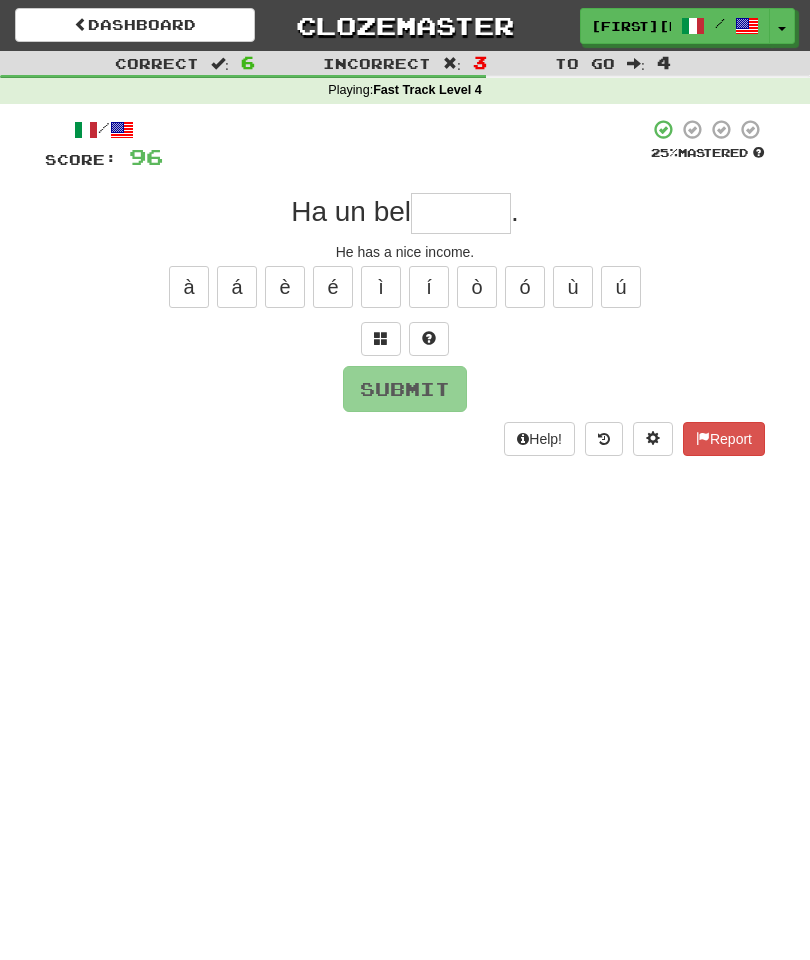 type on "*******" 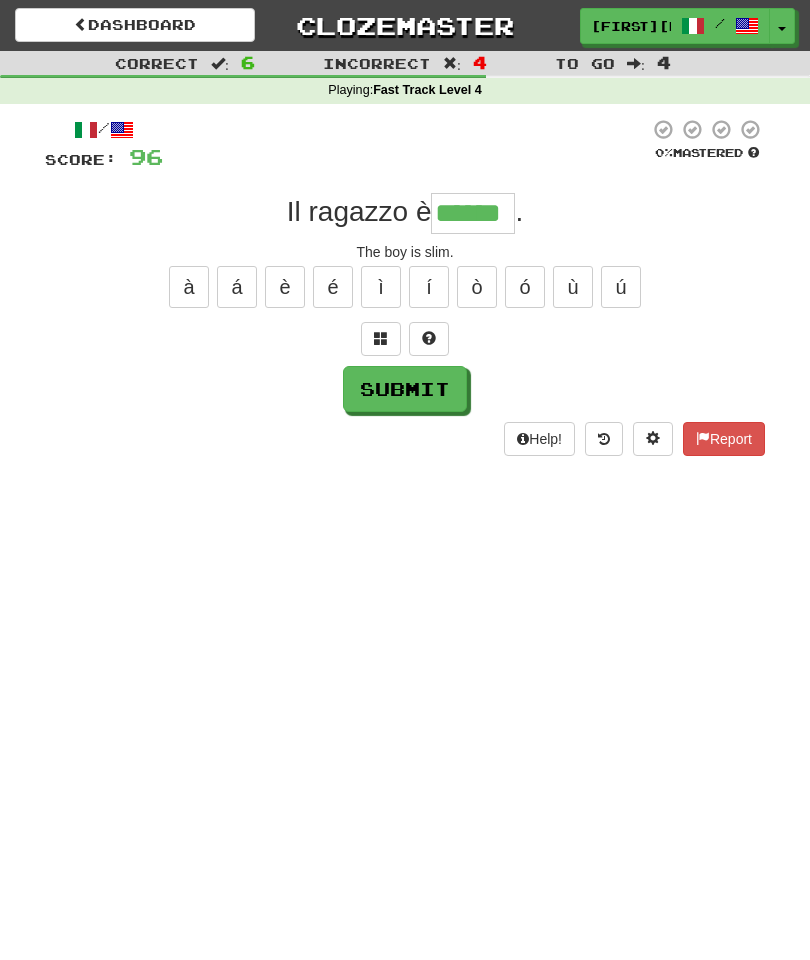 type on "******" 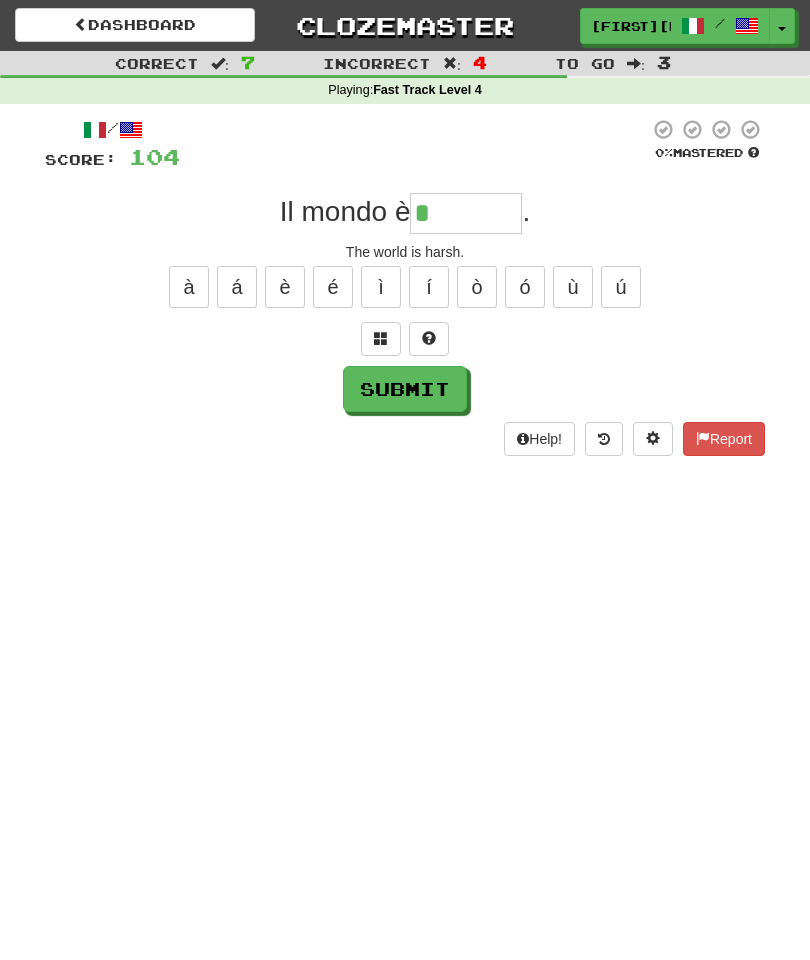 type on "********" 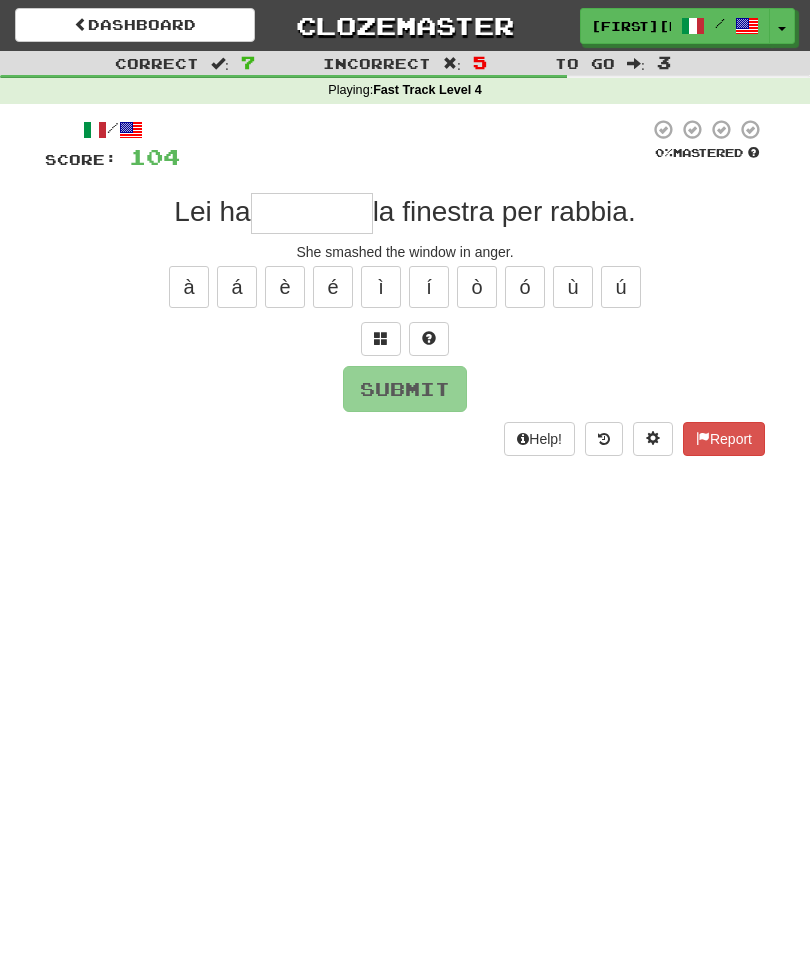 type on "********" 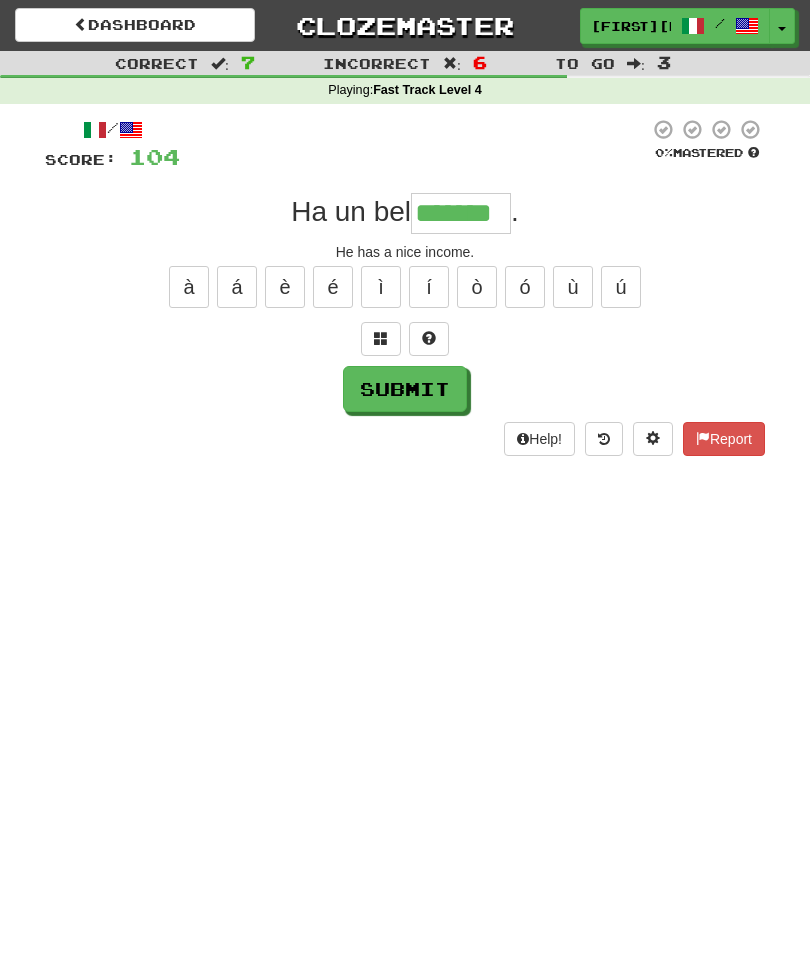 type on "*******" 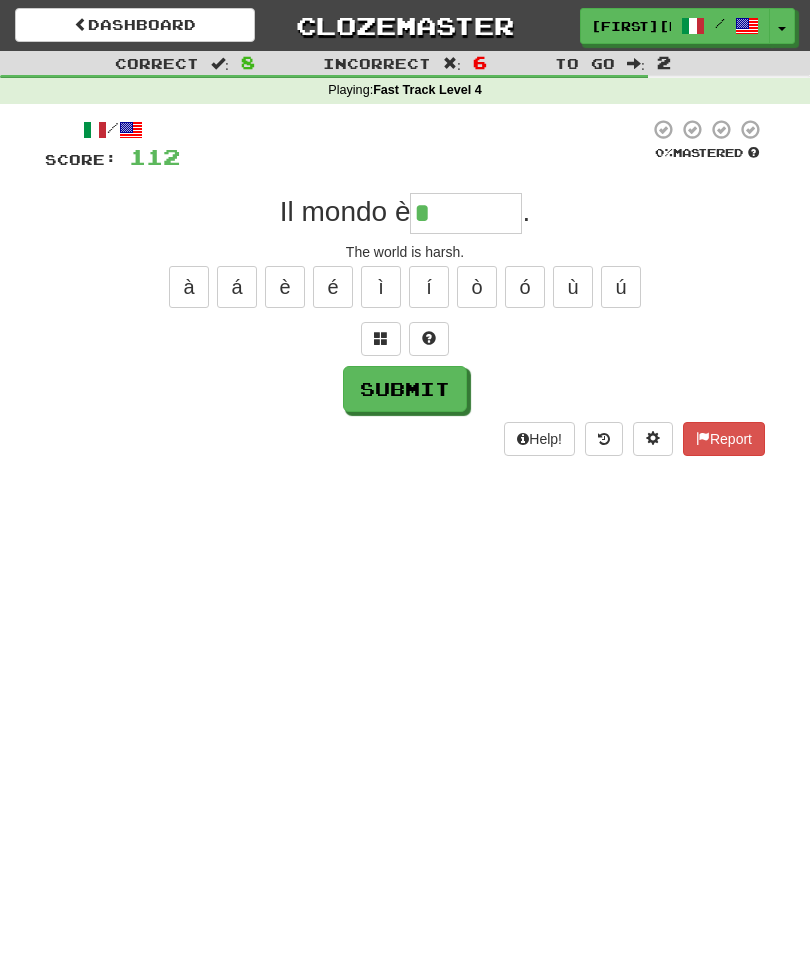 type on "********" 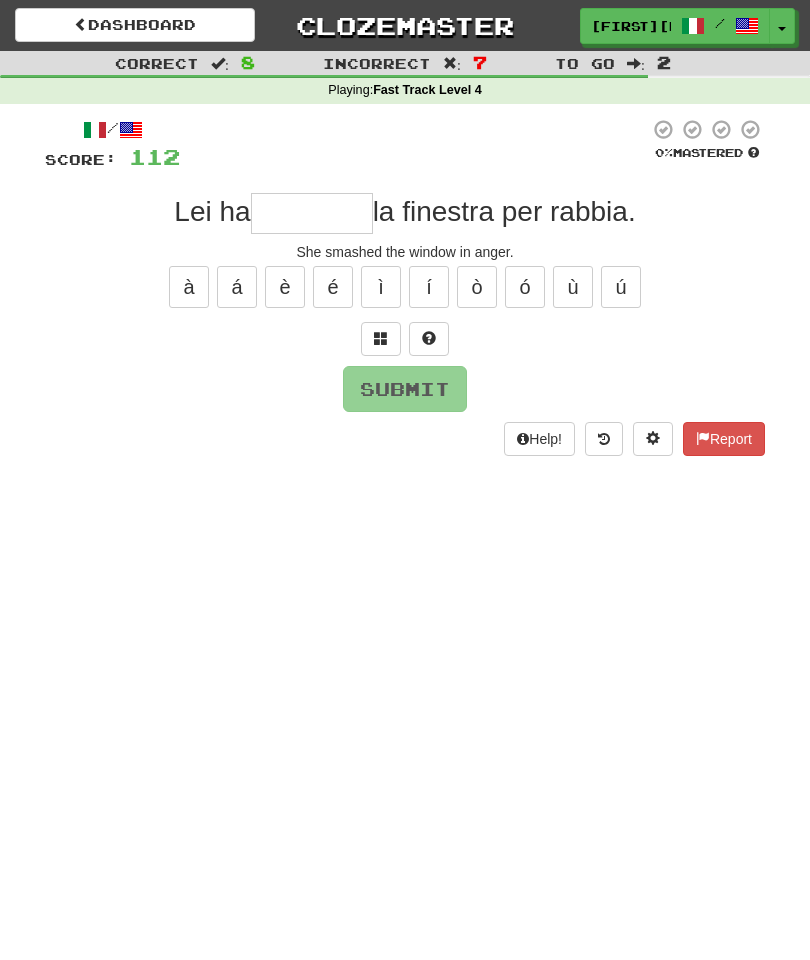 type on "********" 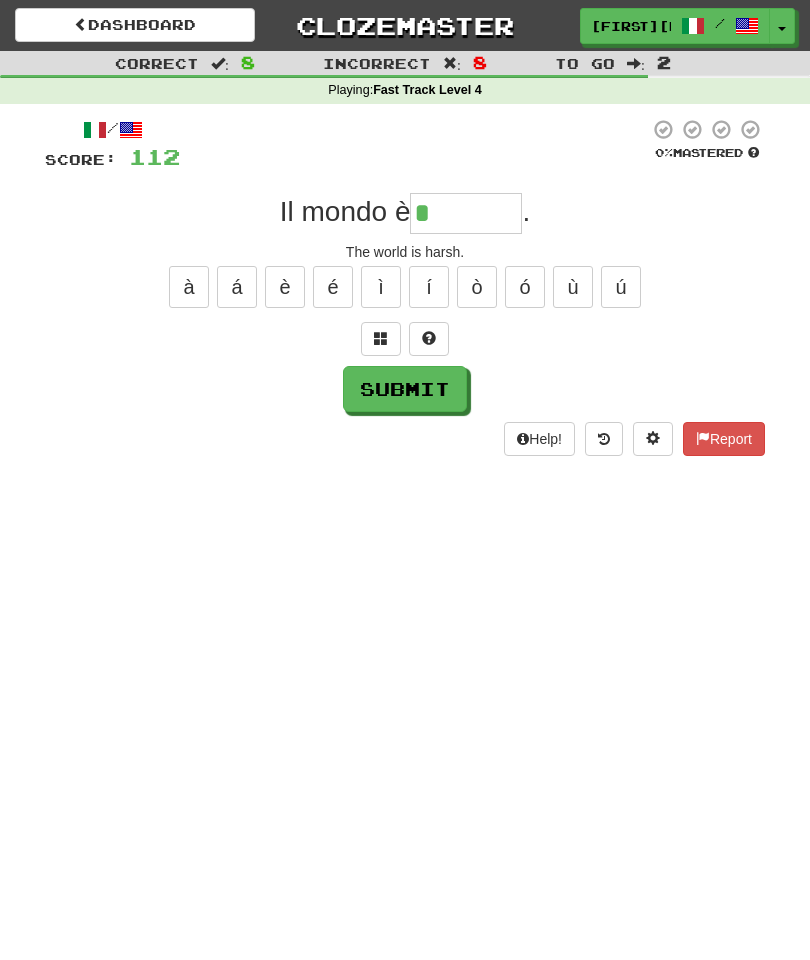 type on "********" 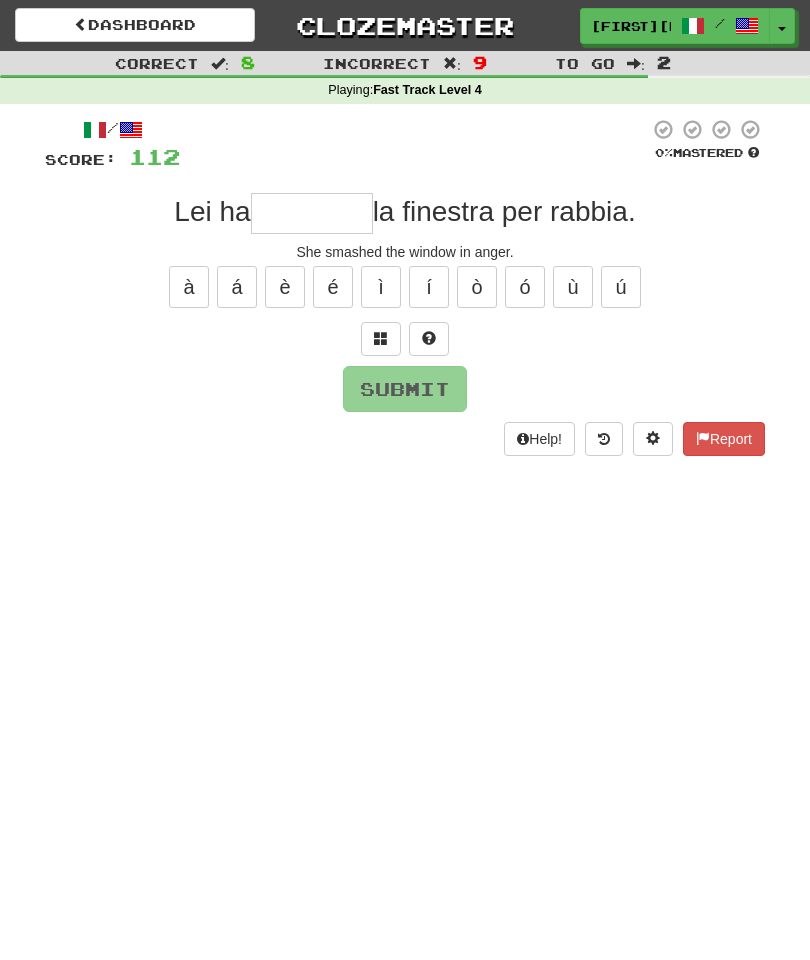 type on "********" 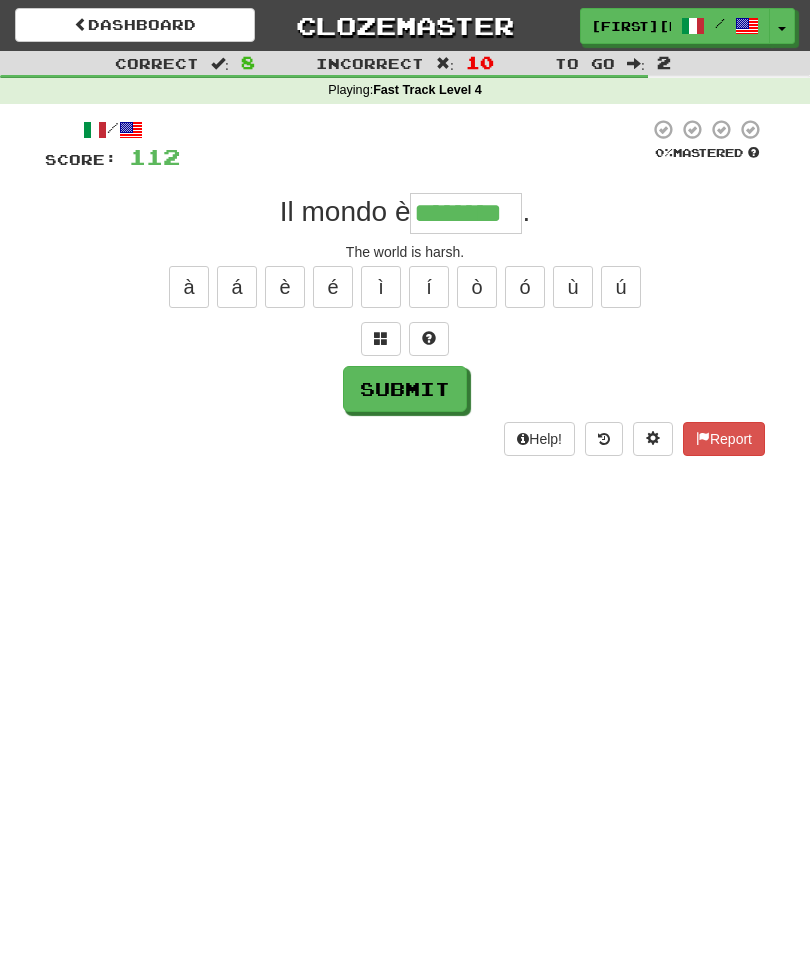 type on "********" 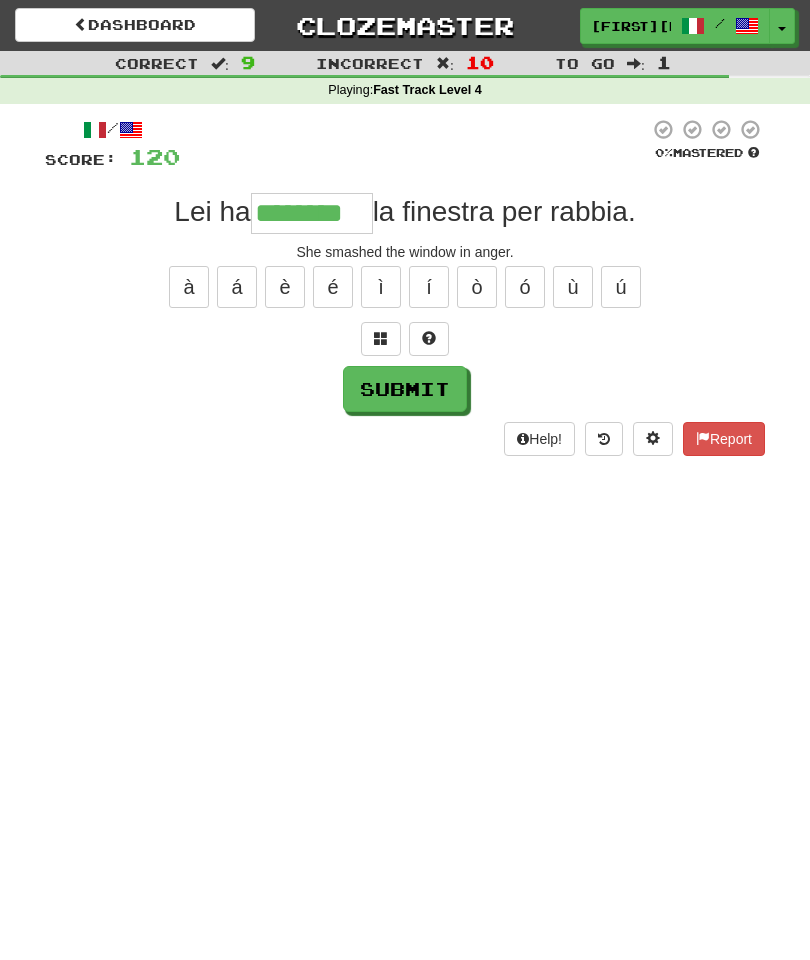 type on "********" 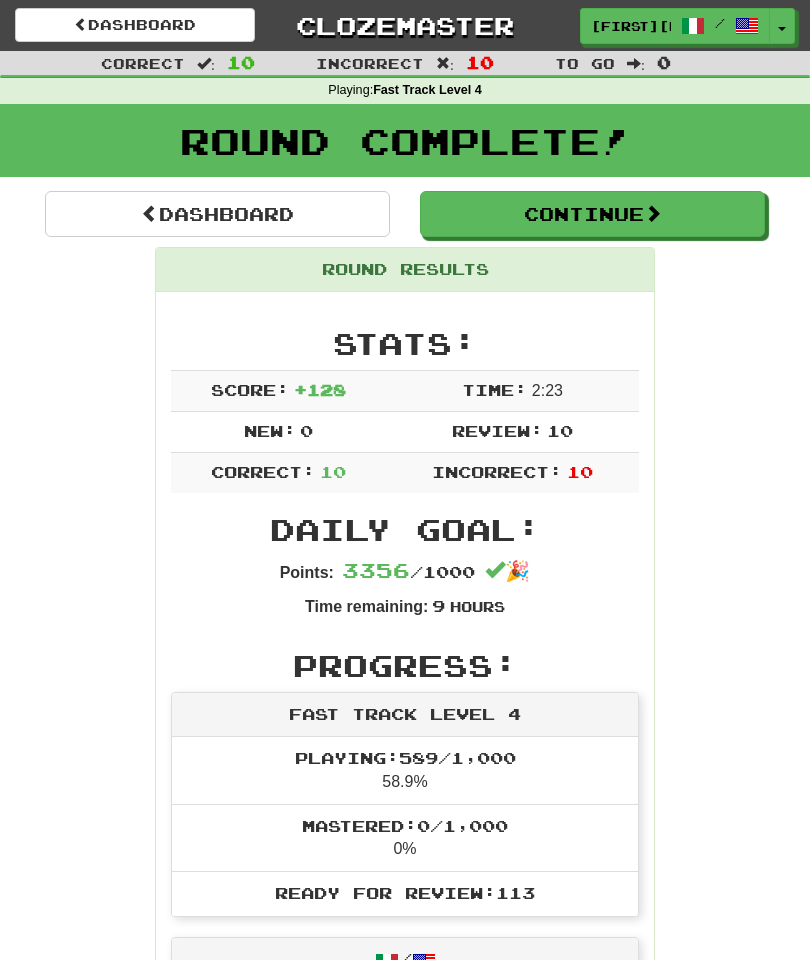 click on "Continue" at bounding box center [592, 214] 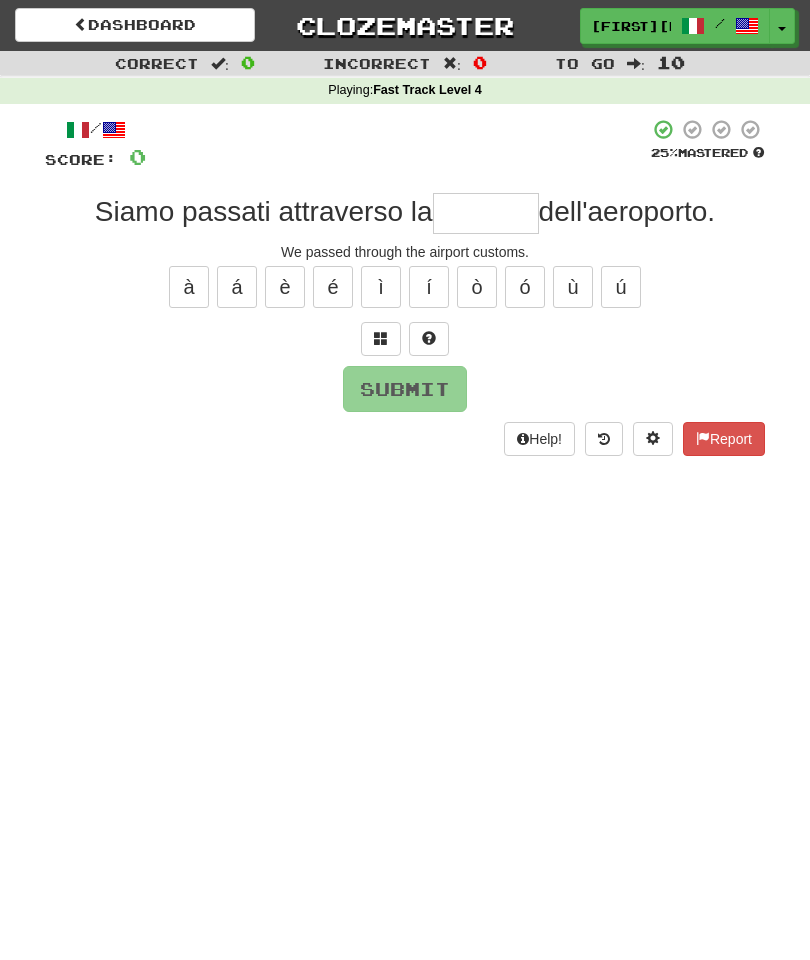 click at bounding box center (486, 213) 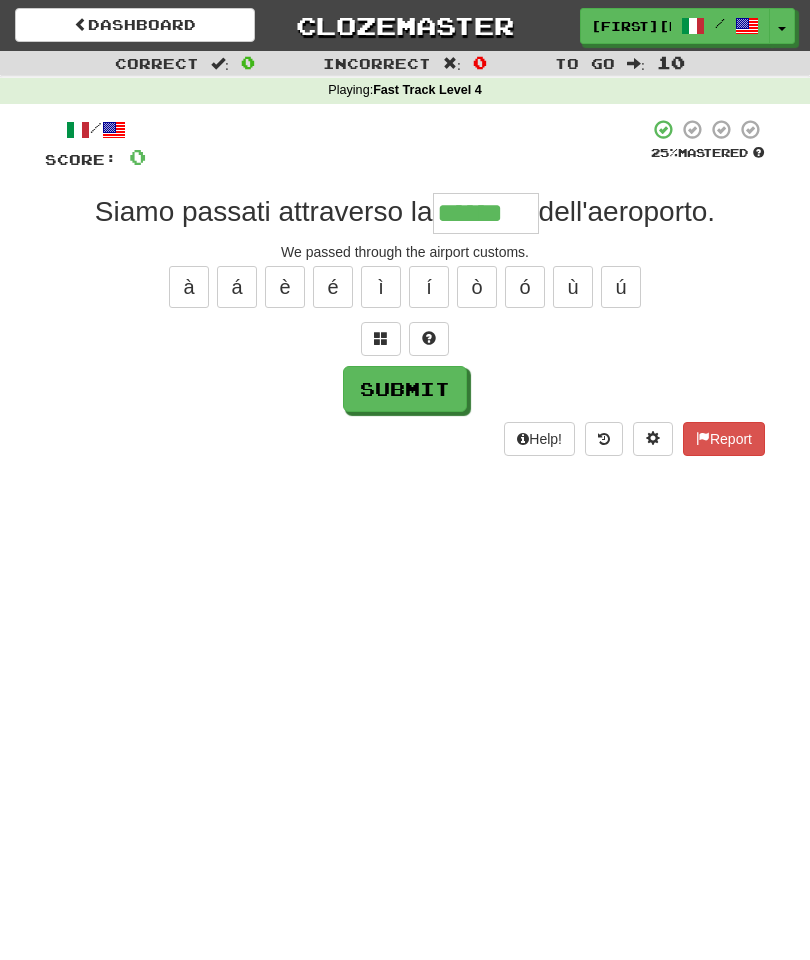 type on "******" 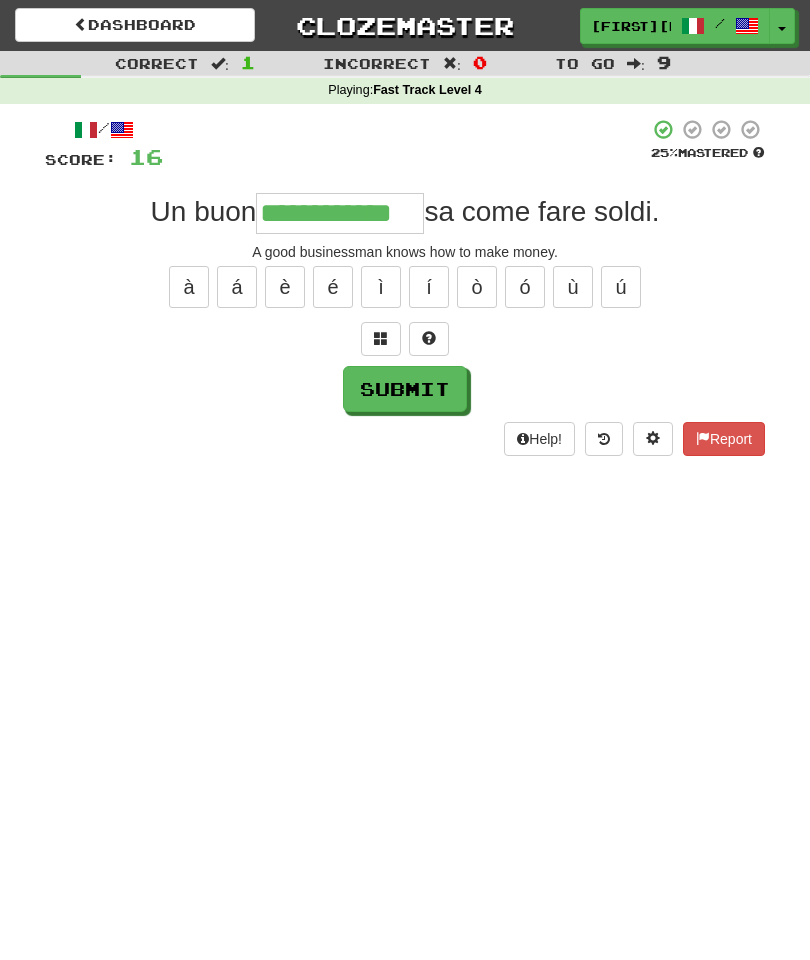 type on "**********" 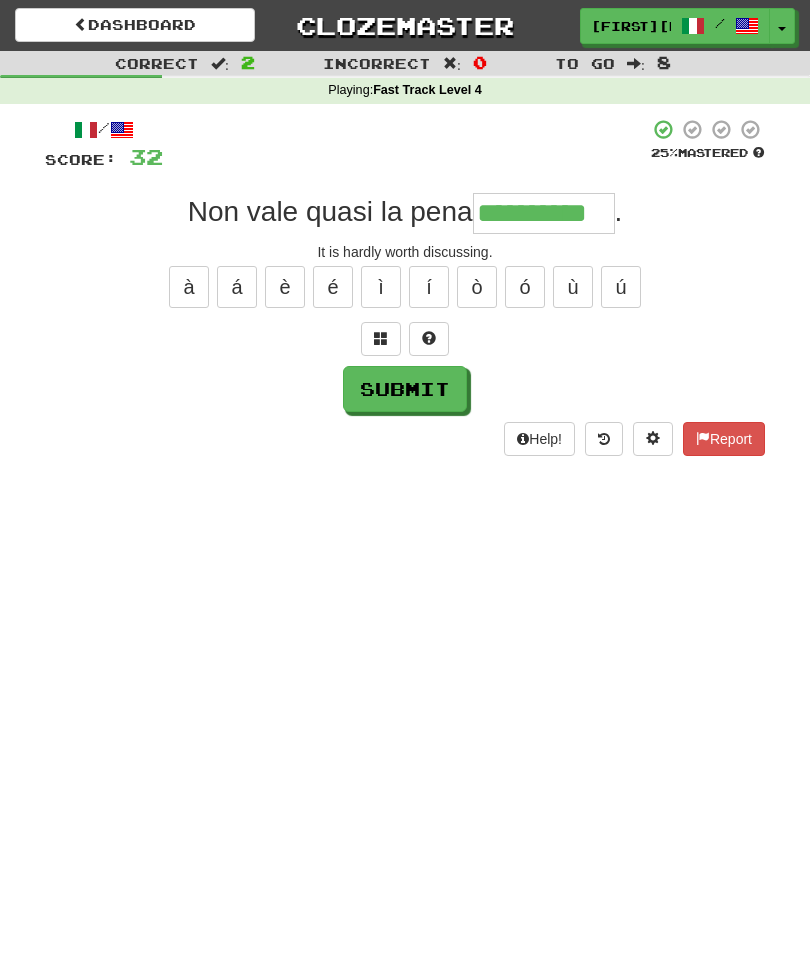 type on "**********" 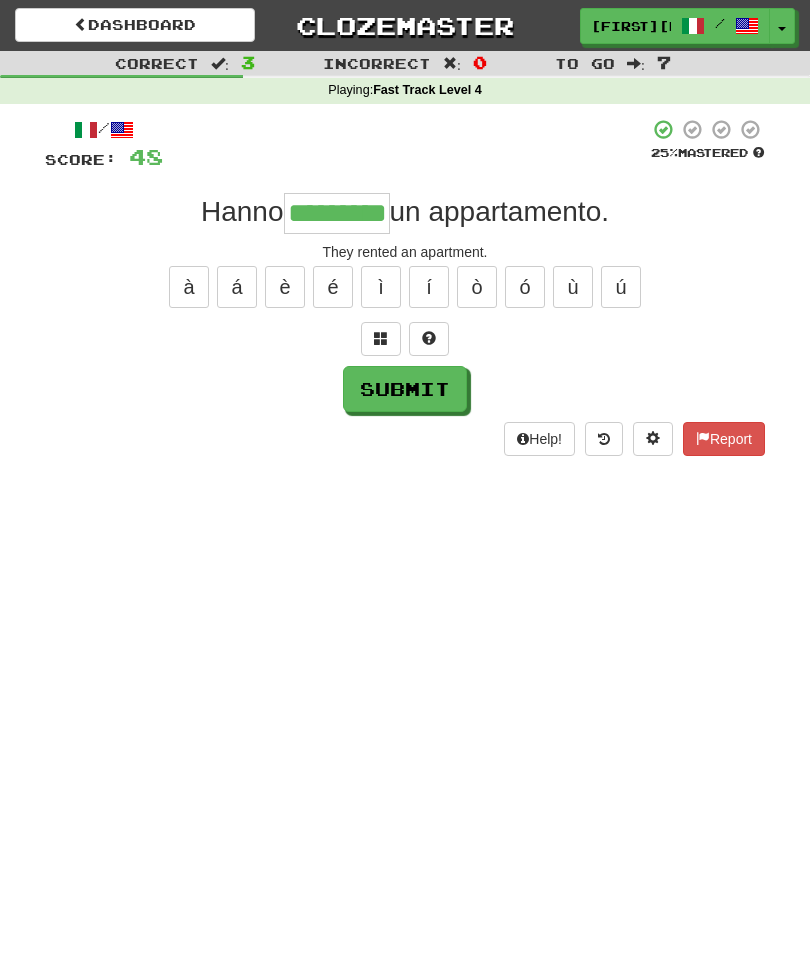 type on "*********" 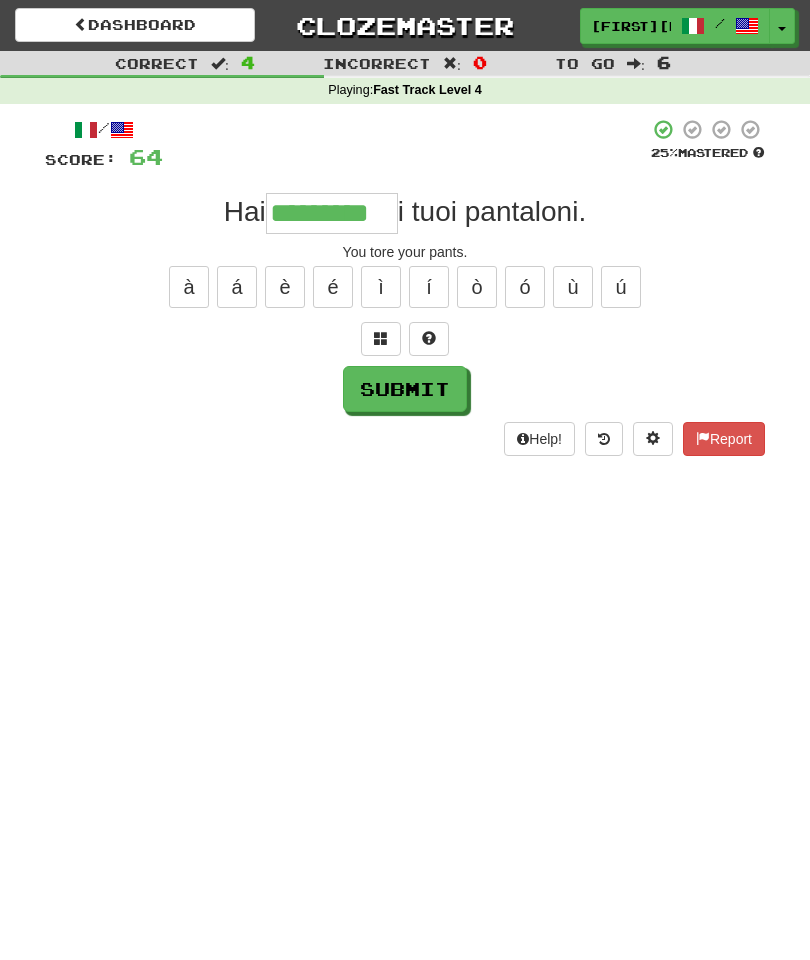 type on "*********" 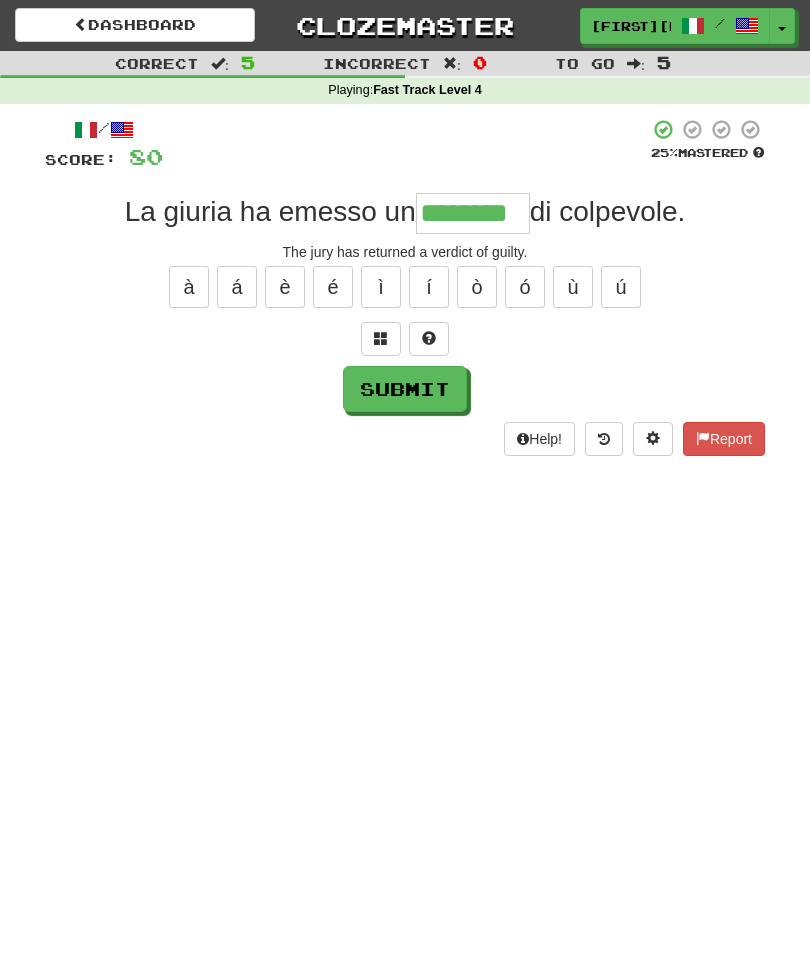 type on "********" 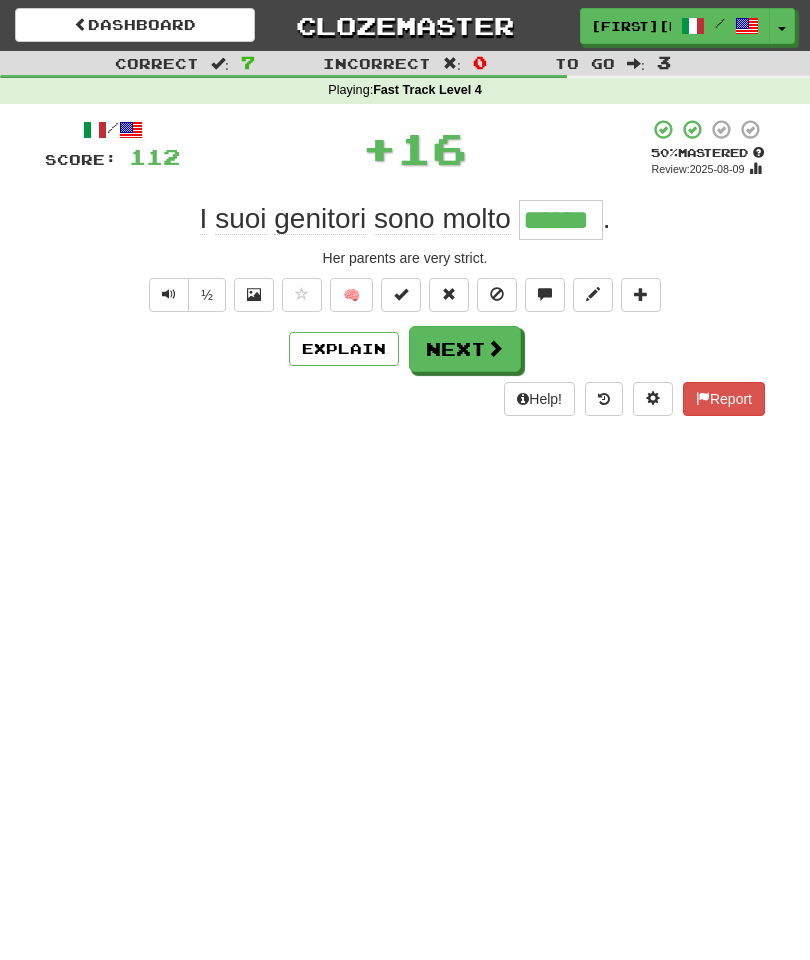 type on "******" 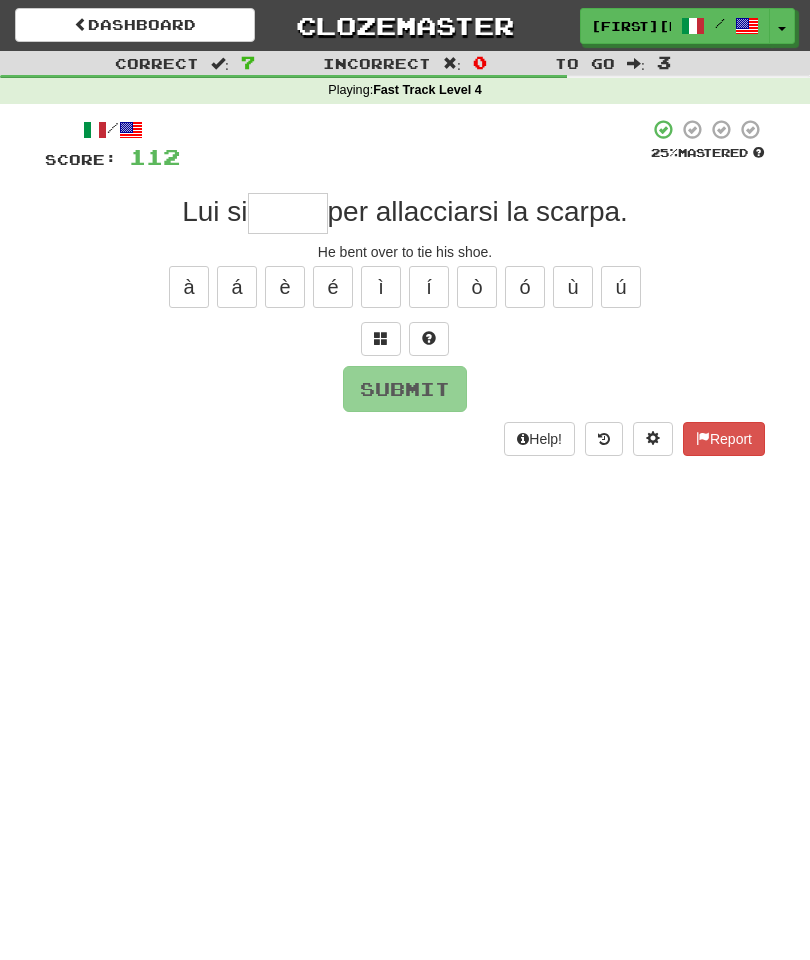 type on "*****" 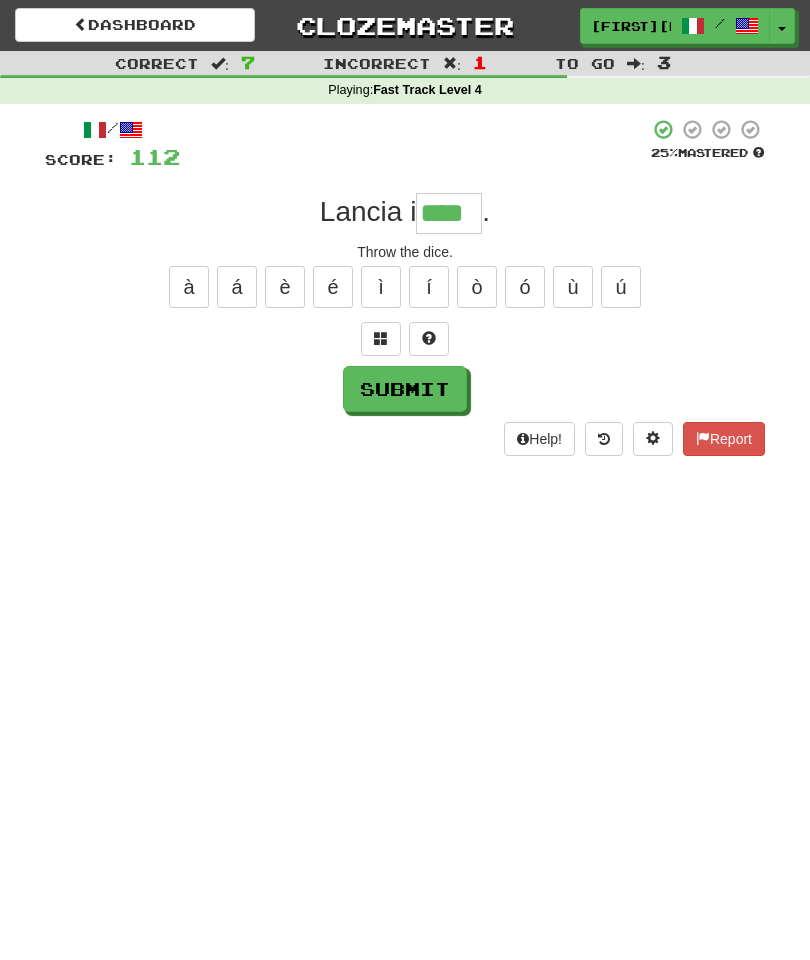 type on "****" 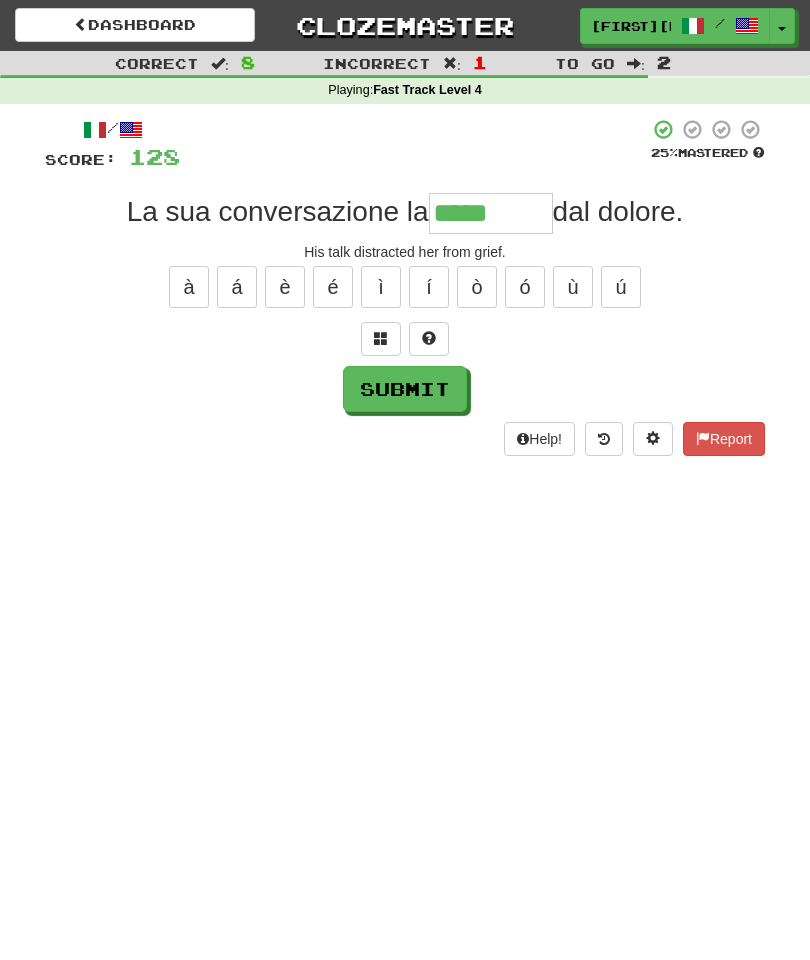 type on "*********" 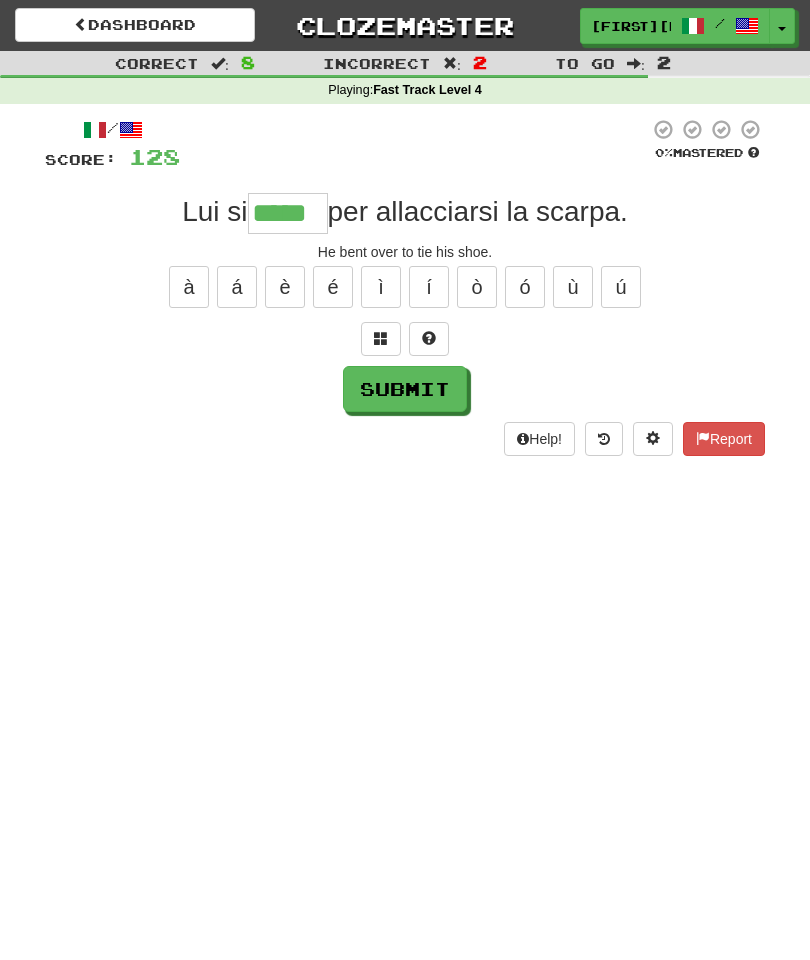 type on "*****" 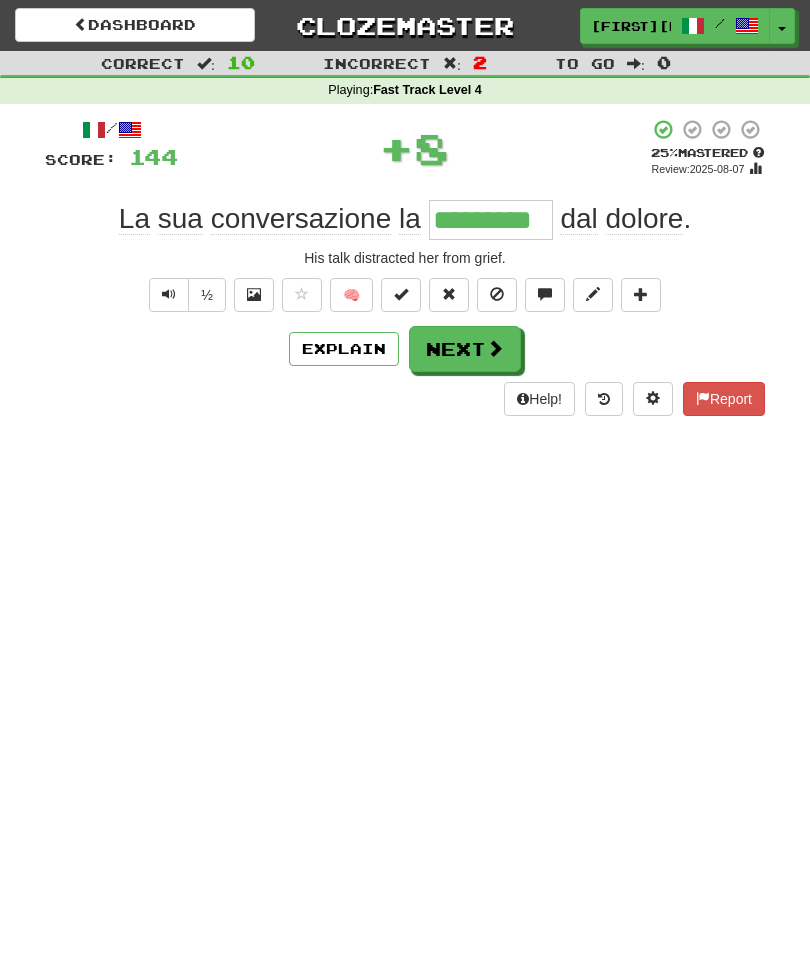type on "*********" 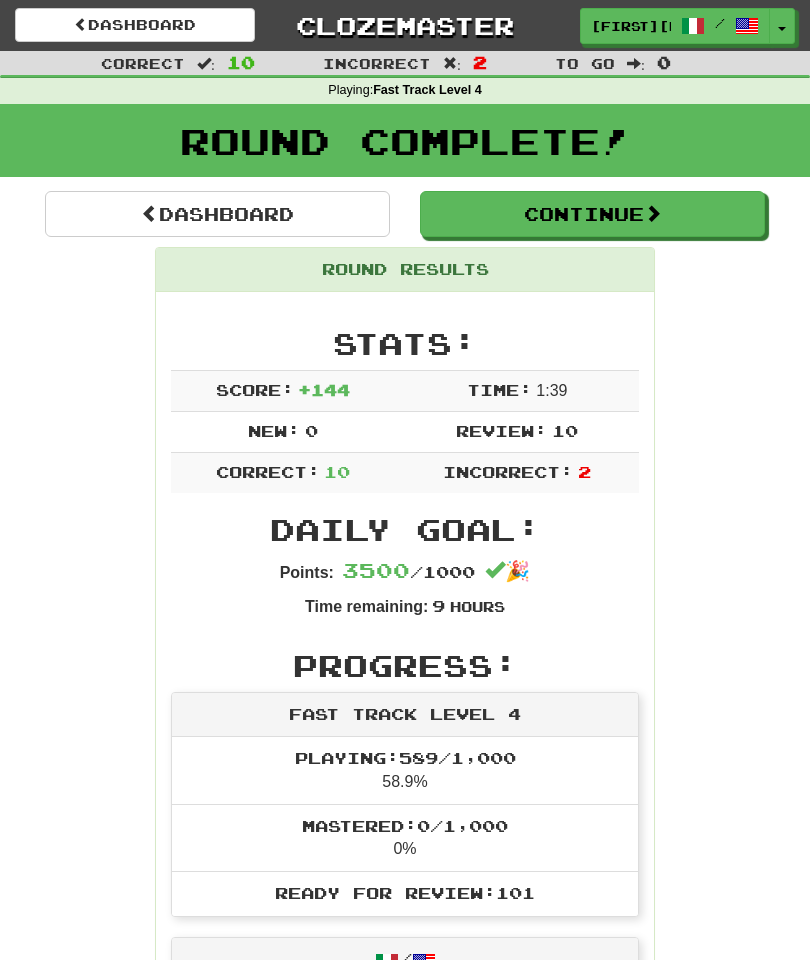 click on "Continue" at bounding box center [592, 214] 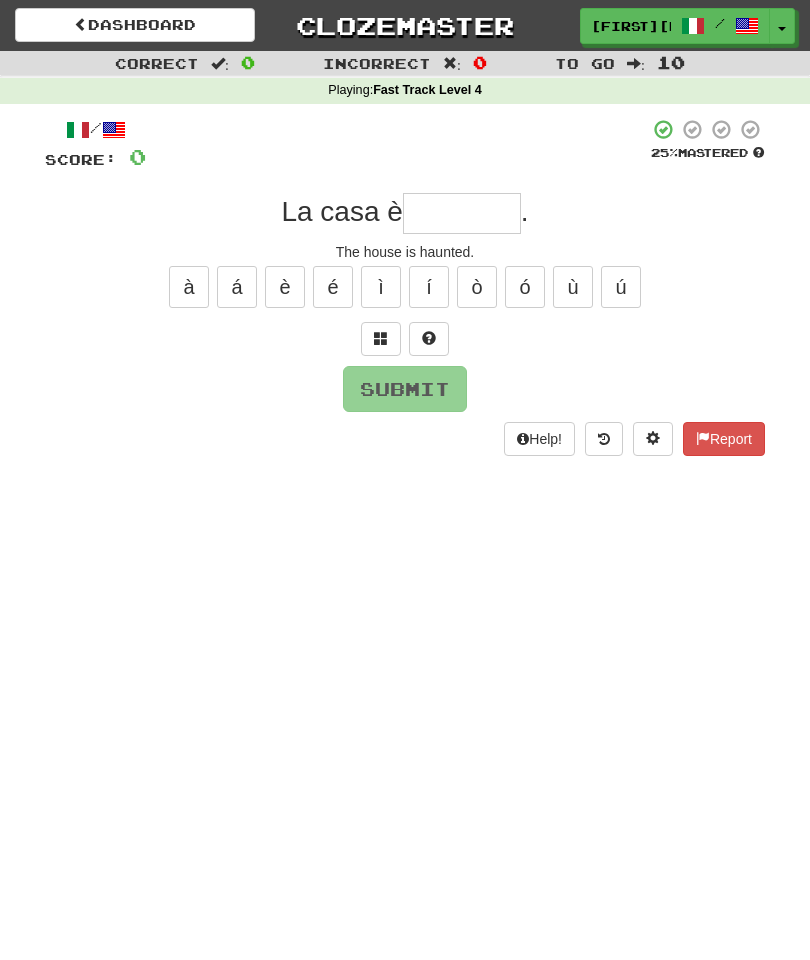 click at bounding box center [462, 213] 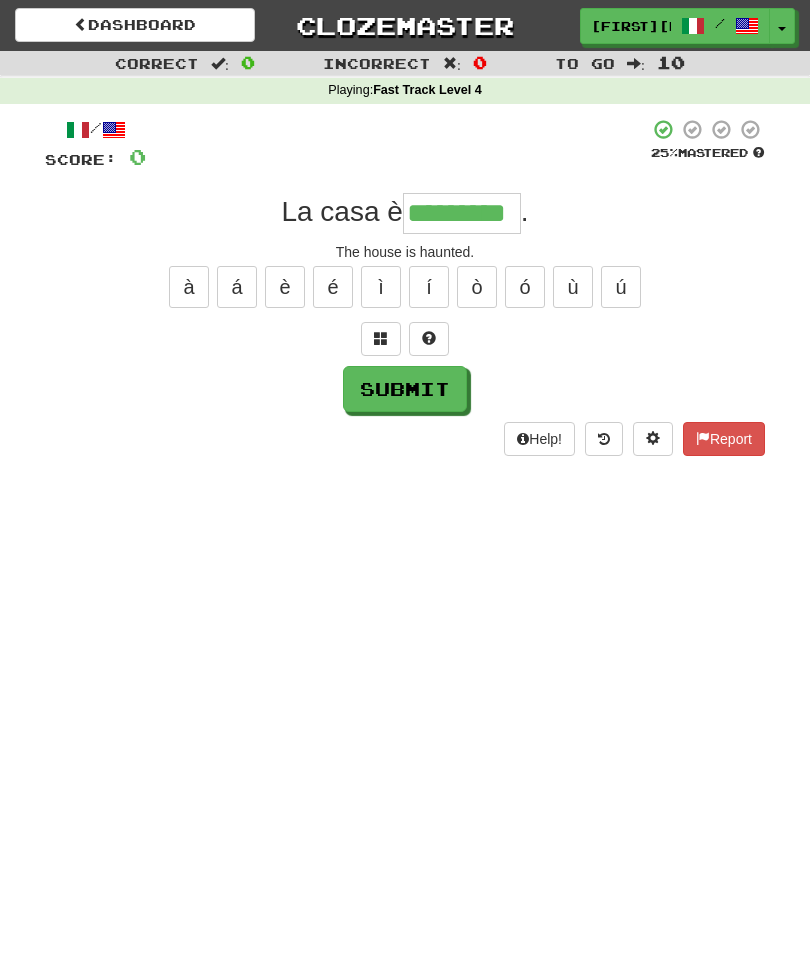 type on "*********" 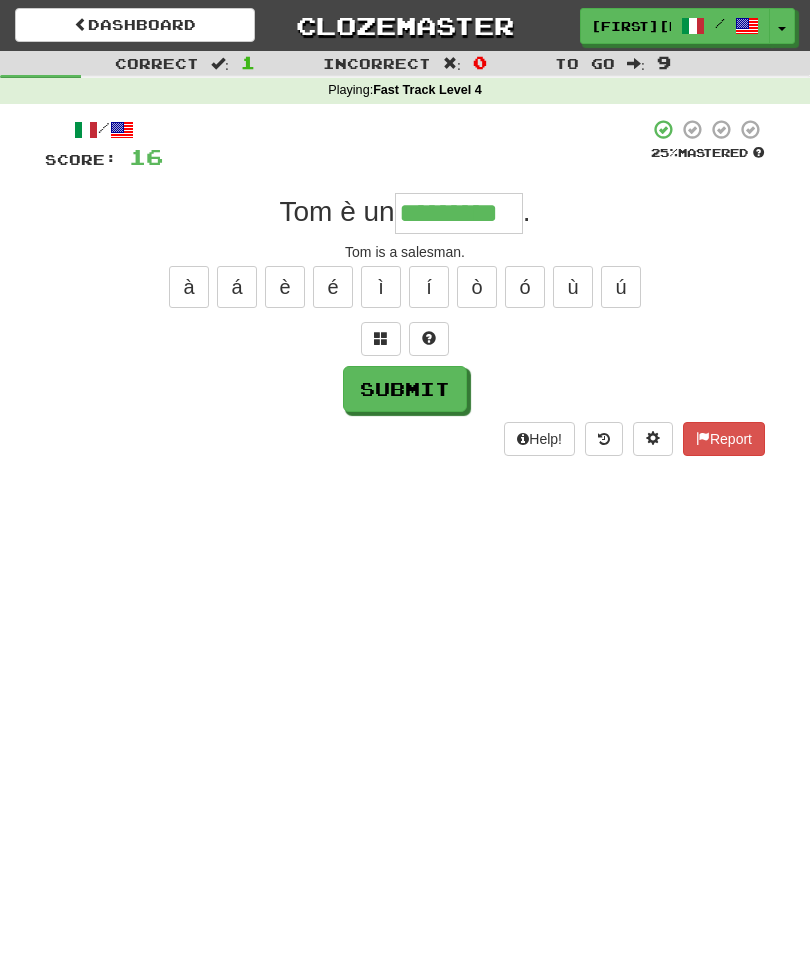 type on "*********" 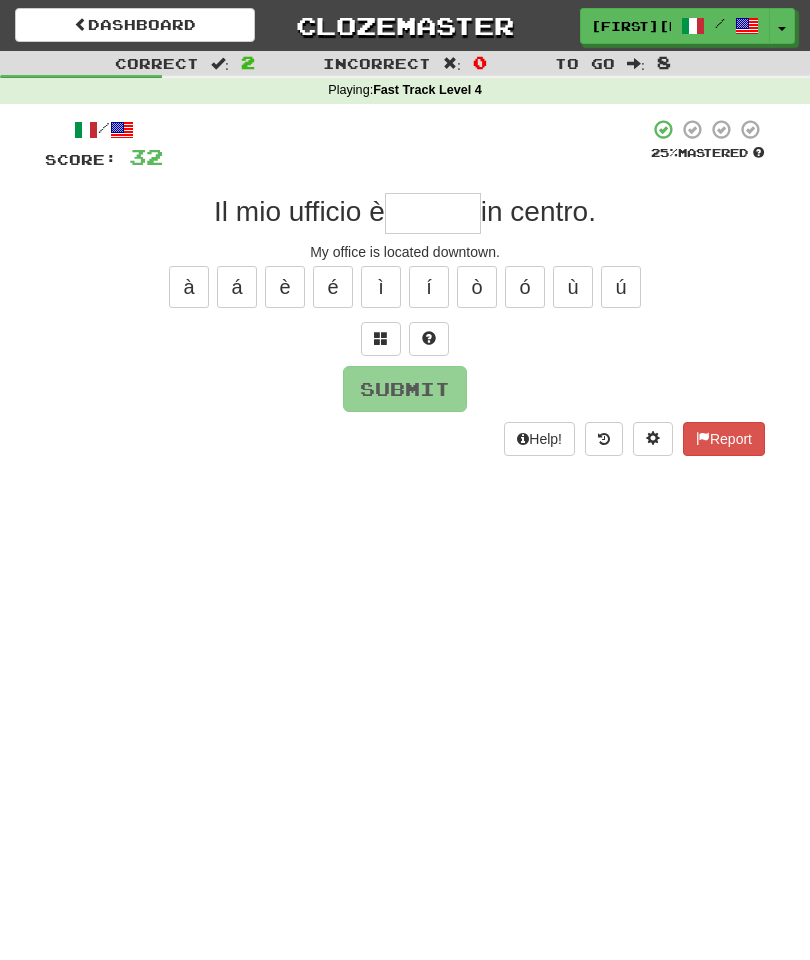 type on "*" 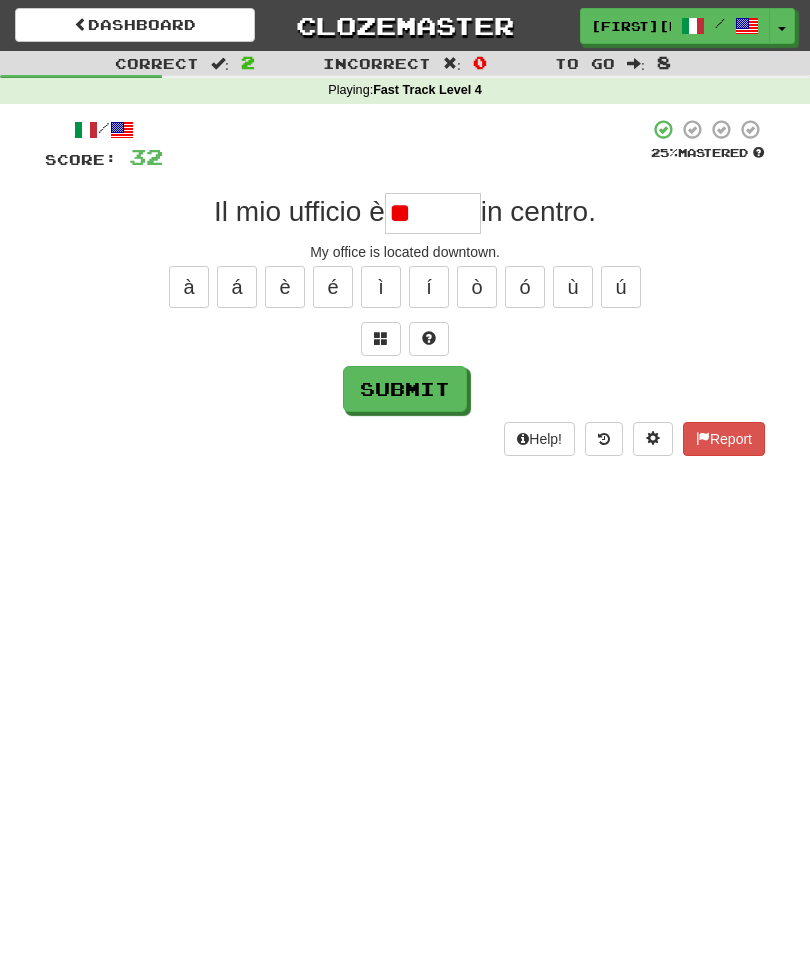 type on "*" 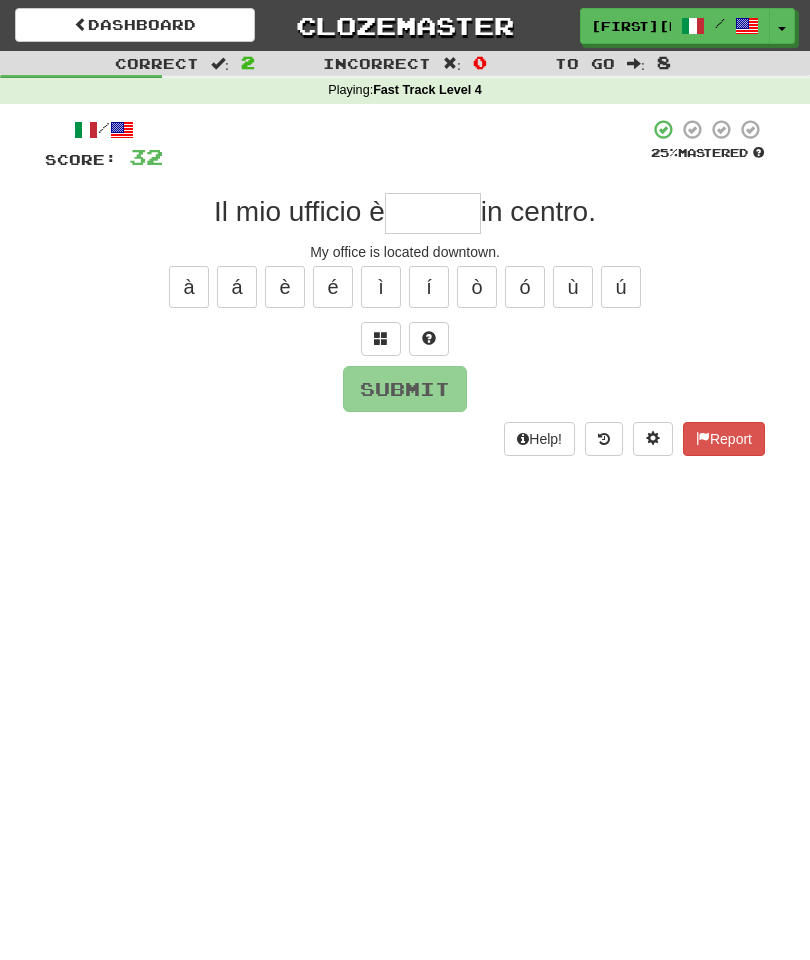type on "*******" 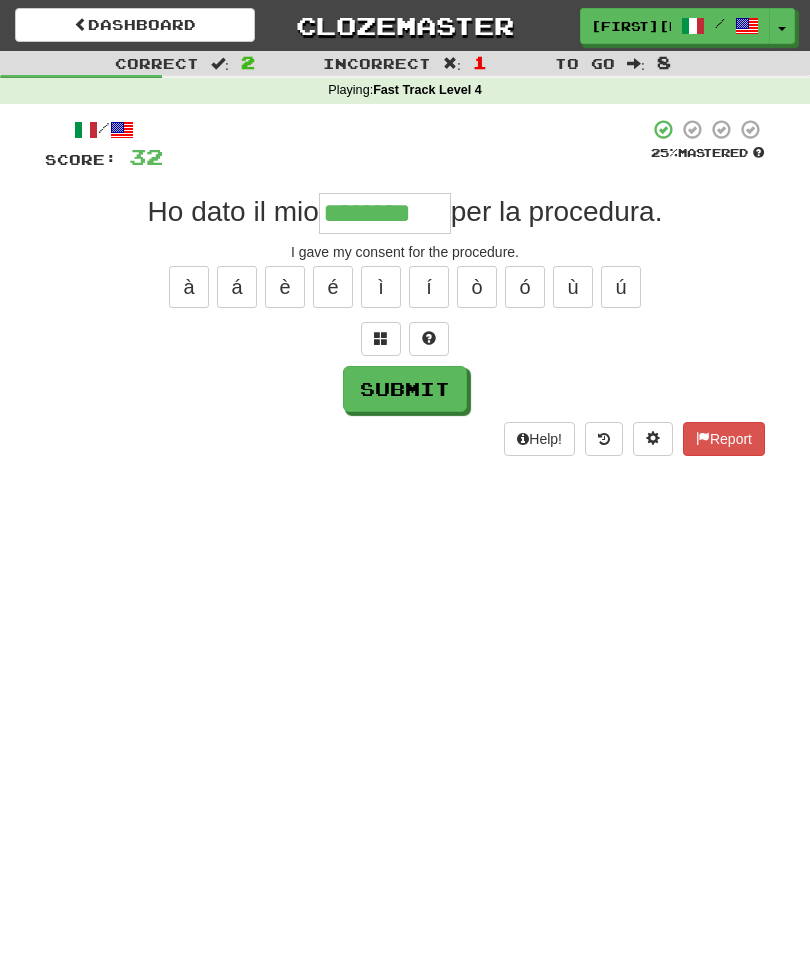 type on "********" 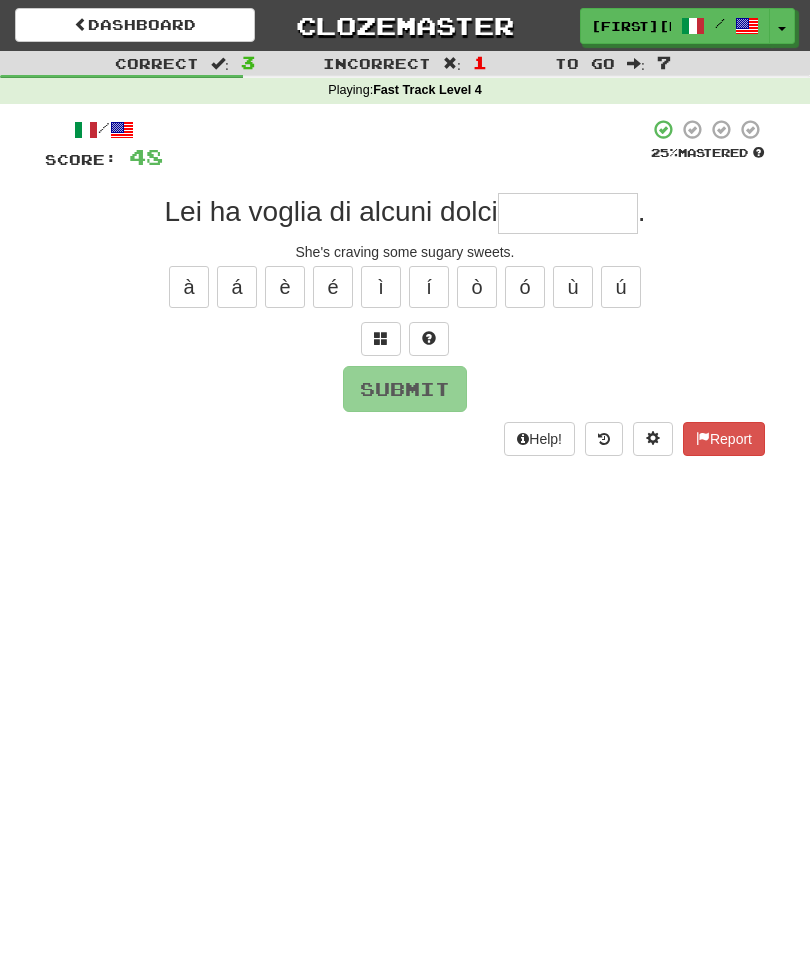 type on "*" 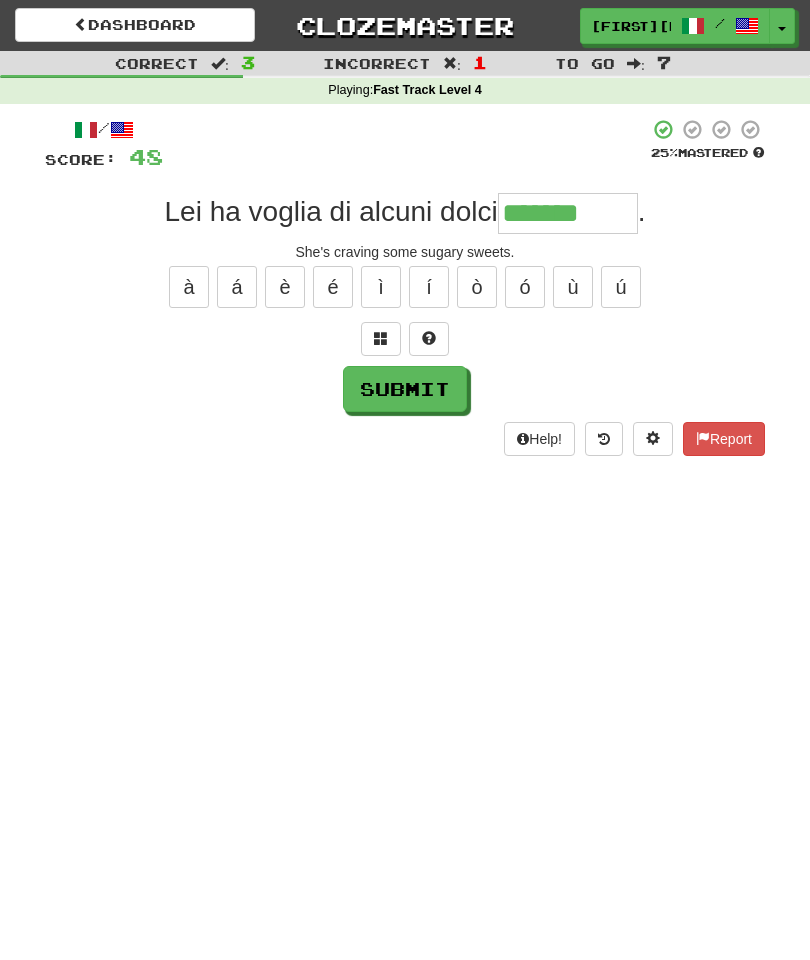 type on "**********" 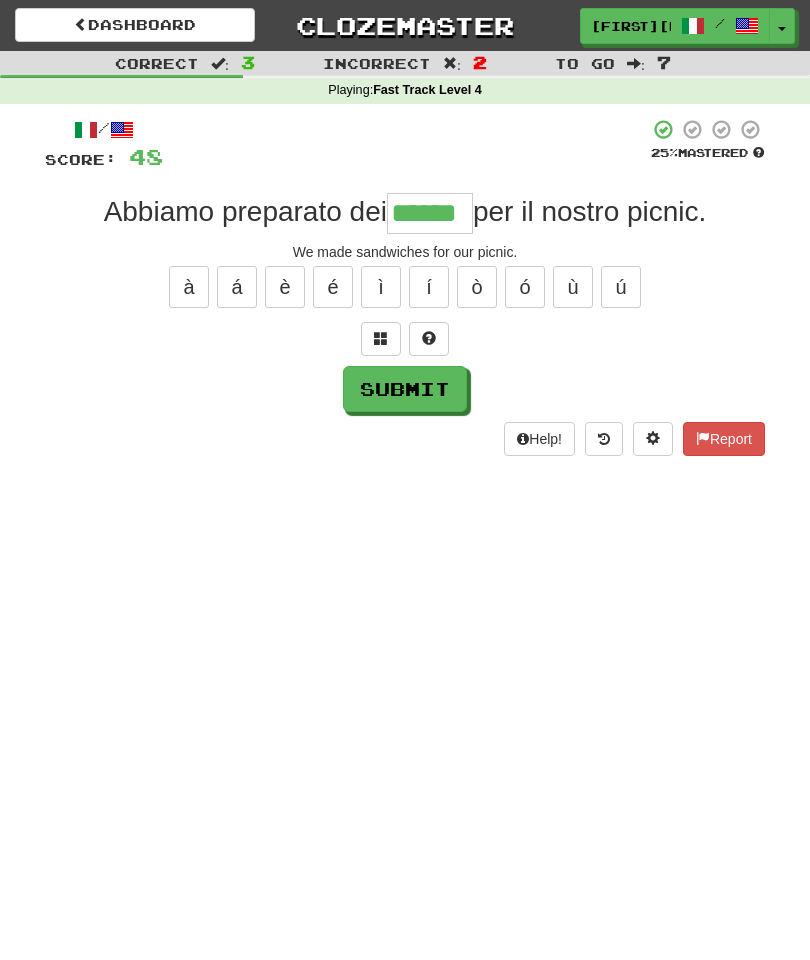 type on "******" 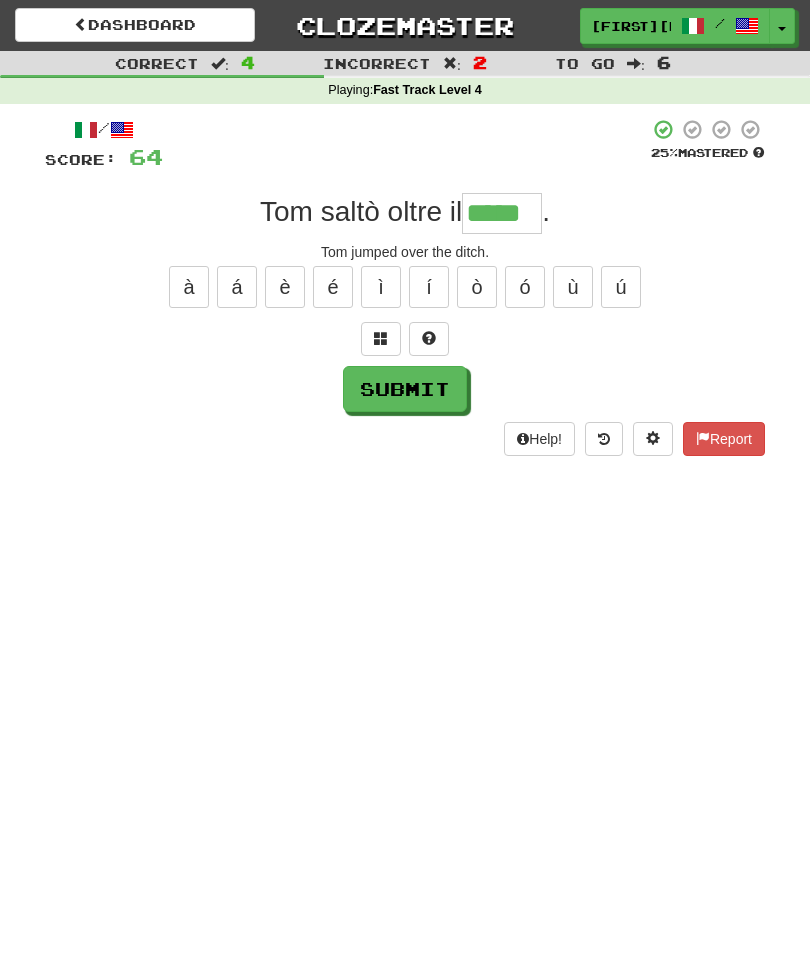 type on "*****" 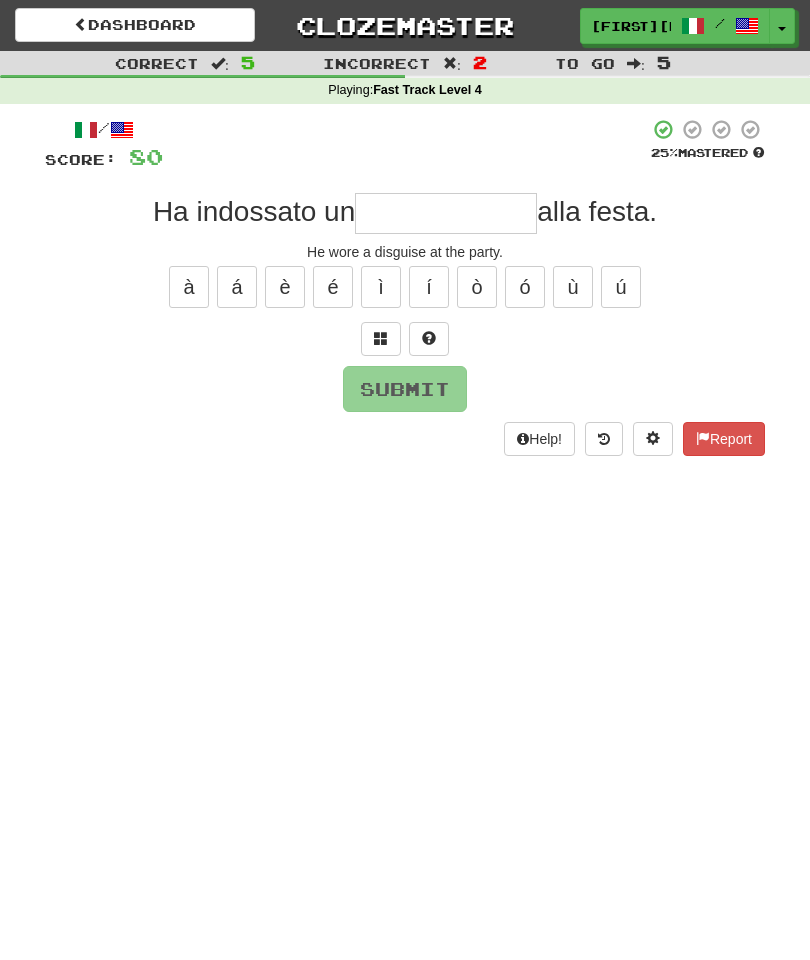 type on "**********" 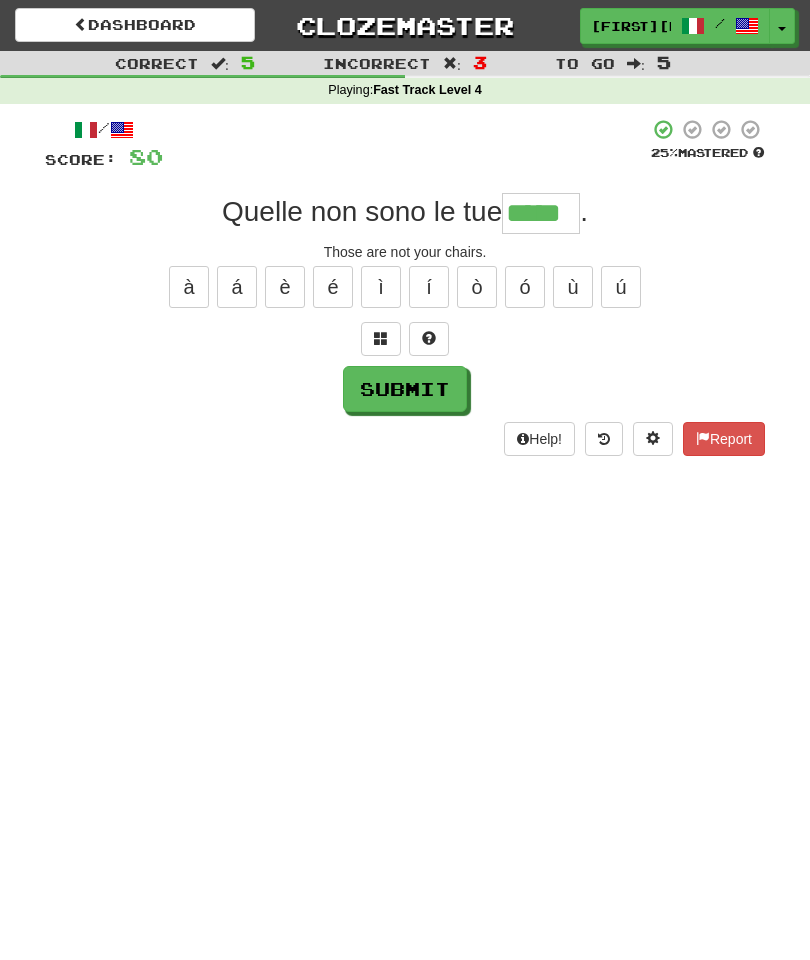 type on "*****" 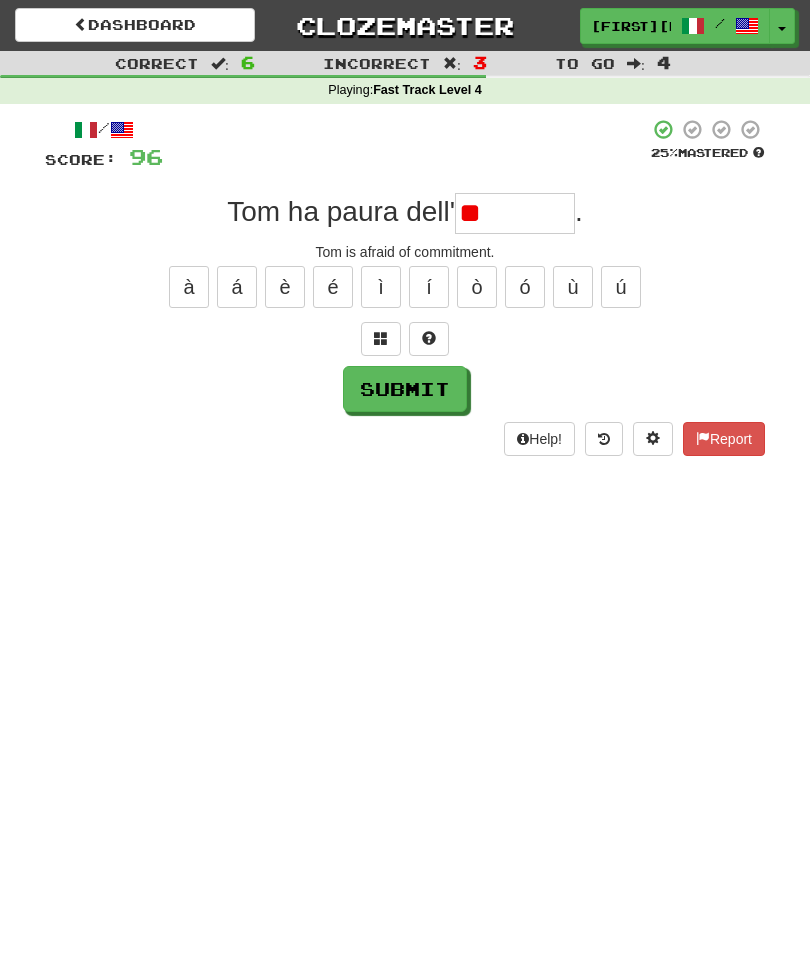 type on "*" 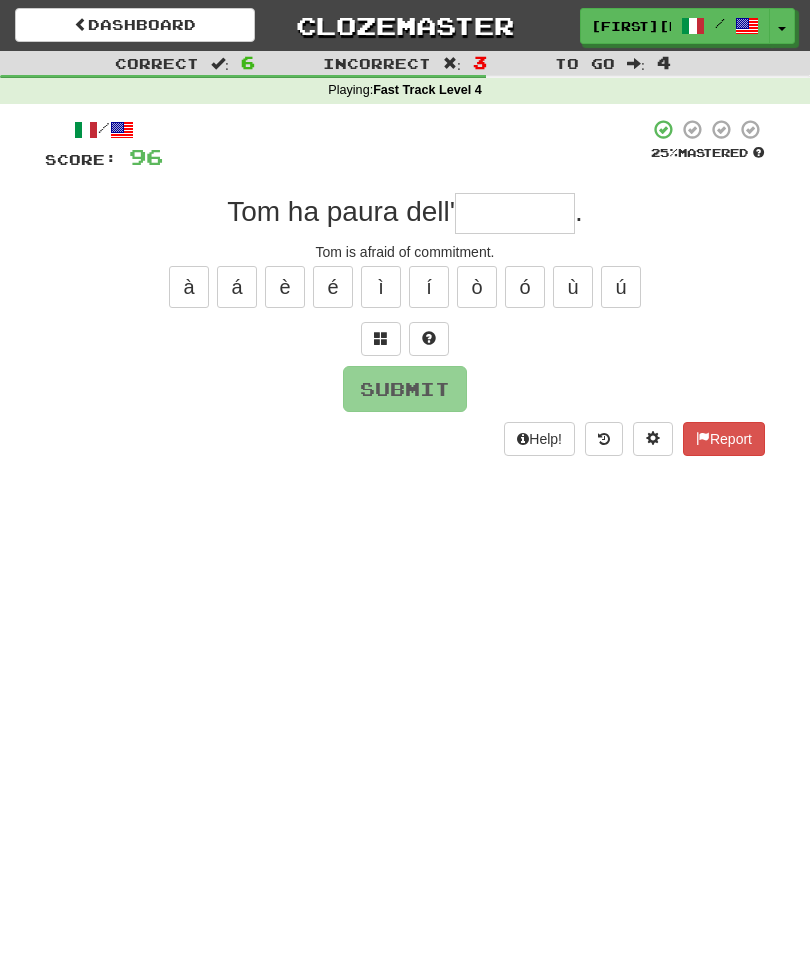 type on "*******" 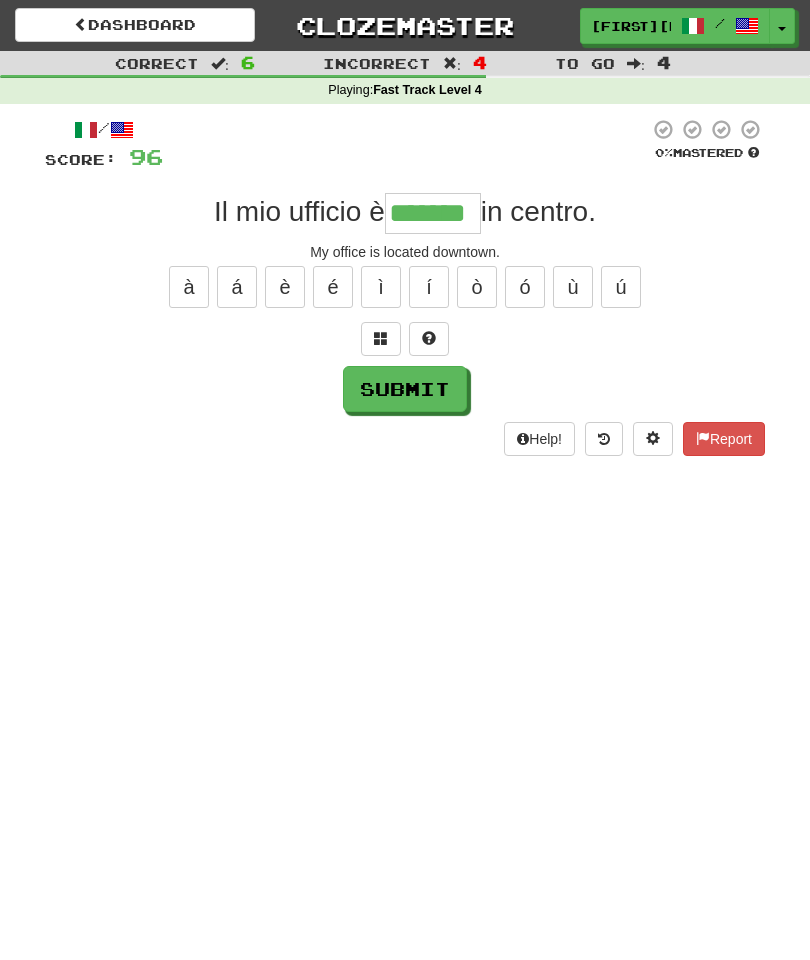 type on "*******" 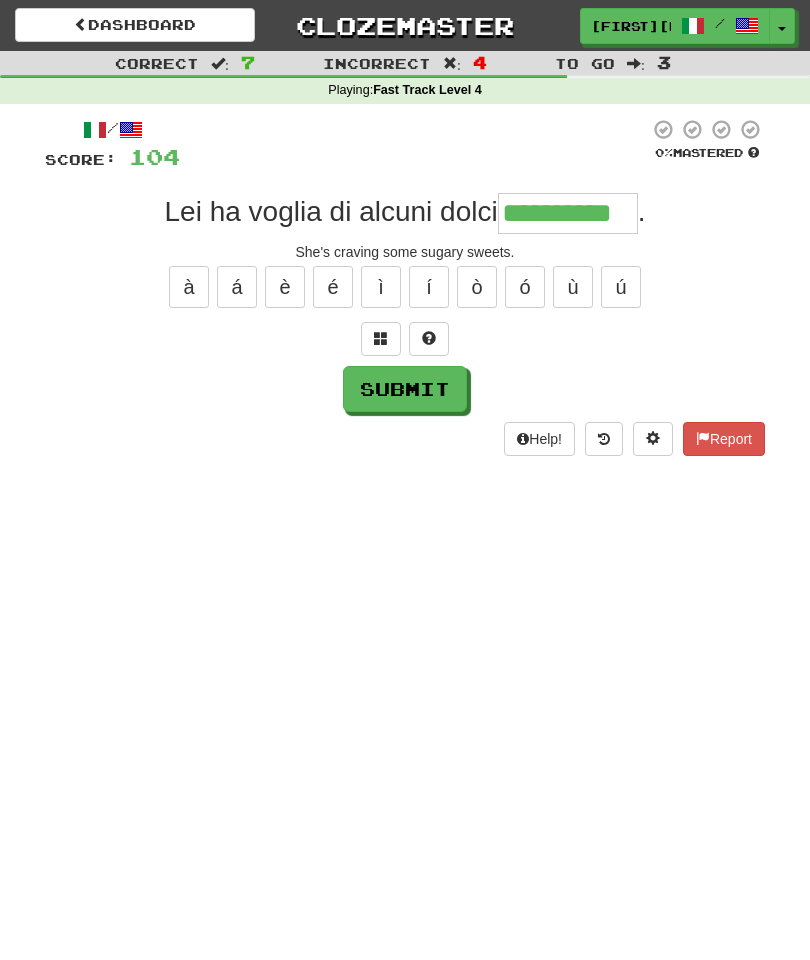 type on "**********" 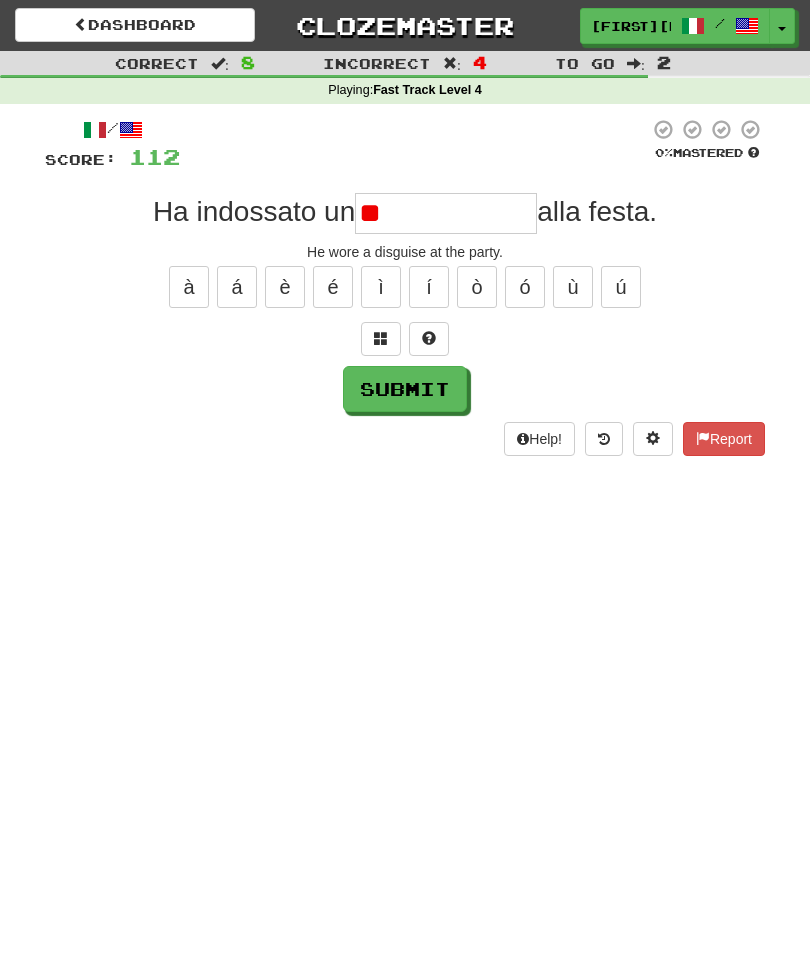 type on "*" 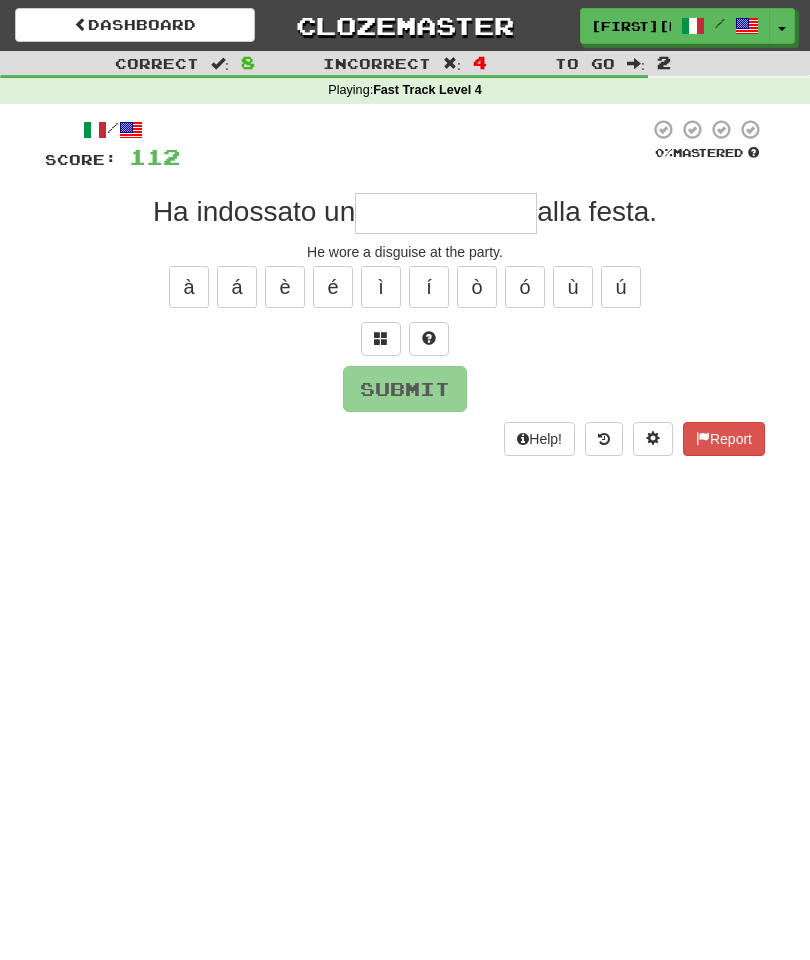 type on "**********" 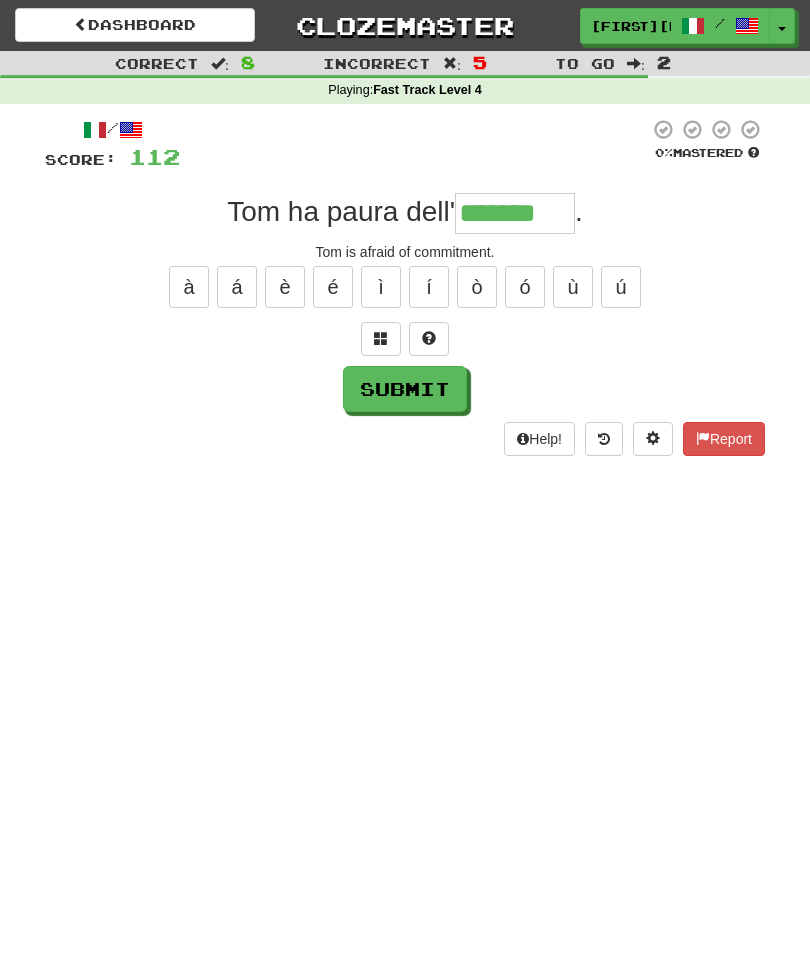 type on "*******" 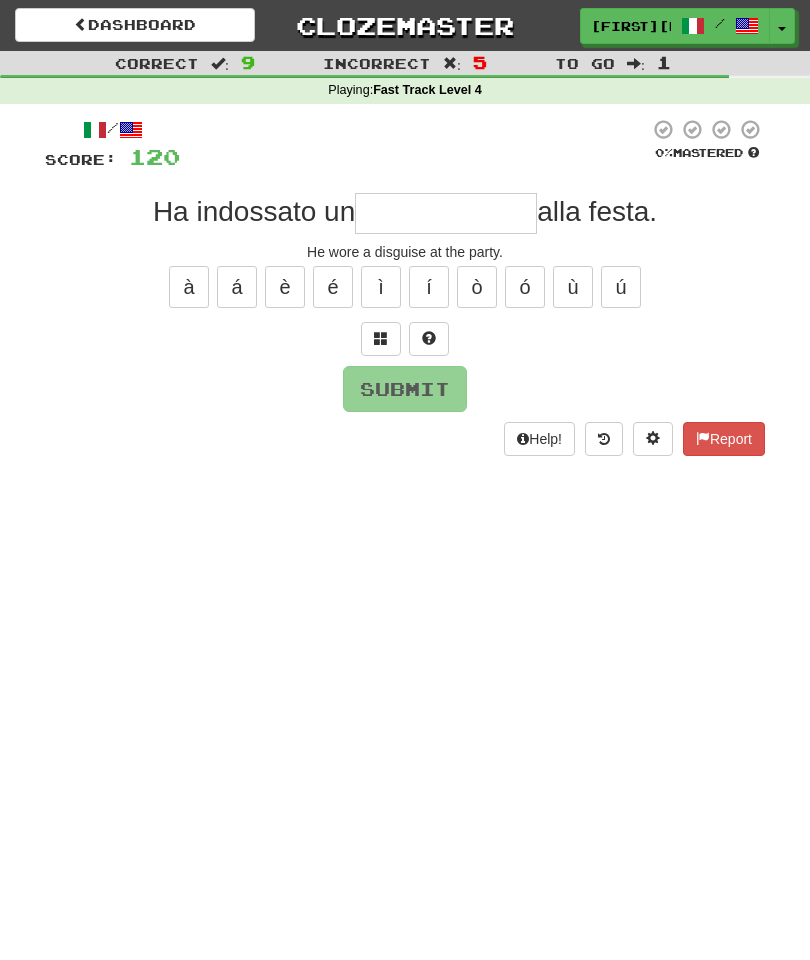 type on "*" 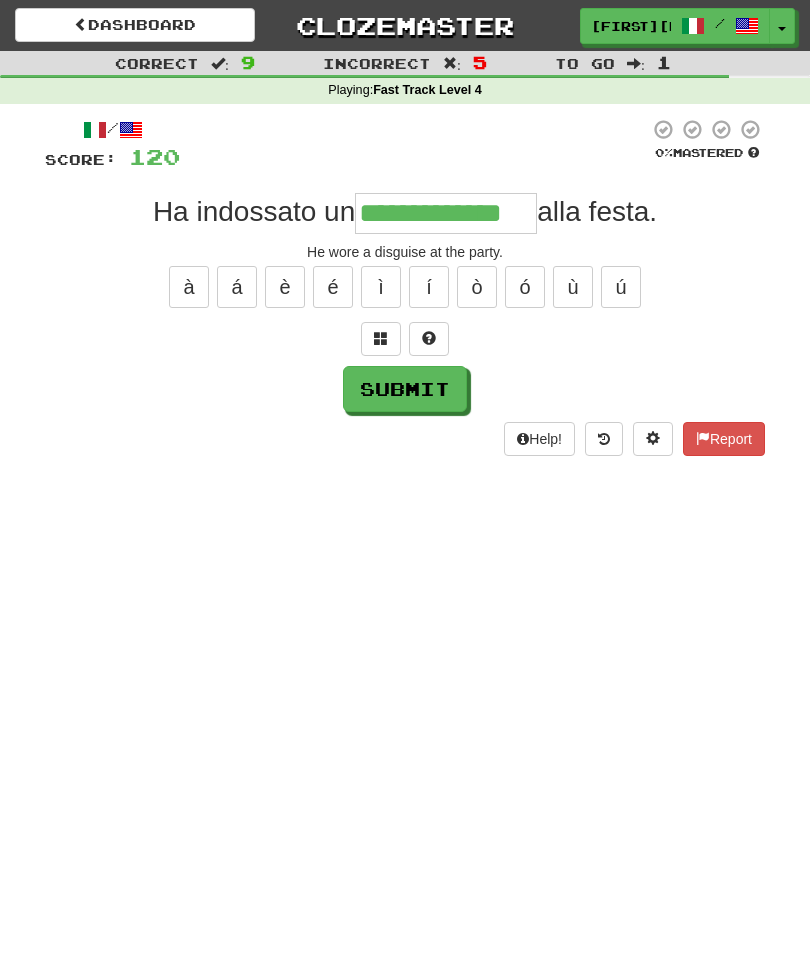 type on "**********" 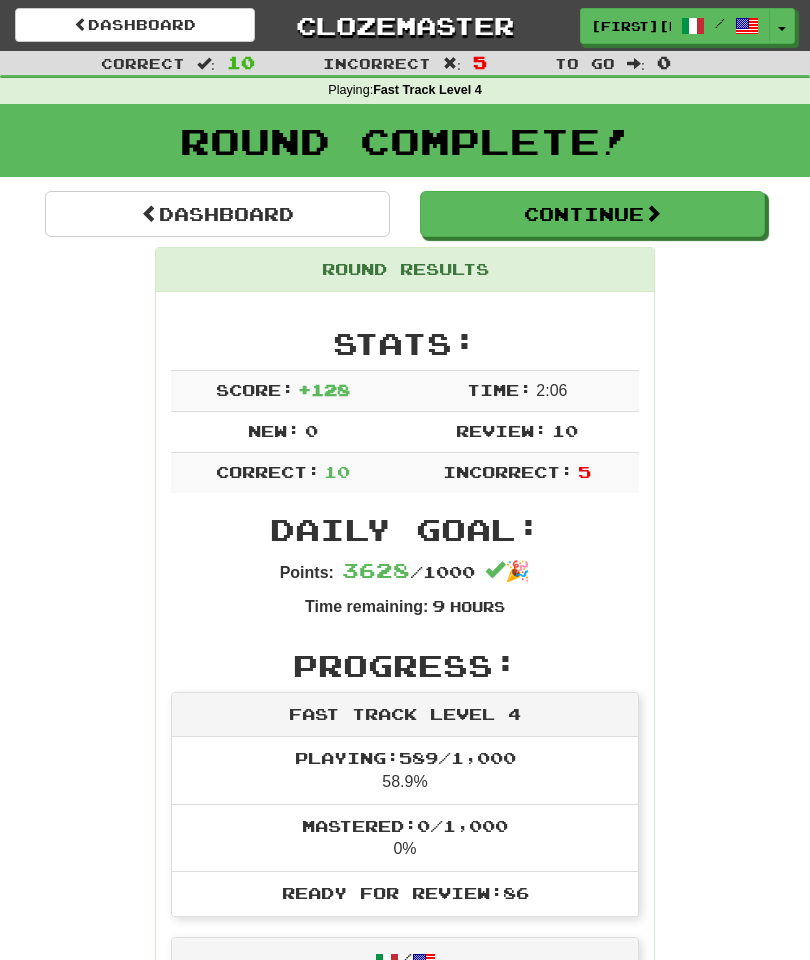 click on "Continue" at bounding box center (592, 214) 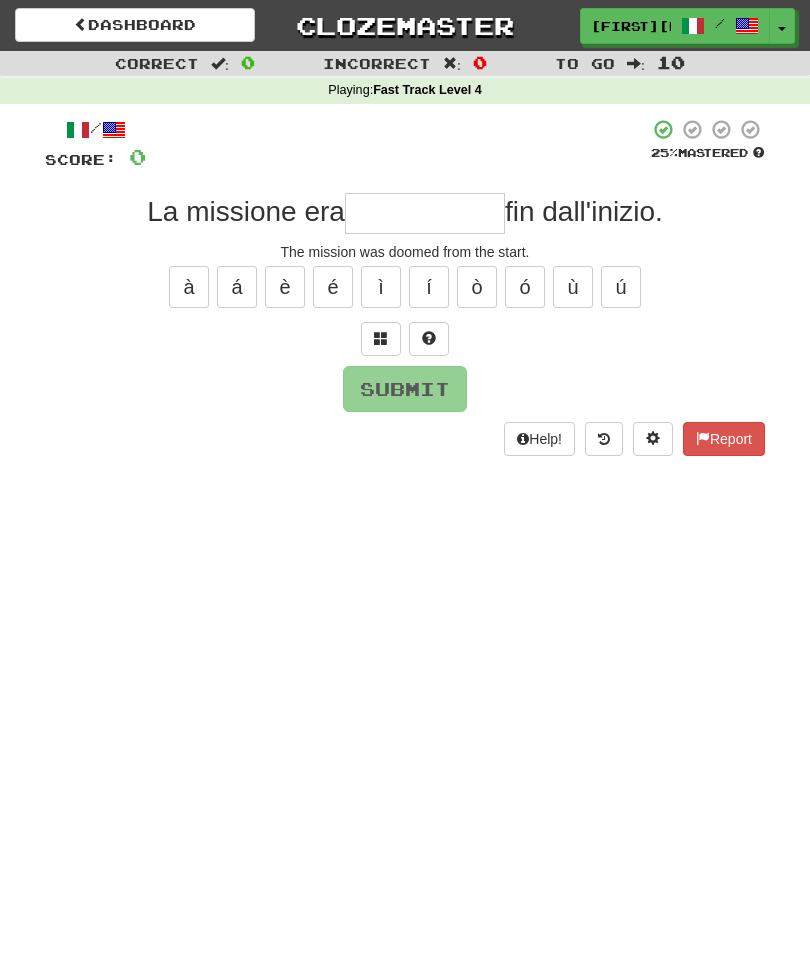 click at bounding box center (425, 213) 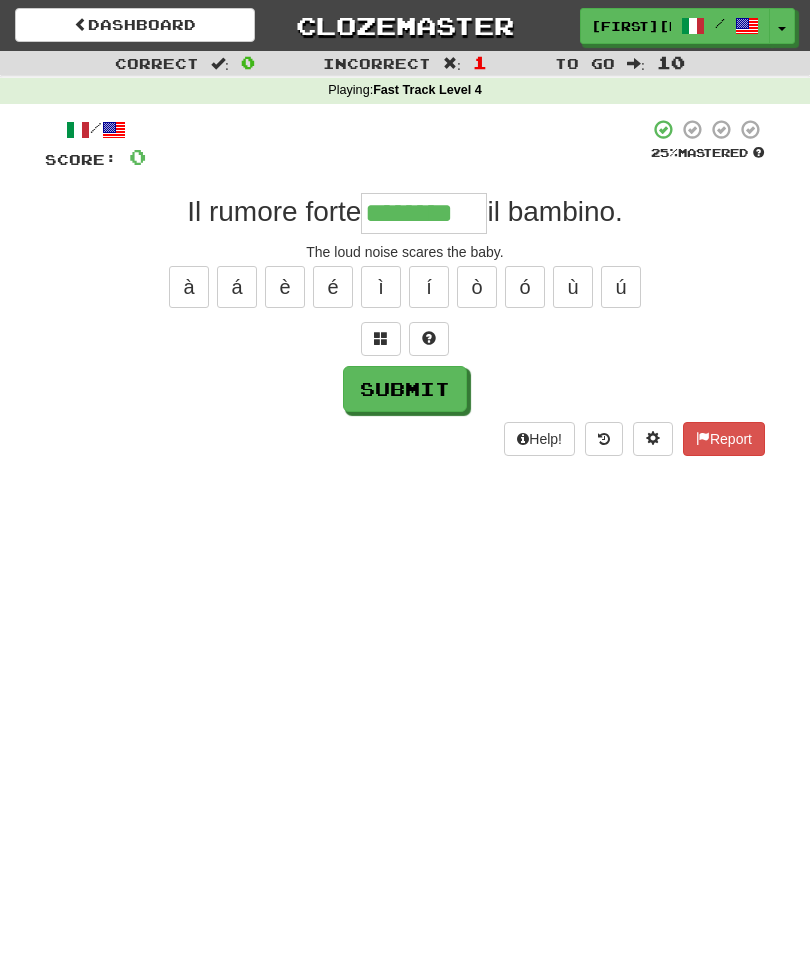type on "********" 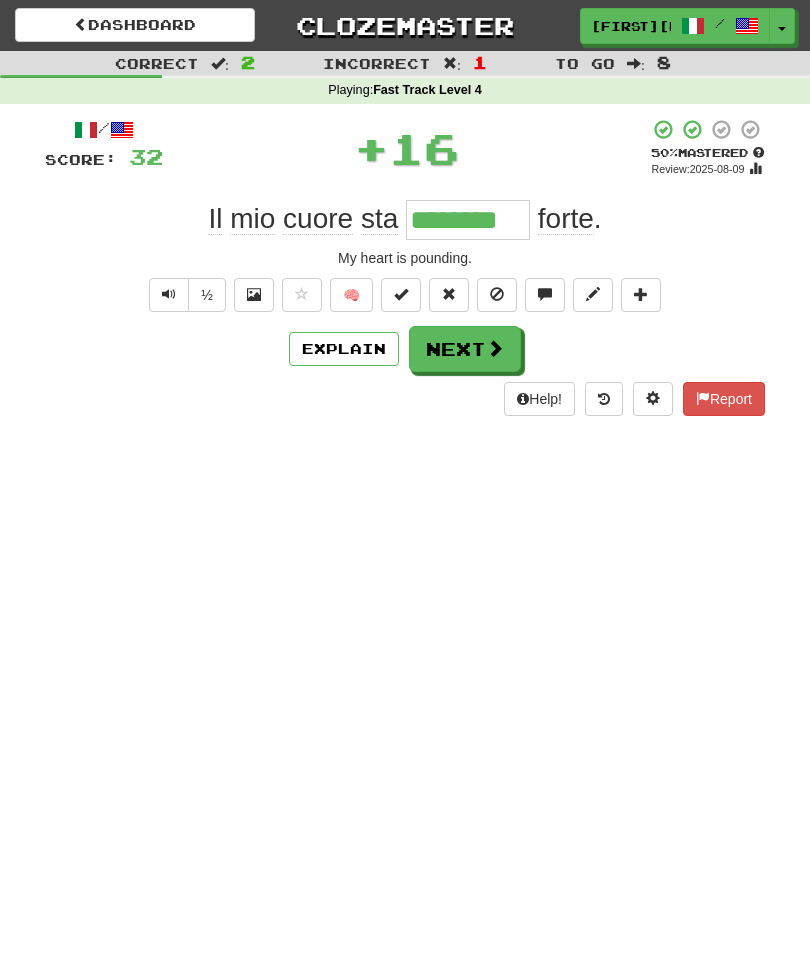 type on "********" 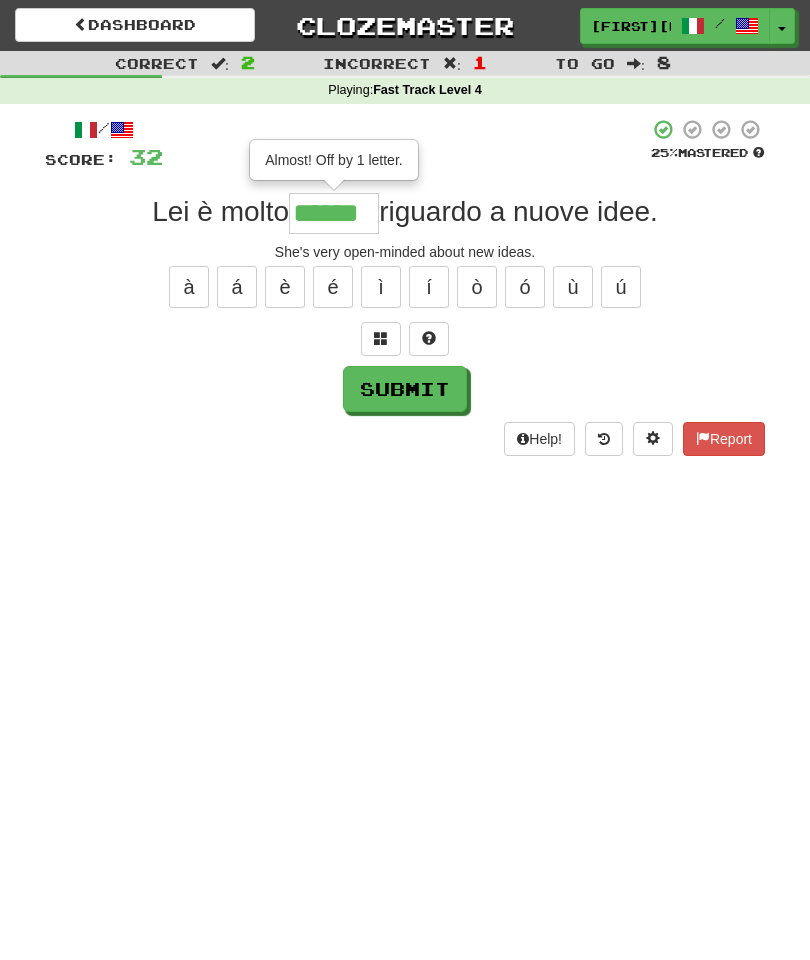 type on "******" 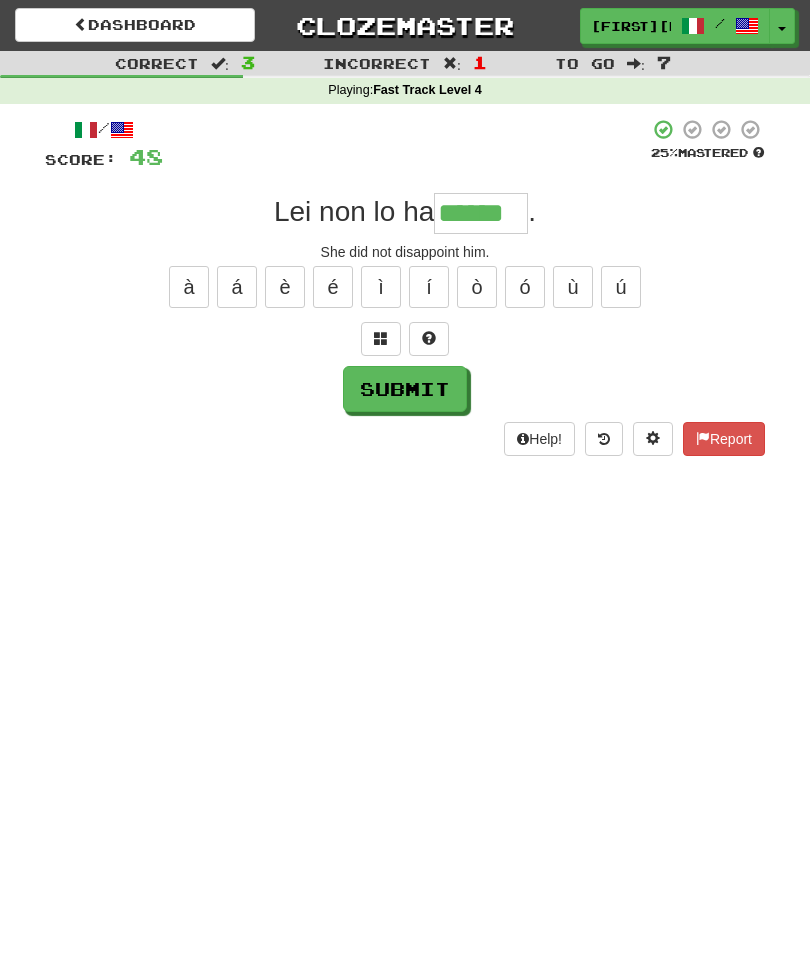 type on "******" 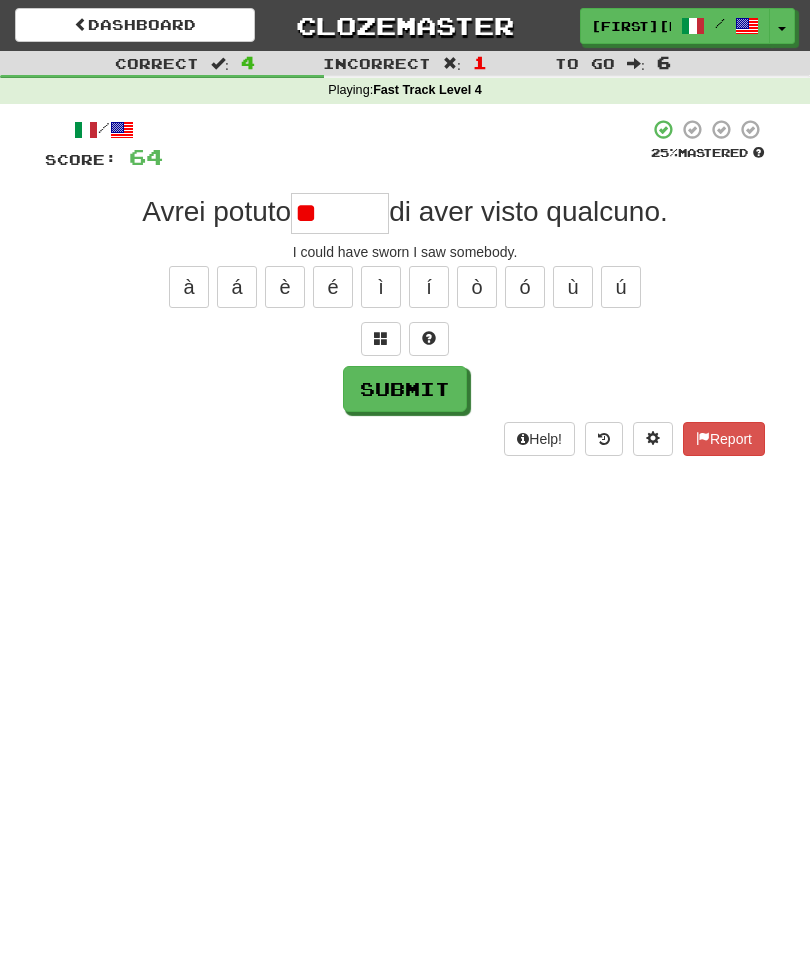 type on "*" 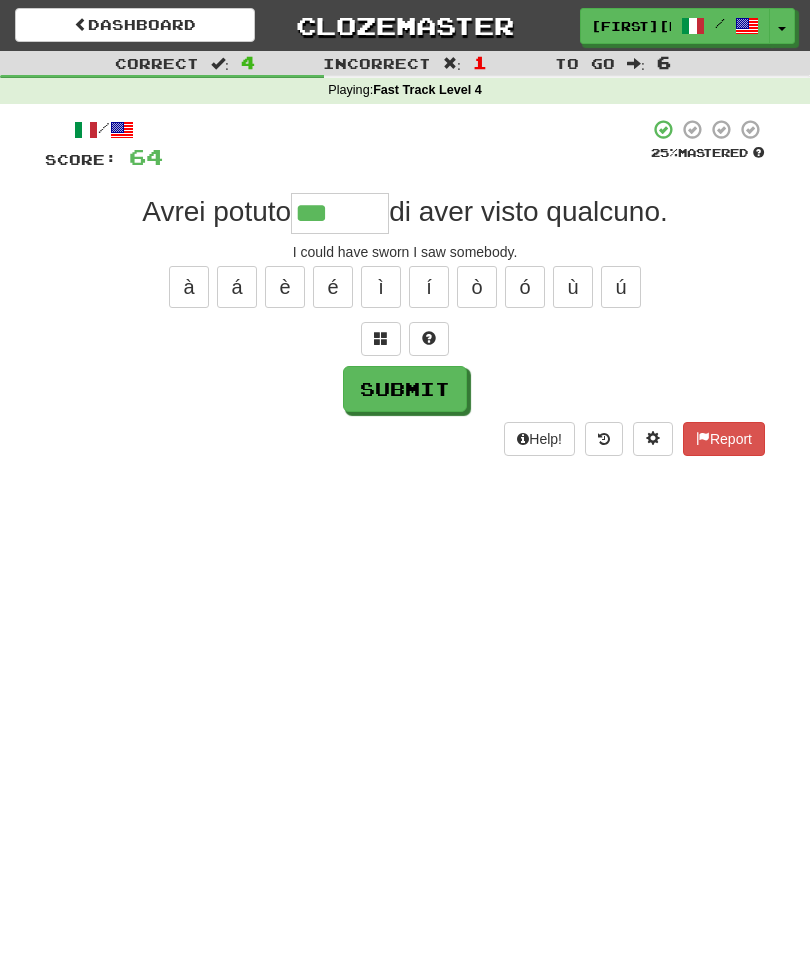 type on "*******" 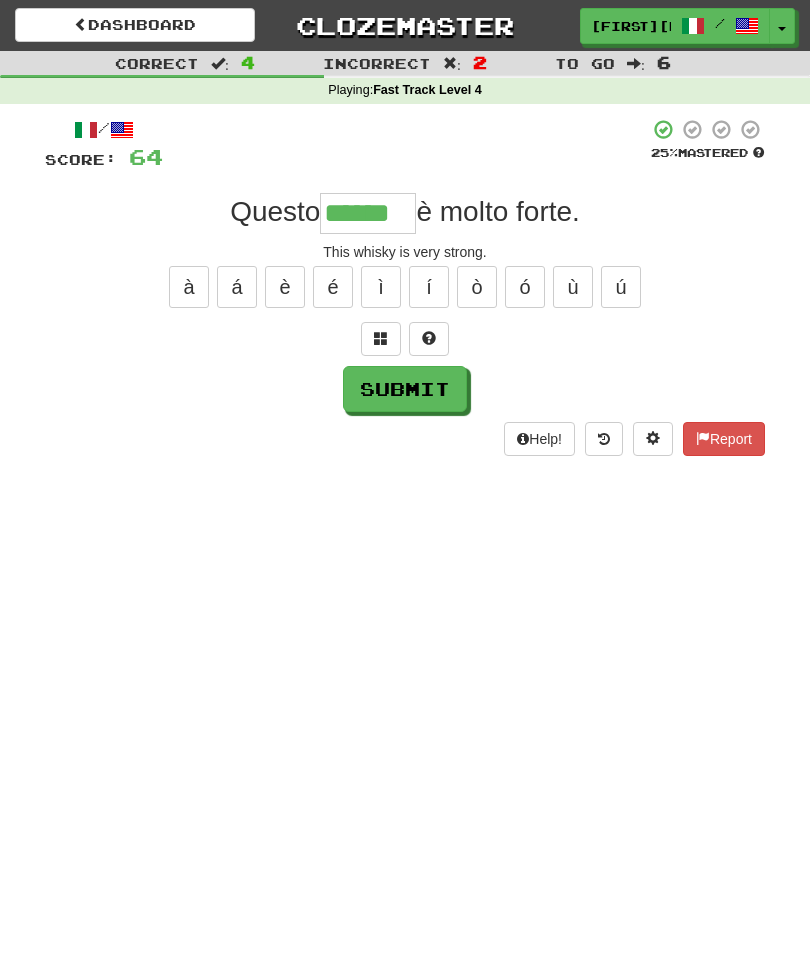 type on "******" 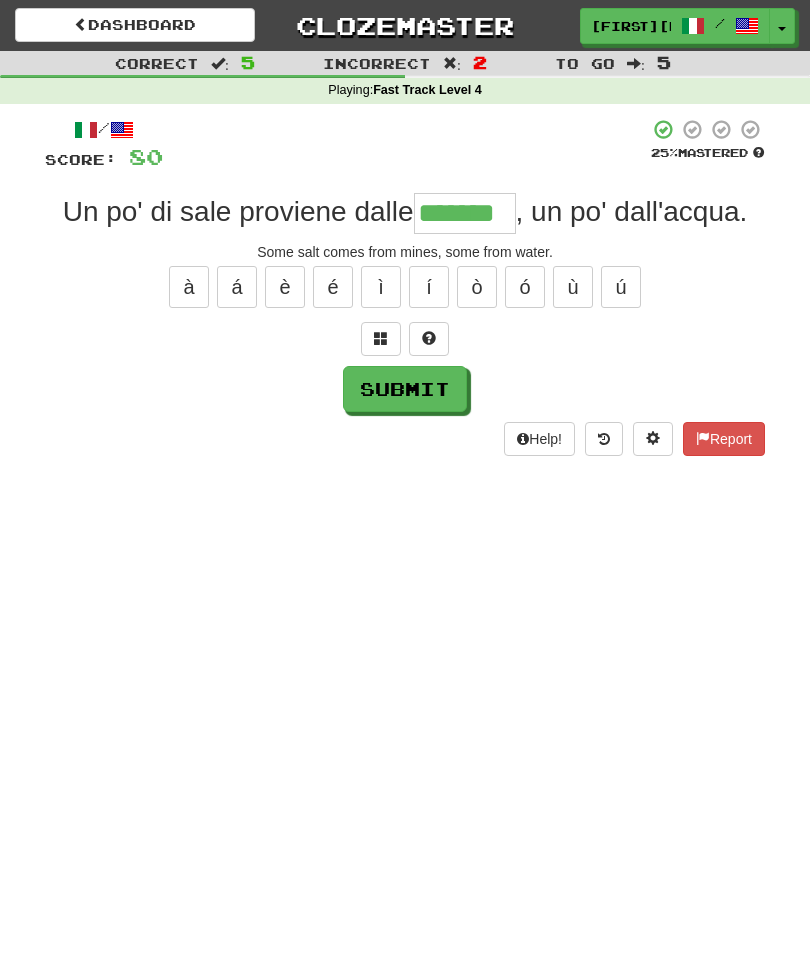type on "*******" 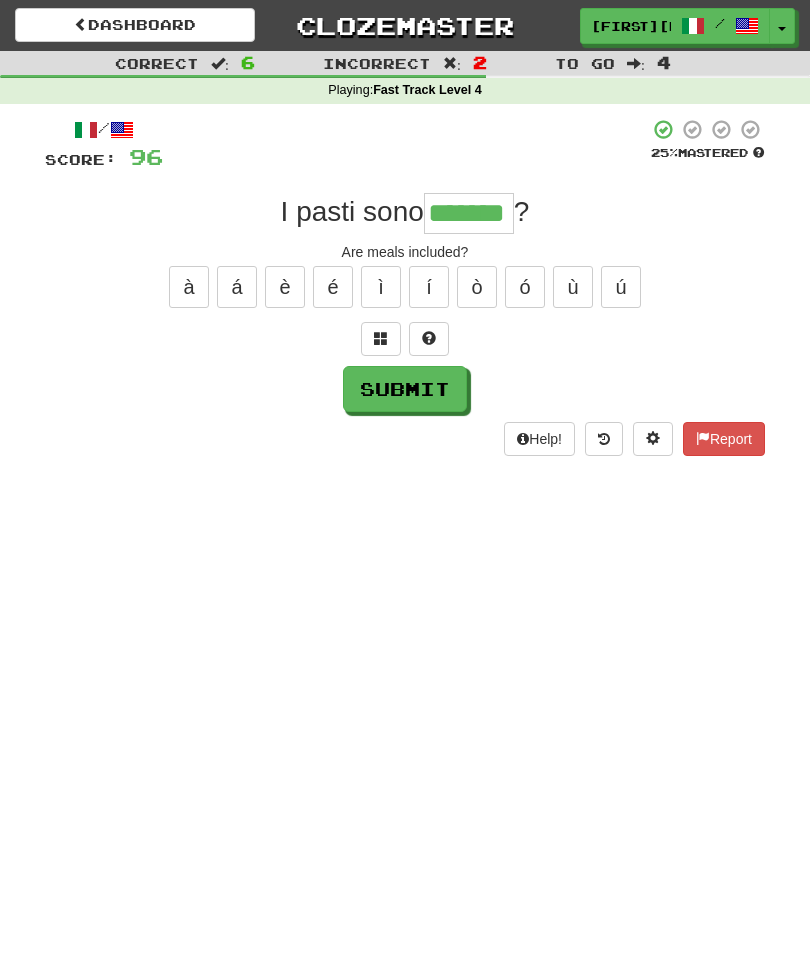 type on "*******" 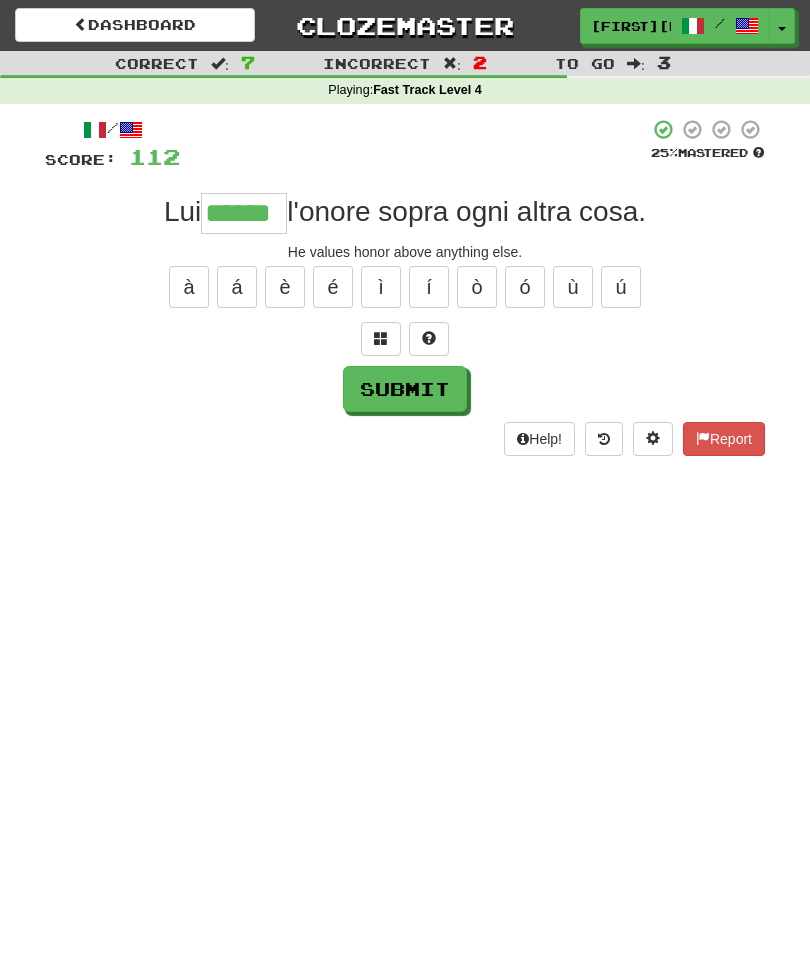 type on "******" 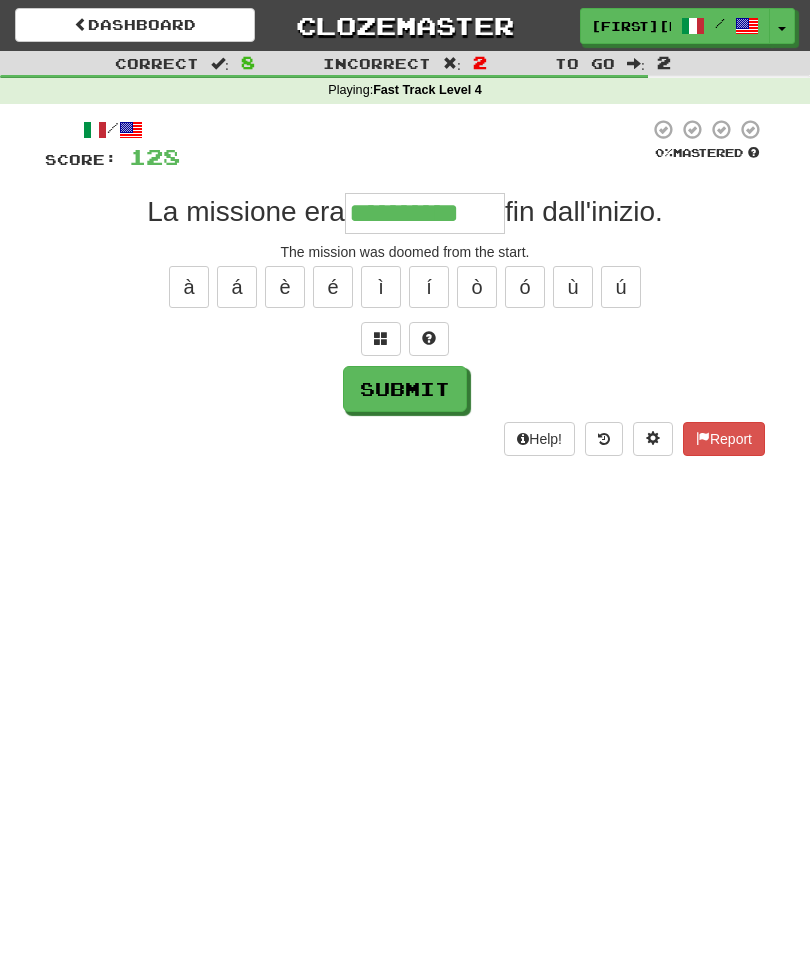 type on "**********" 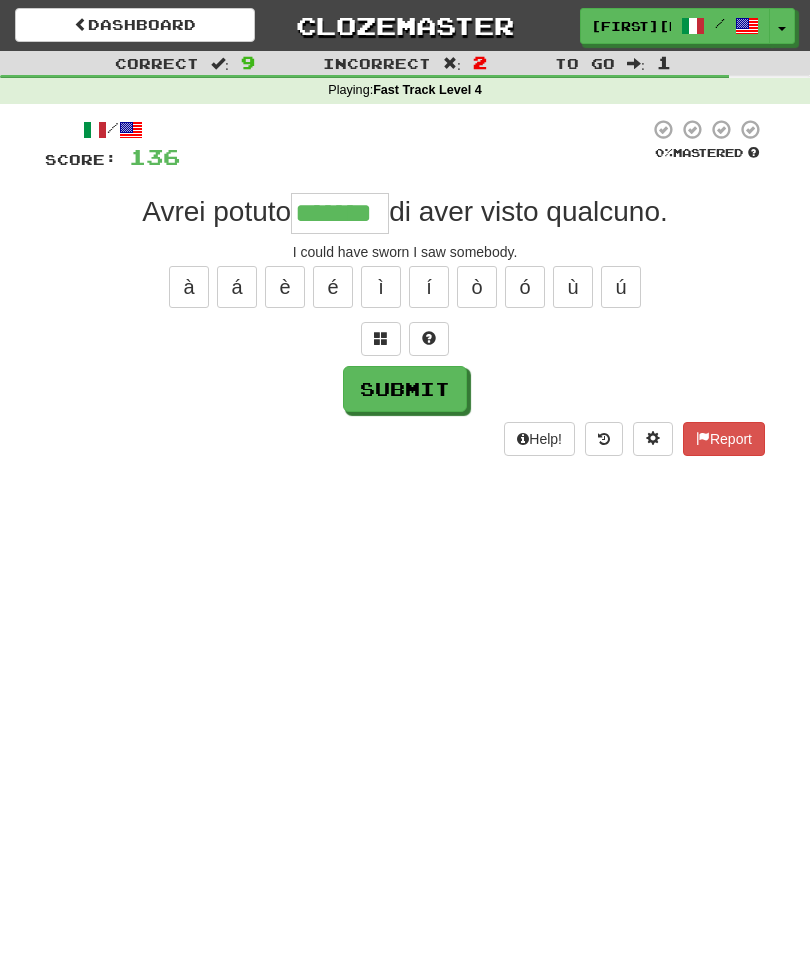 type on "*******" 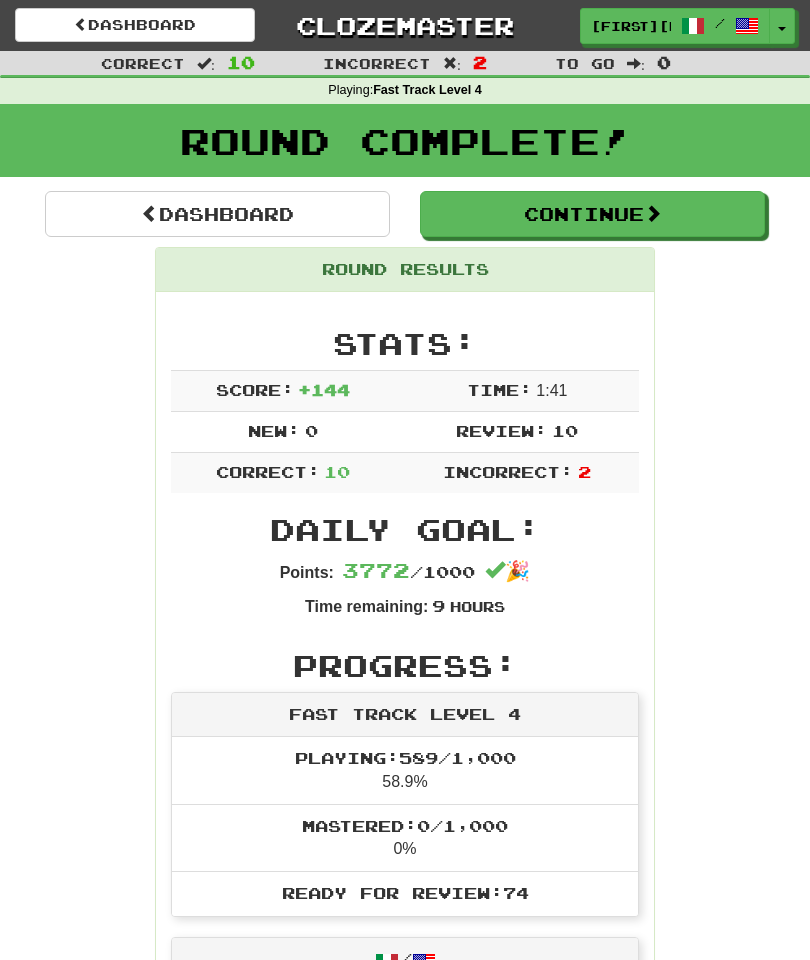 click on "Continue" at bounding box center (592, 214) 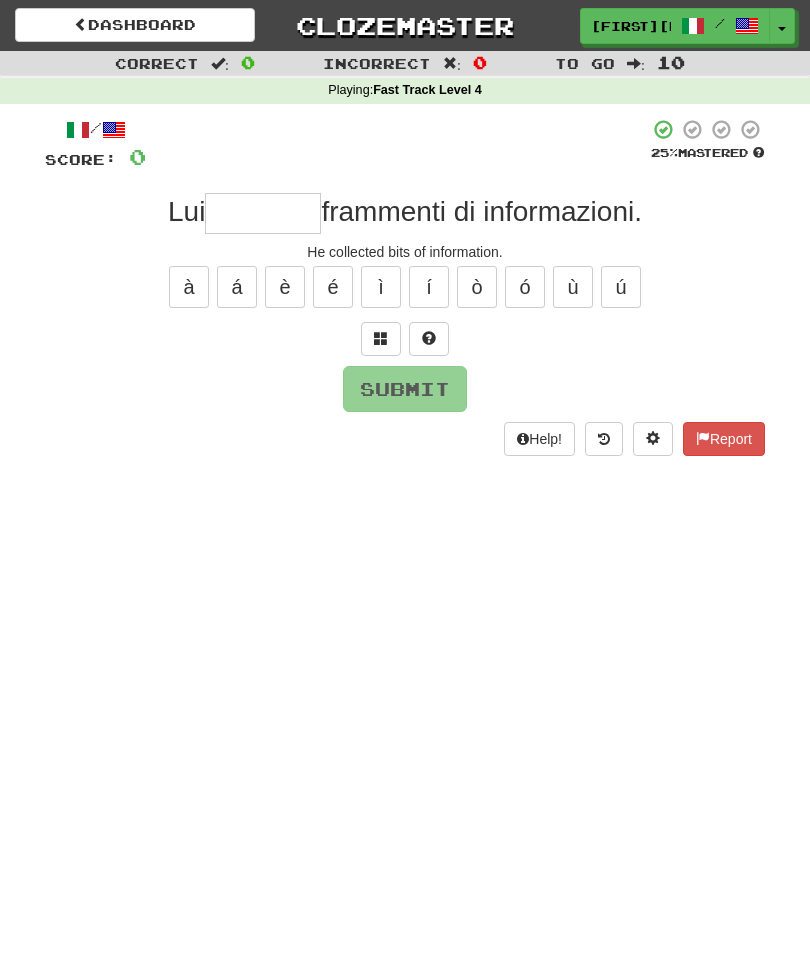 click at bounding box center (263, 213) 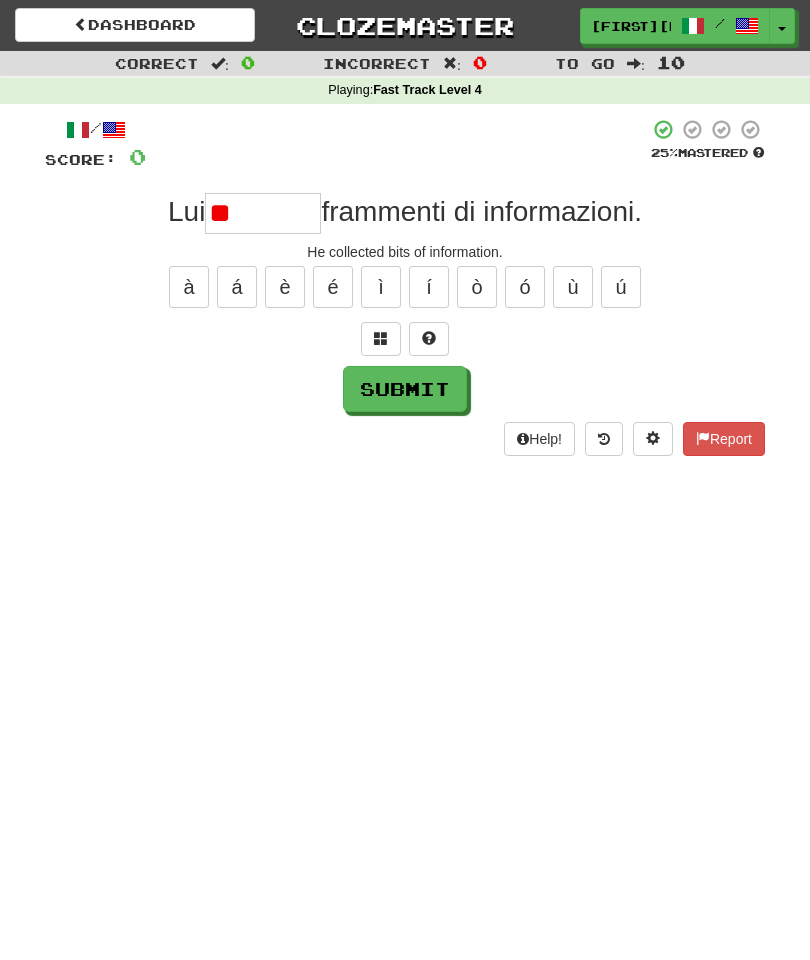 type on "*" 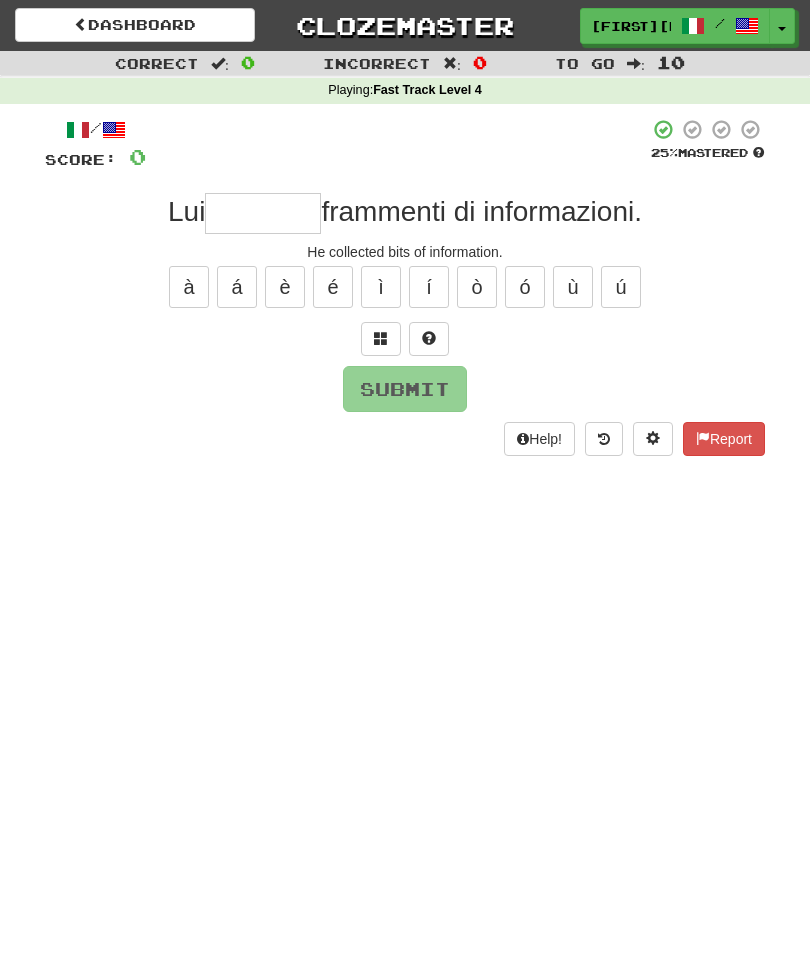 type on "********" 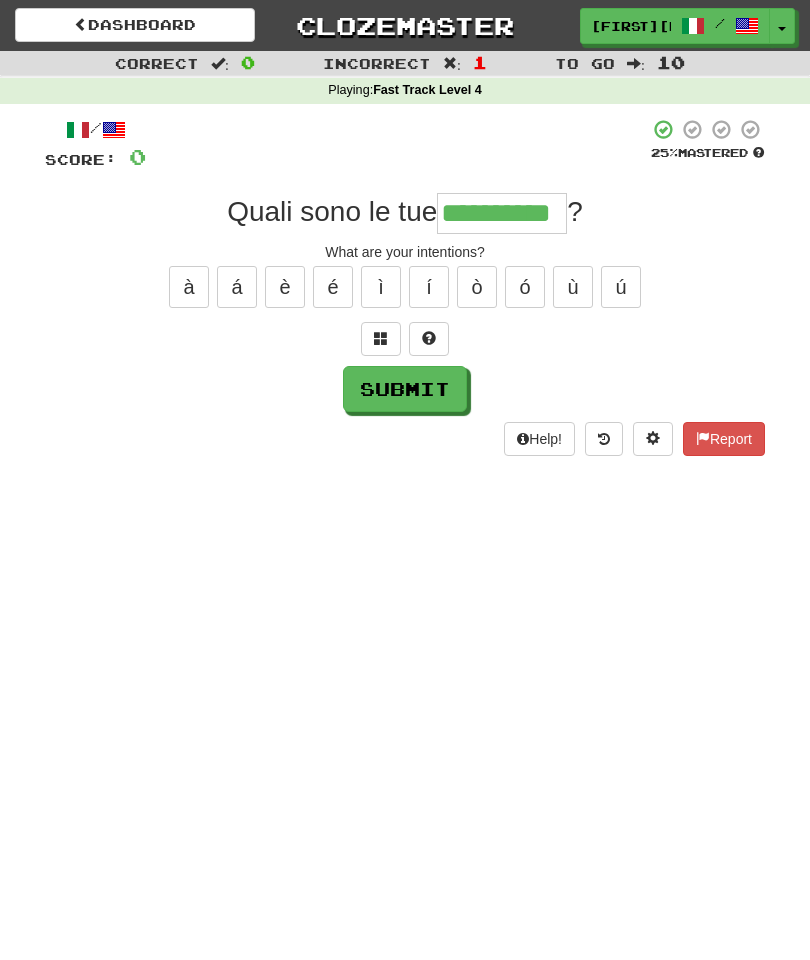 type on "**********" 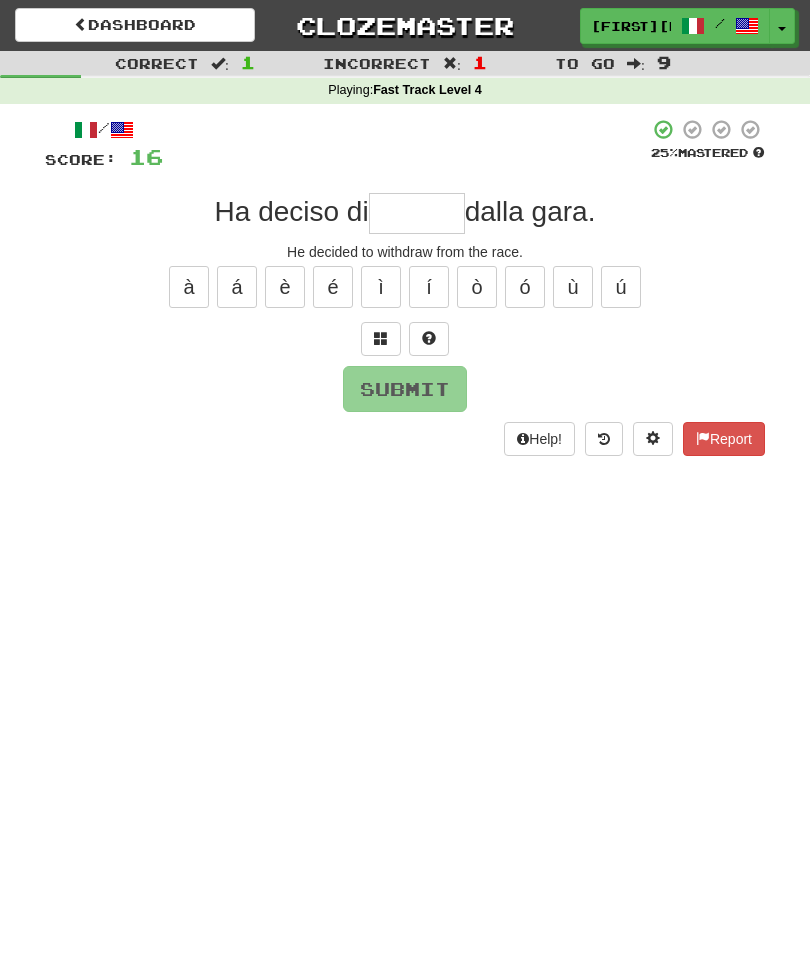 type on "*********" 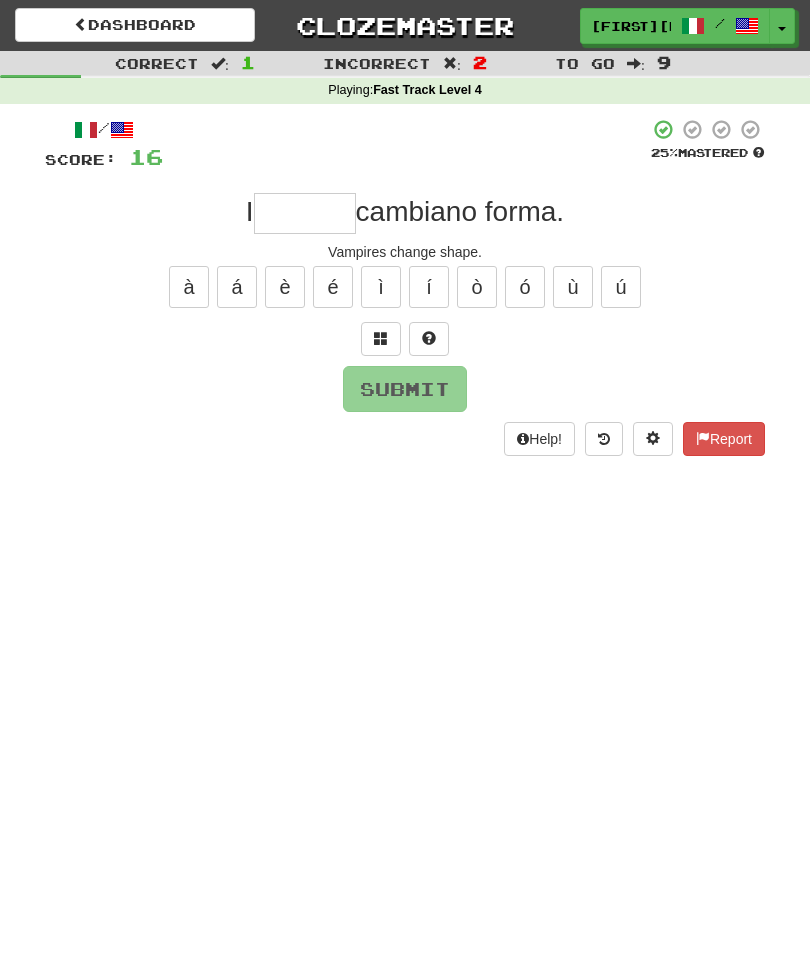 type on "*******" 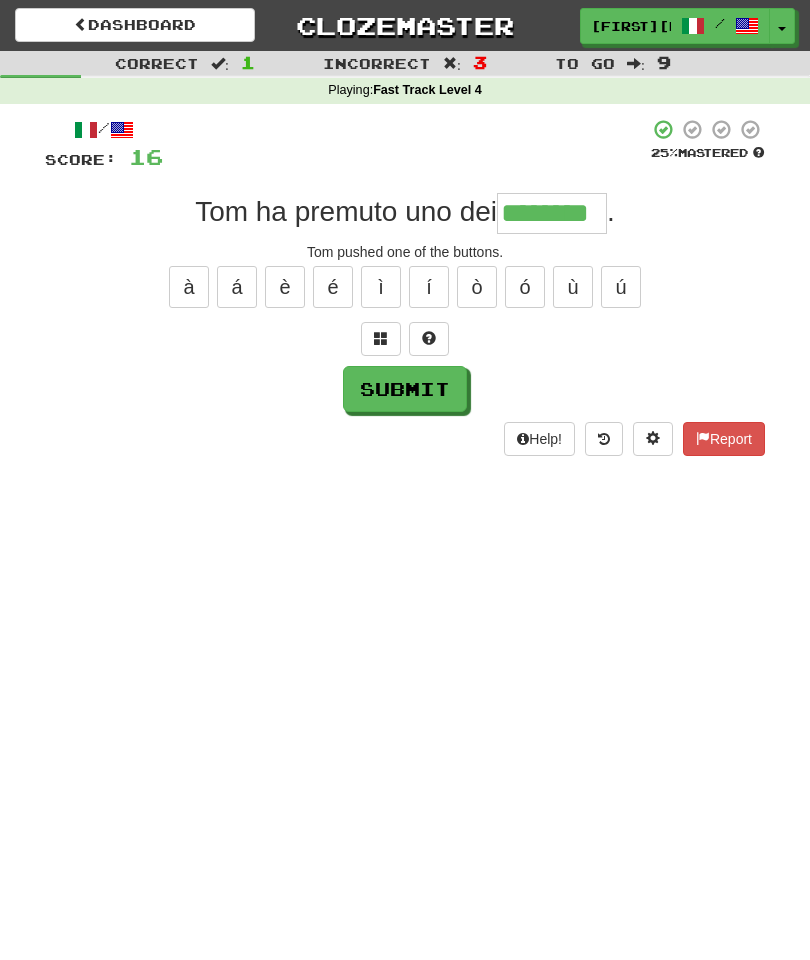 type on "********" 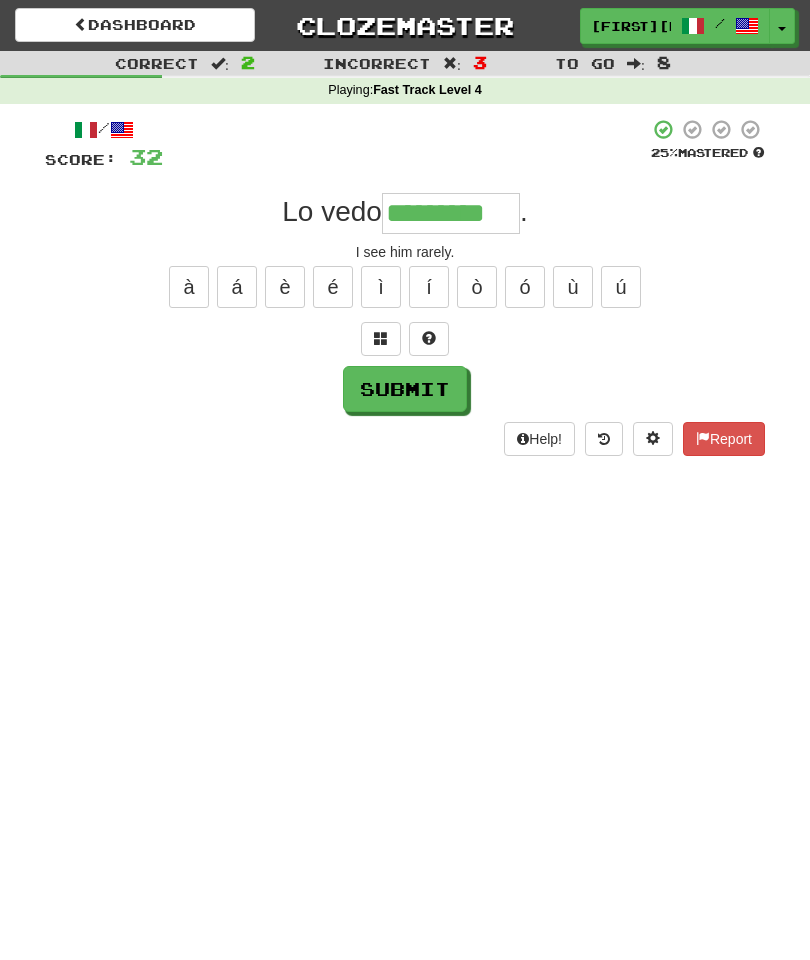 type on "*********" 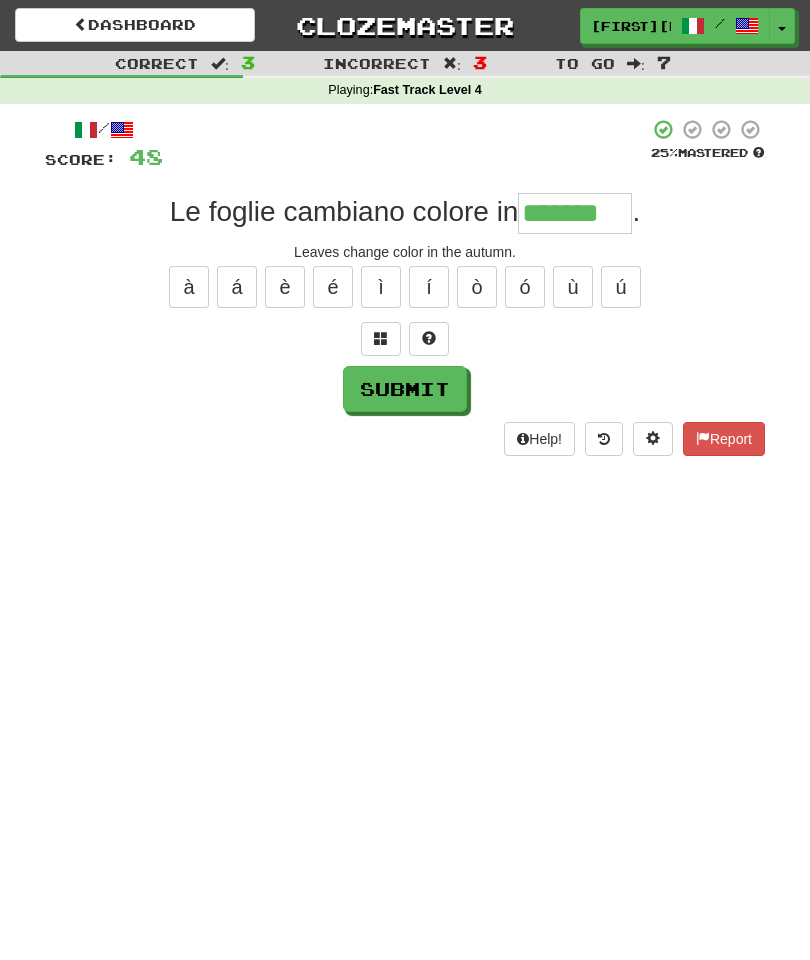 type on "*******" 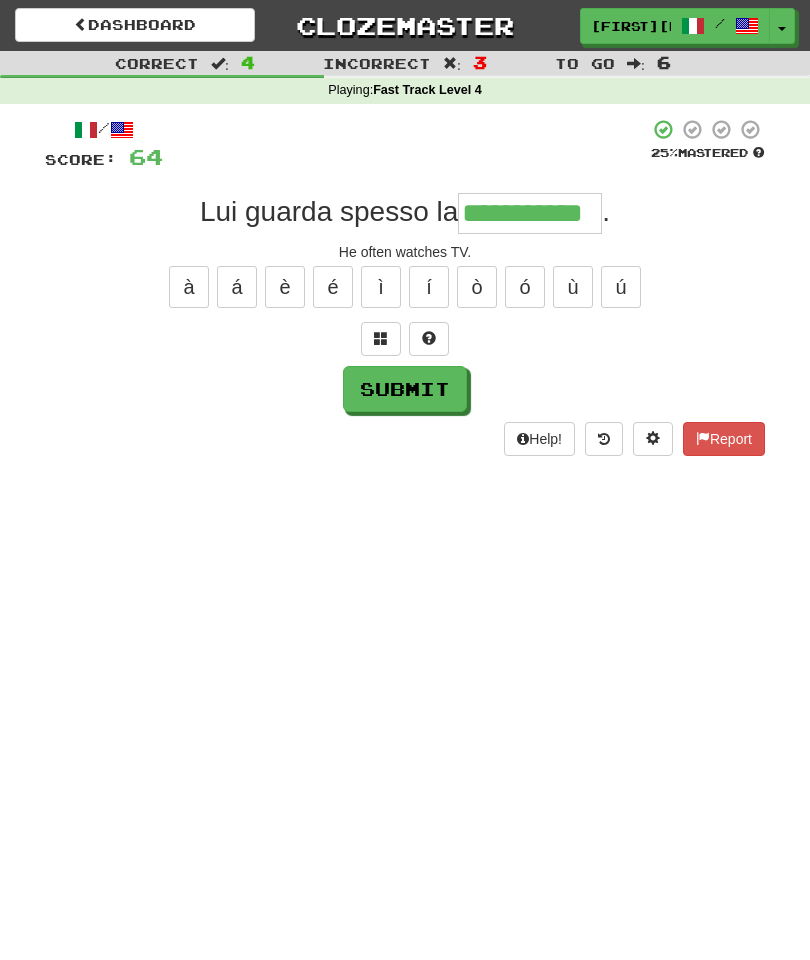 type on "**********" 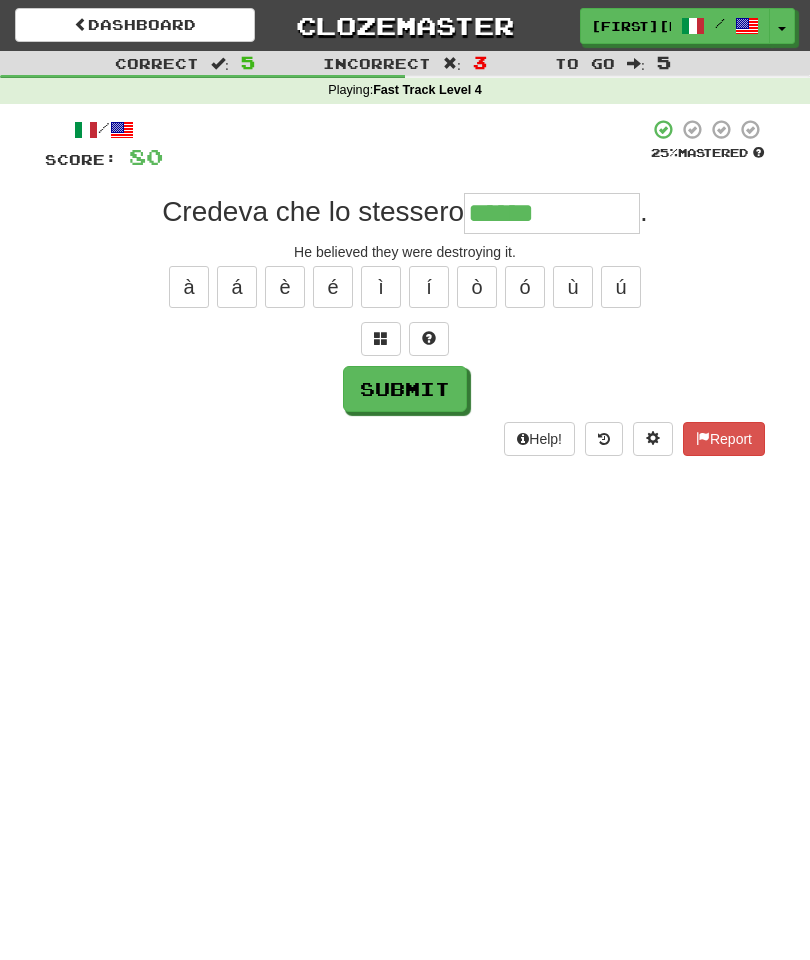 type on "**********" 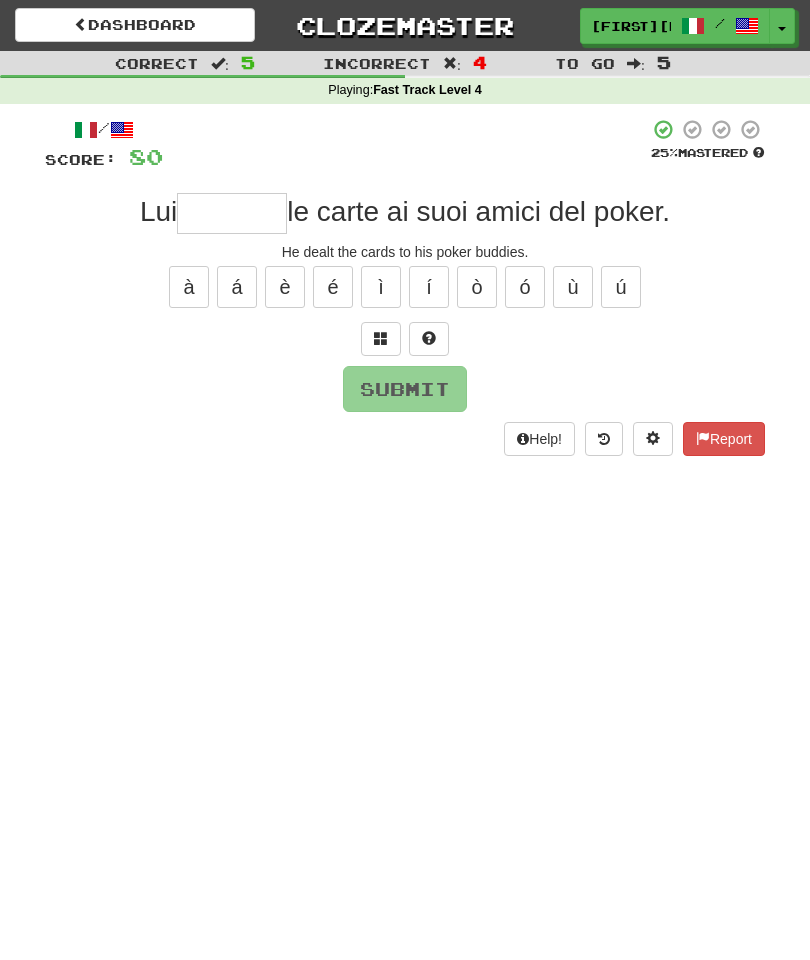 type on "*********" 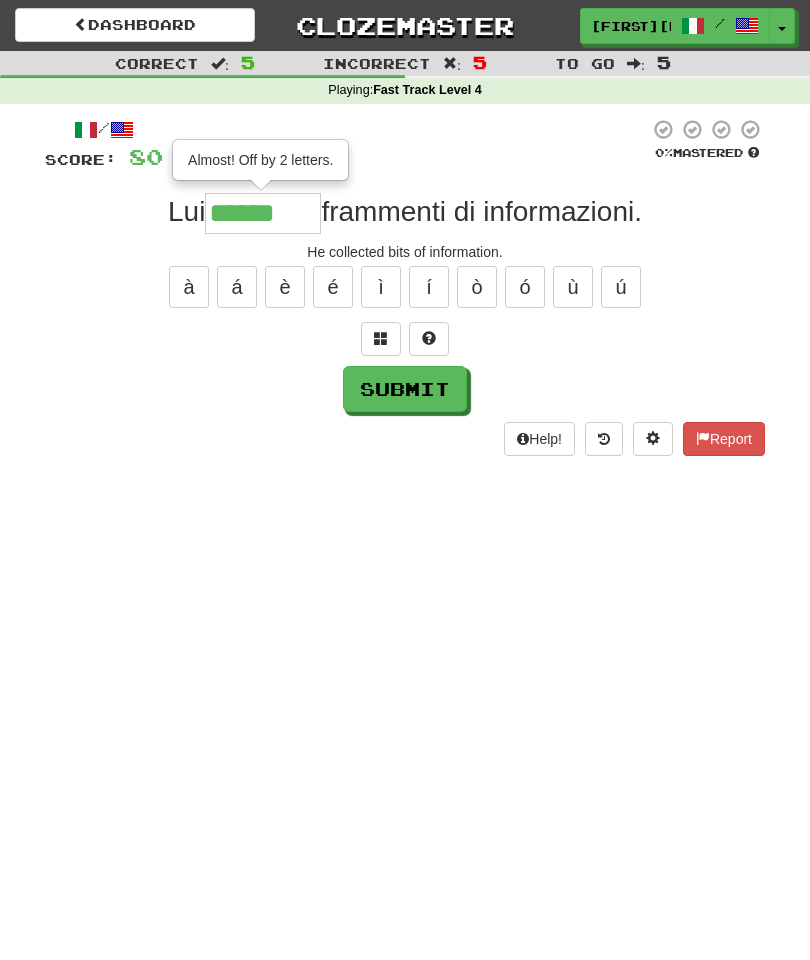 type on "********" 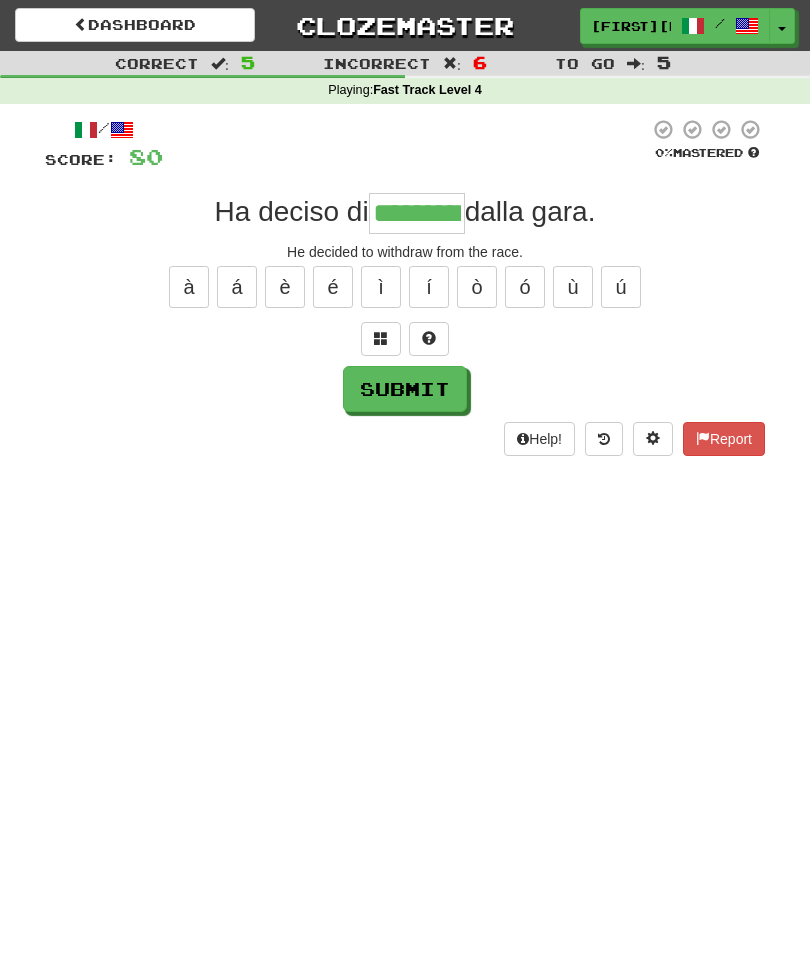 type on "*********" 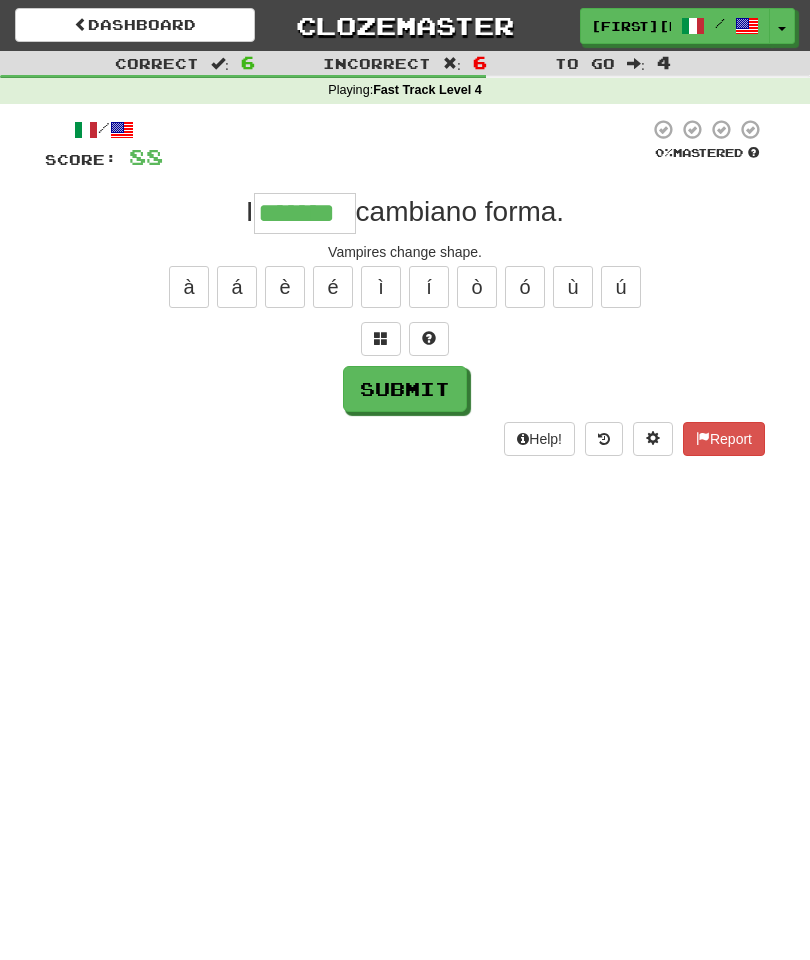 type on "*******" 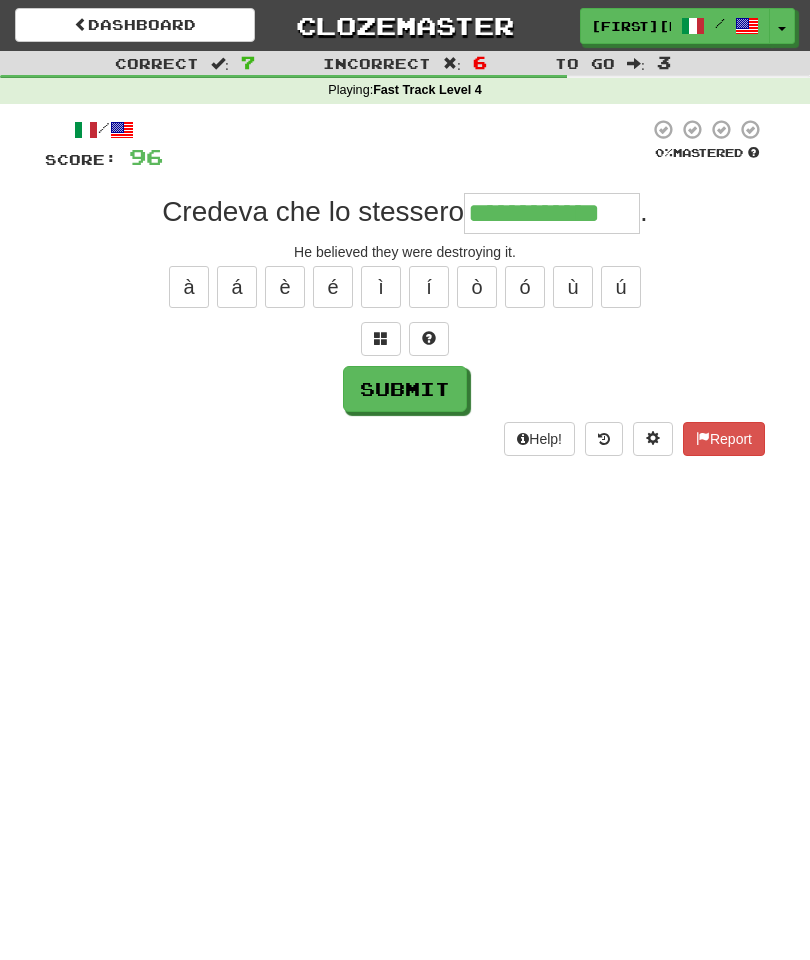 type on "**********" 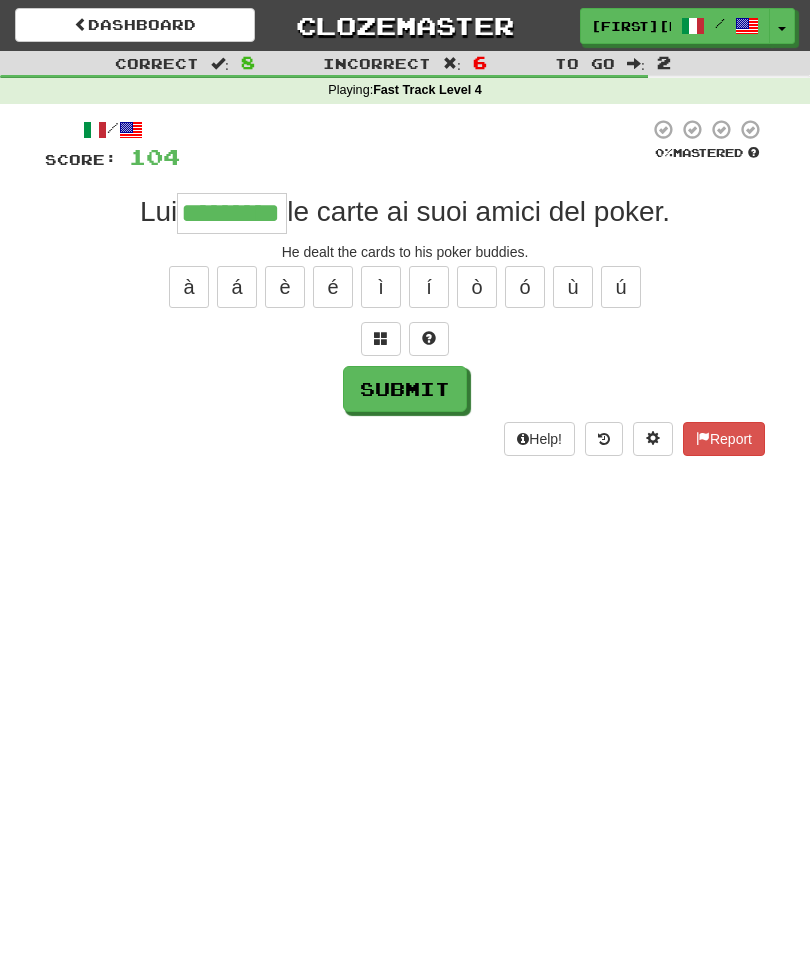 type on "*********" 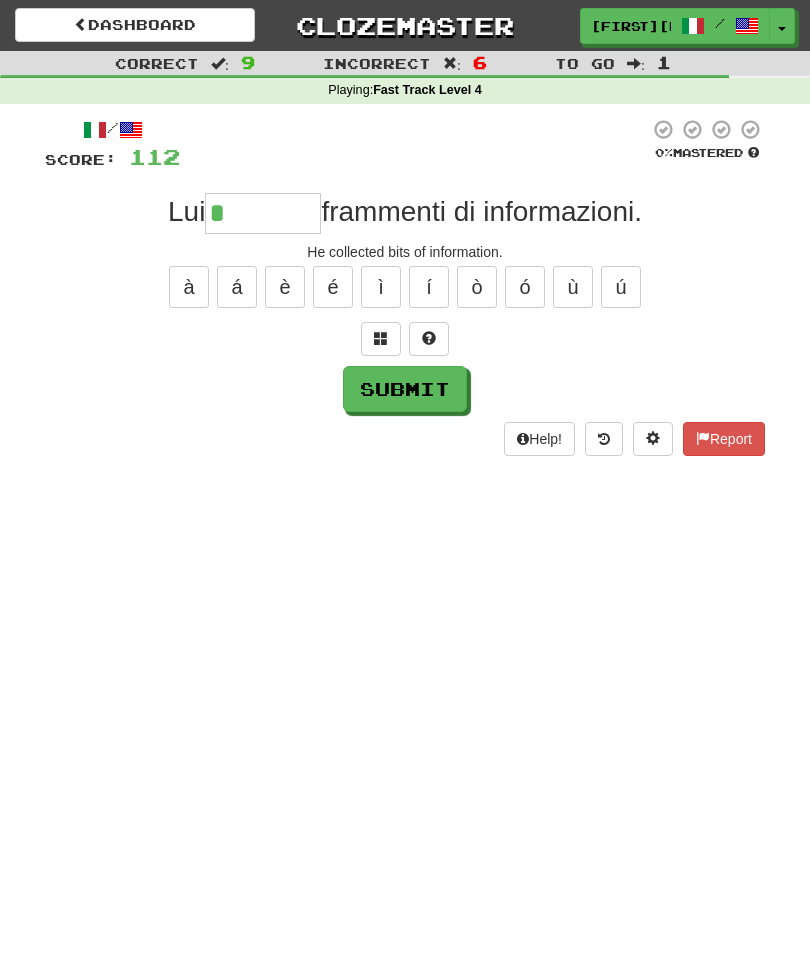 type on "********" 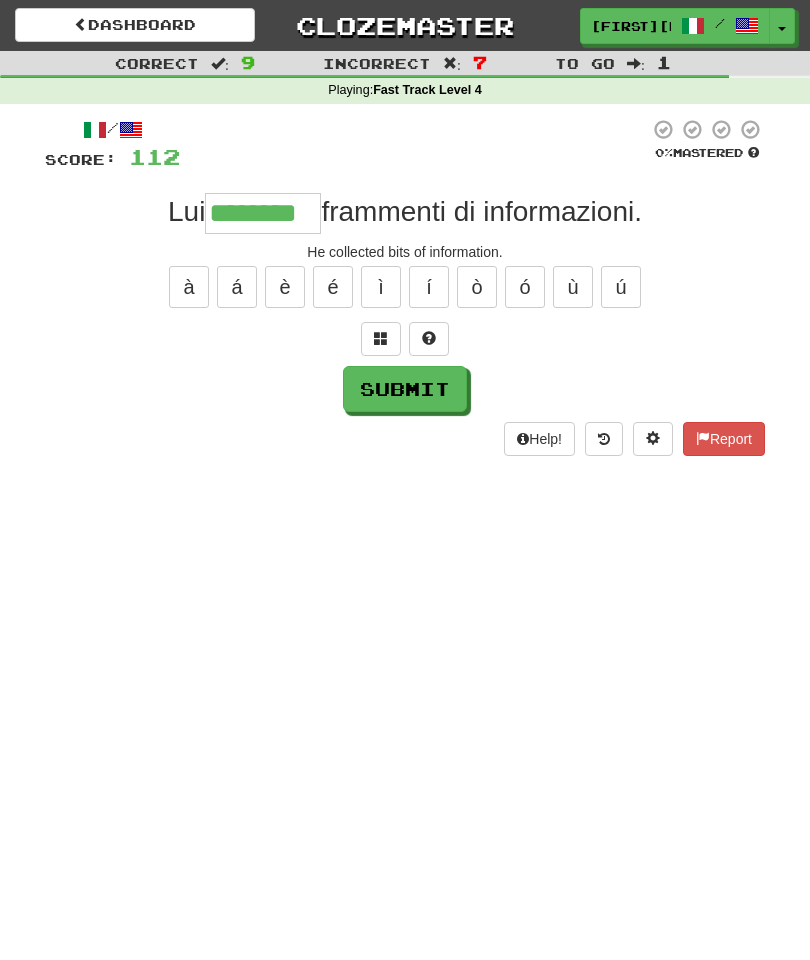 type on "********" 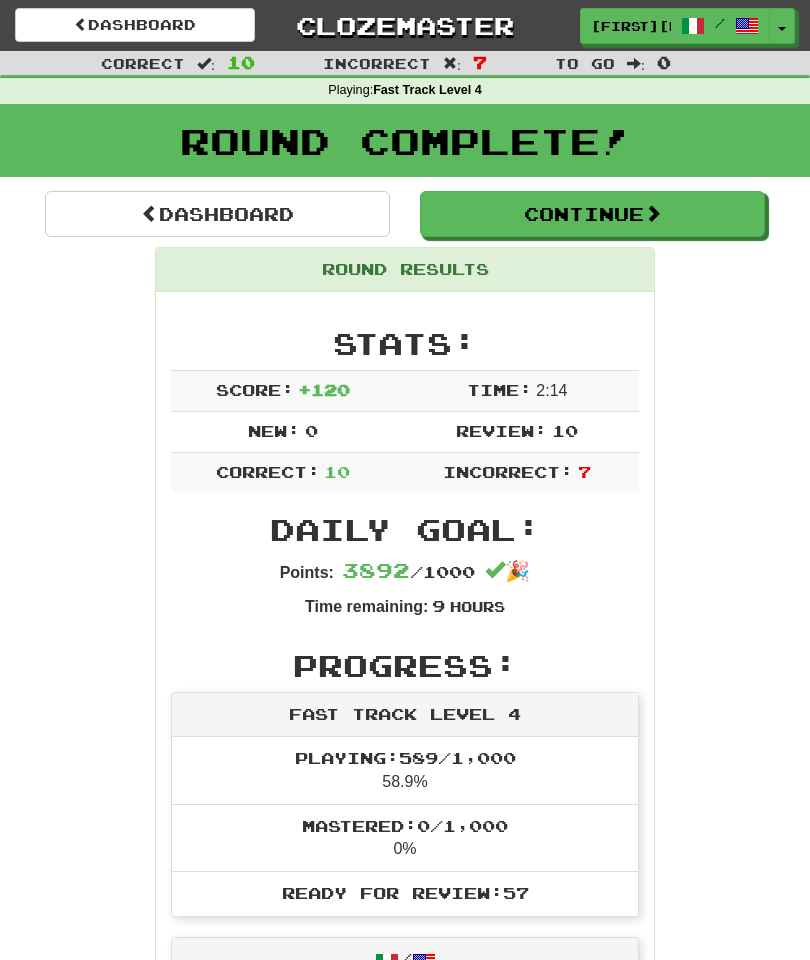 click on "Continue" at bounding box center (592, 214) 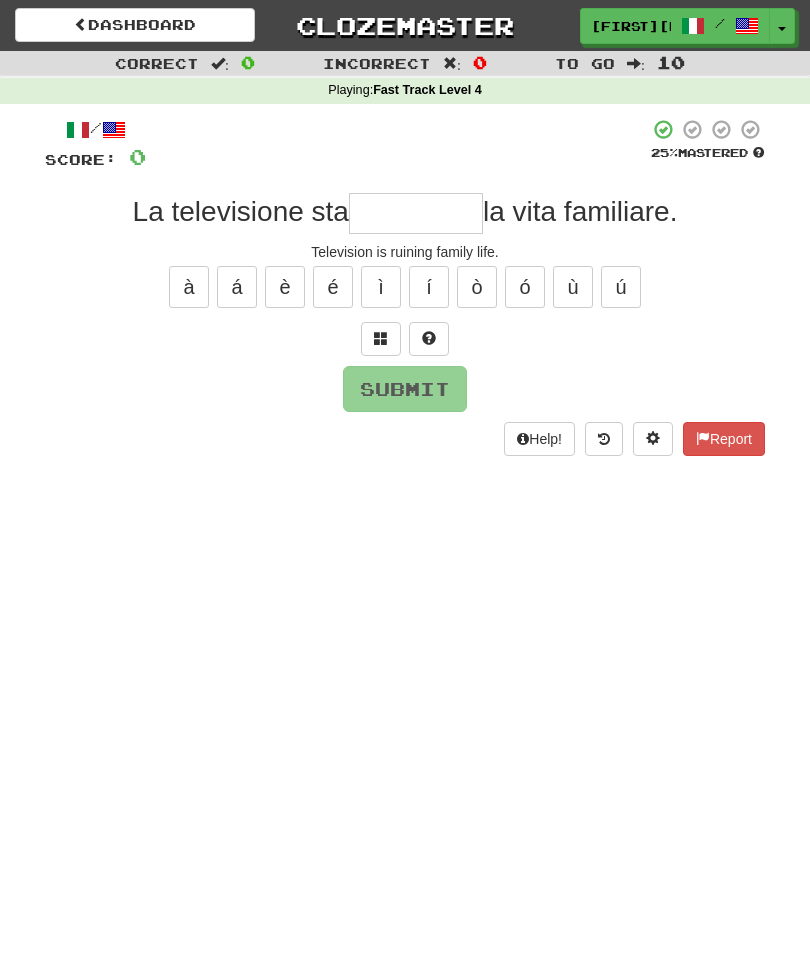 click at bounding box center (416, 213) 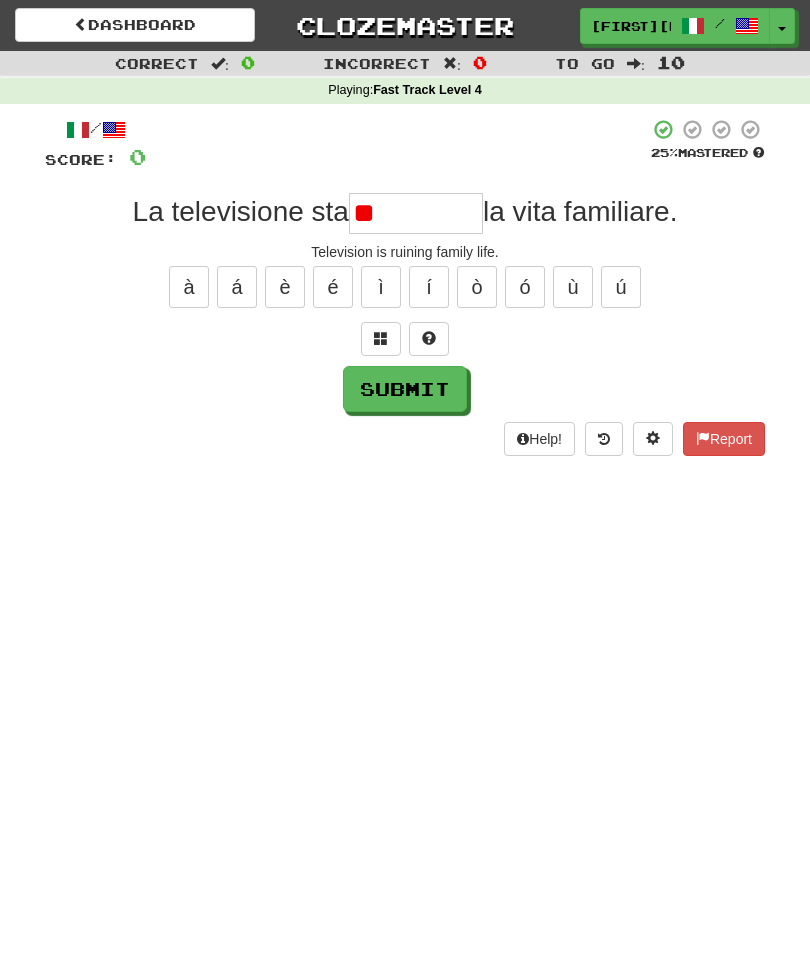 type on "*" 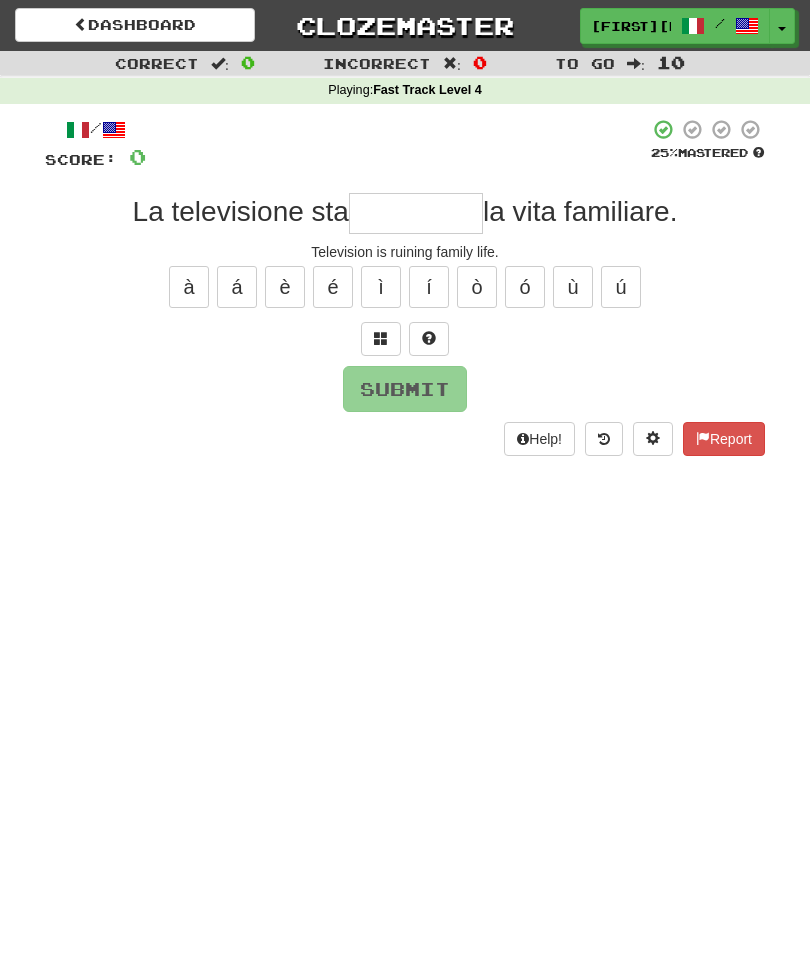 type on "*********" 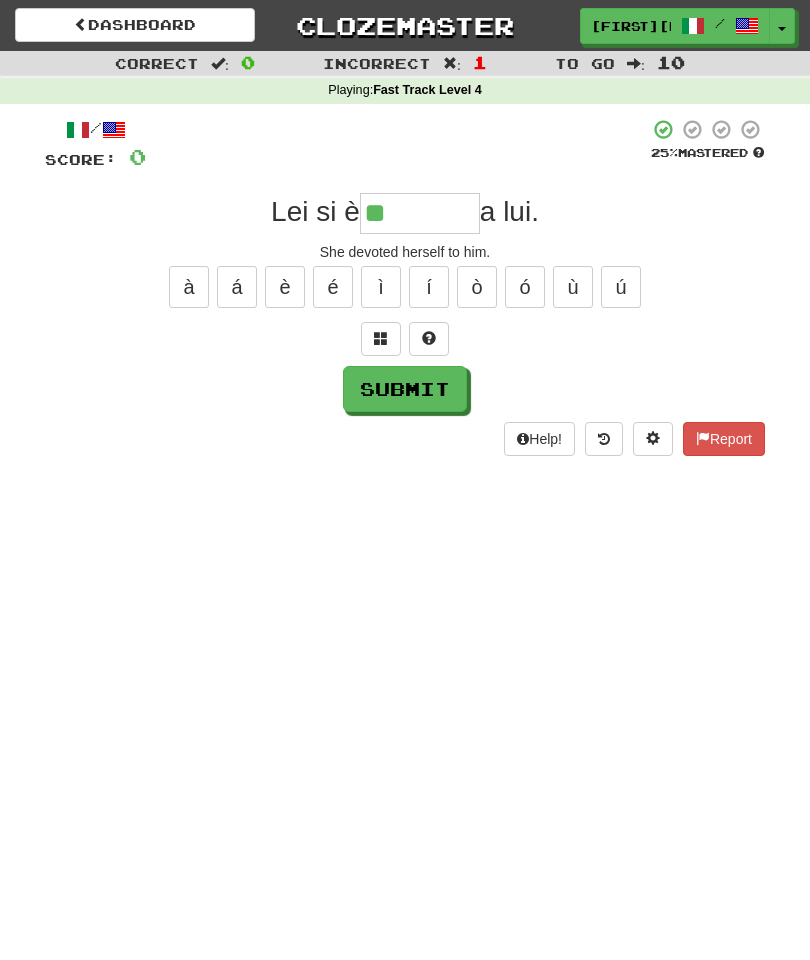 type on "********" 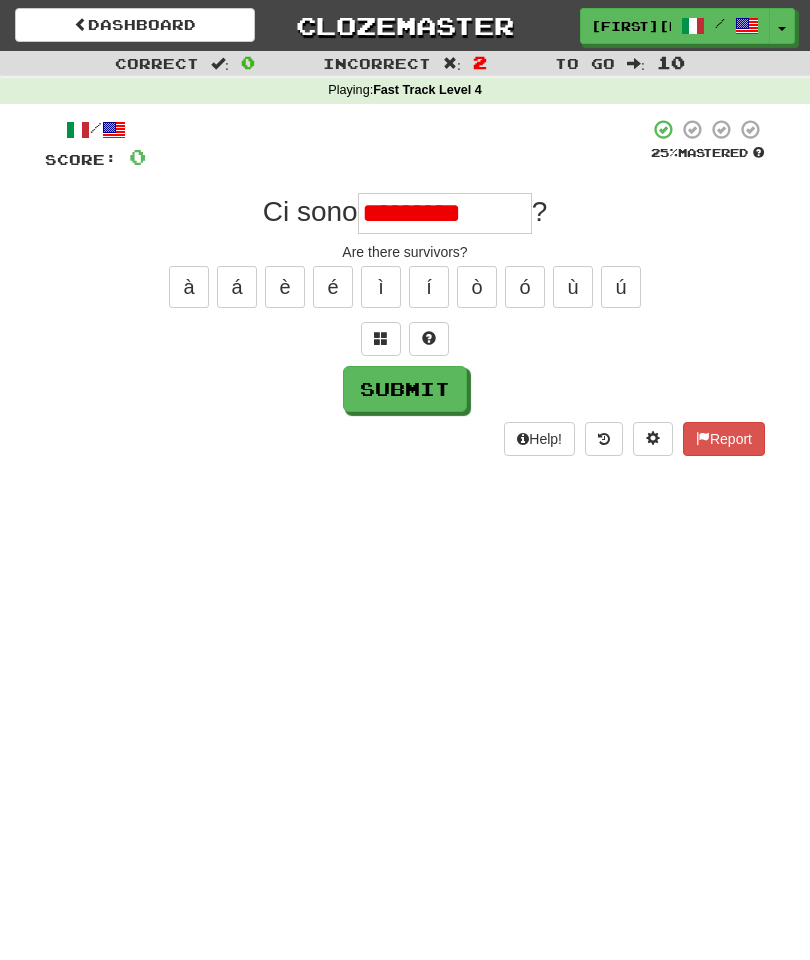 type on "**********" 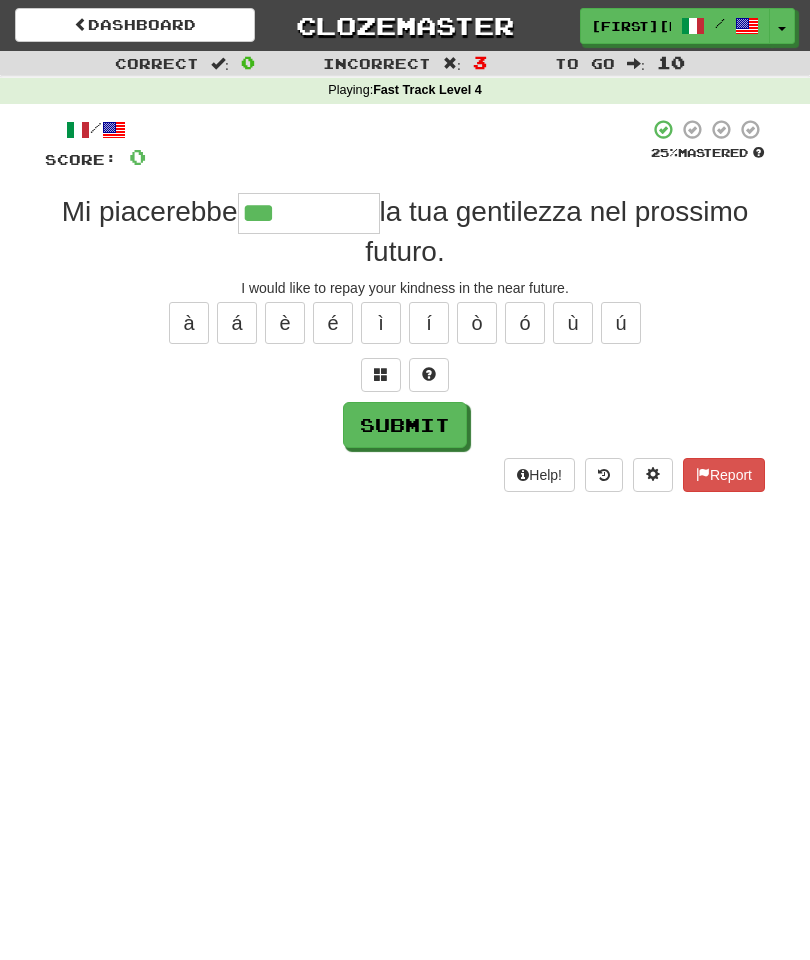 type on "**********" 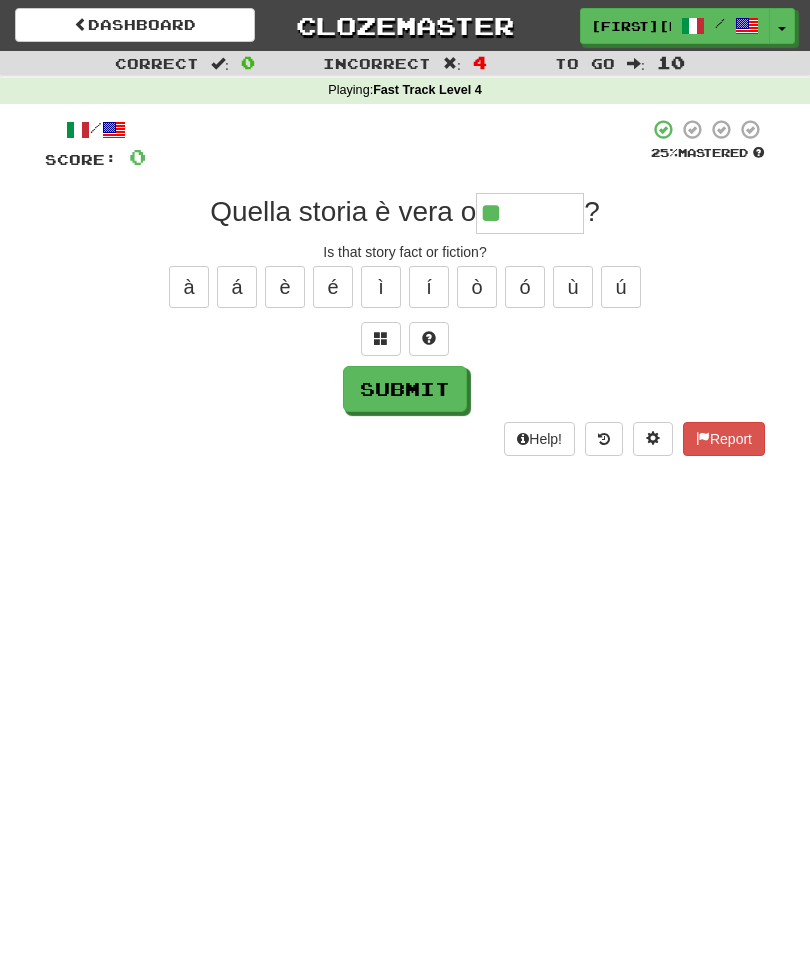 type on "********" 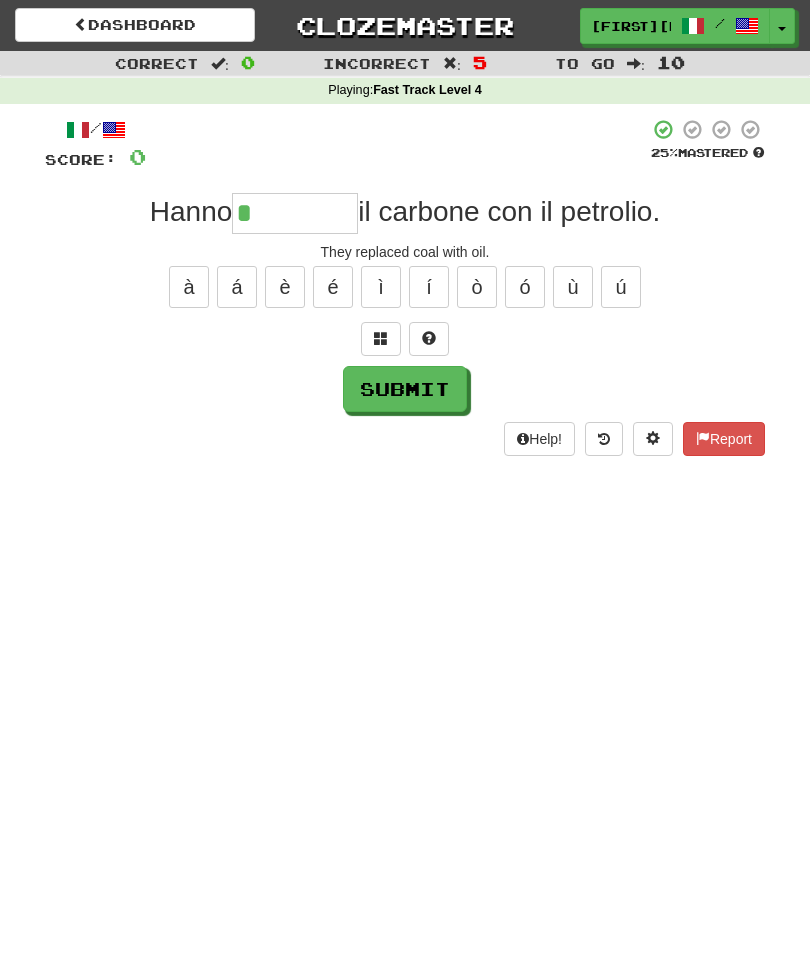type on "**********" 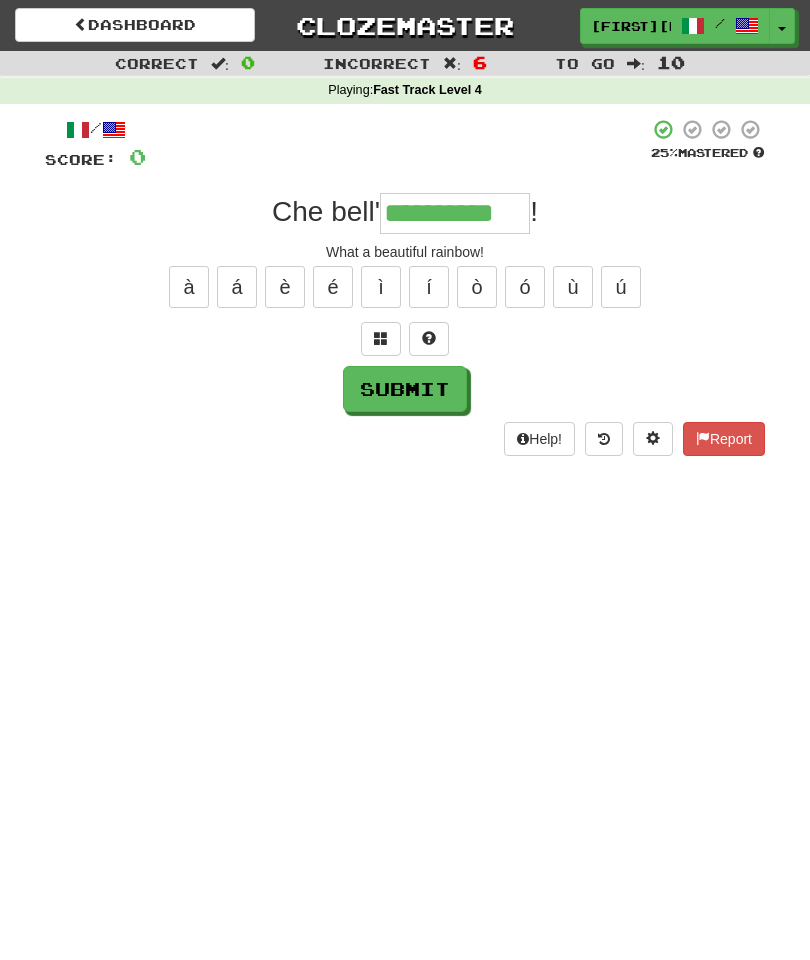 type on "**********" 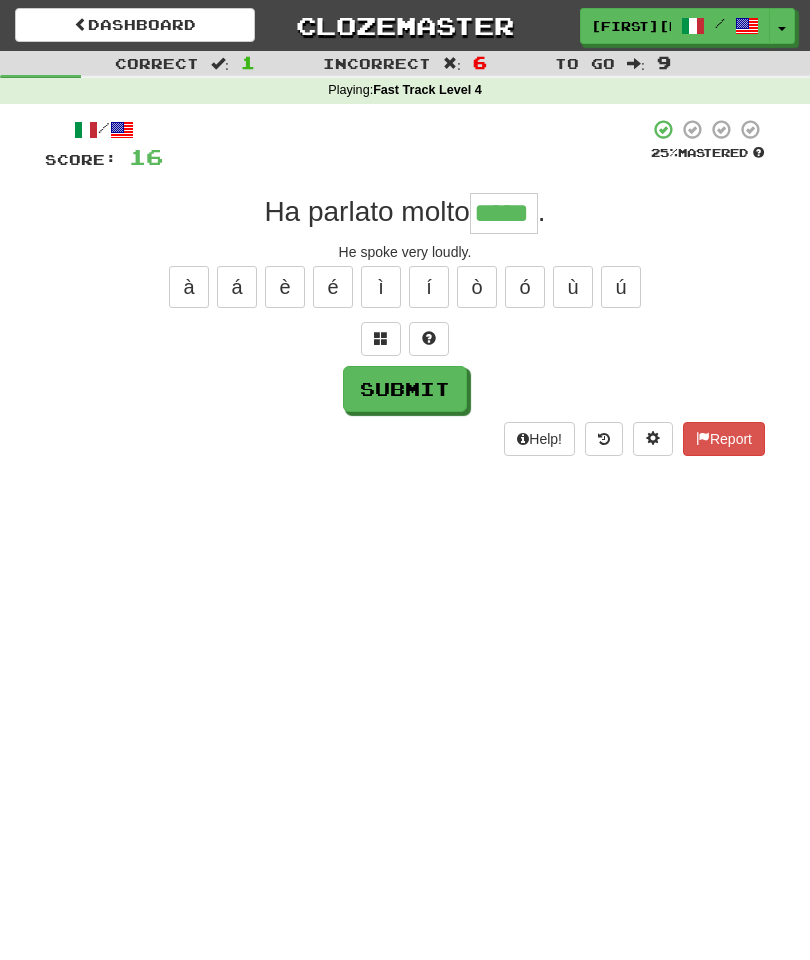 type on "*****" 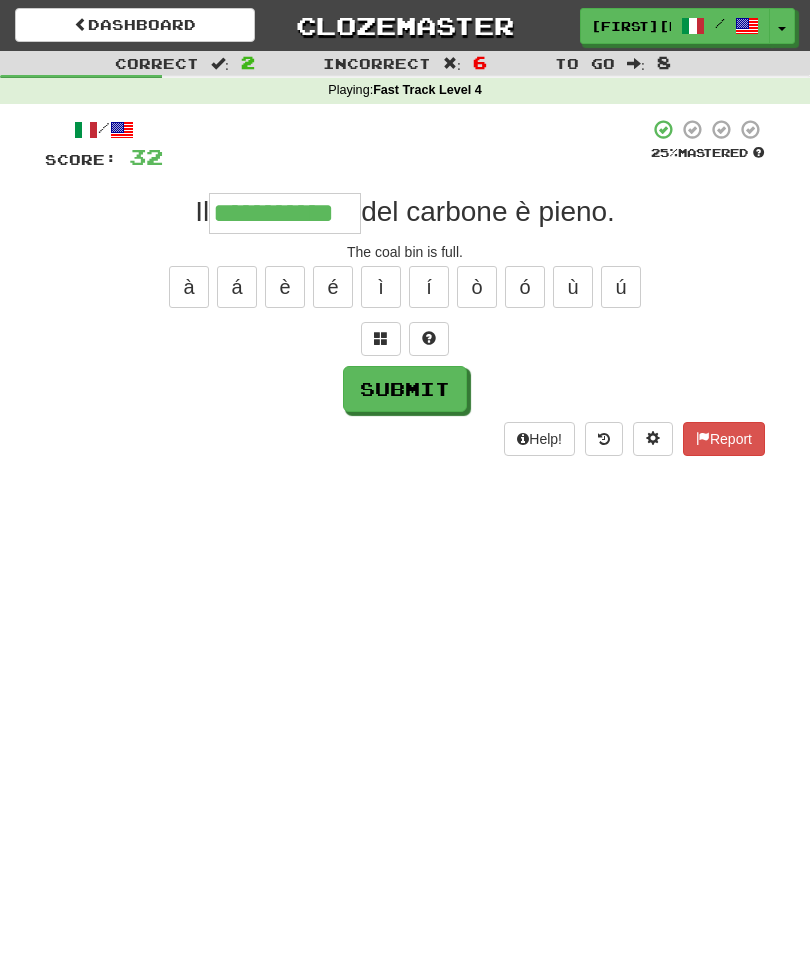 type on "**********" 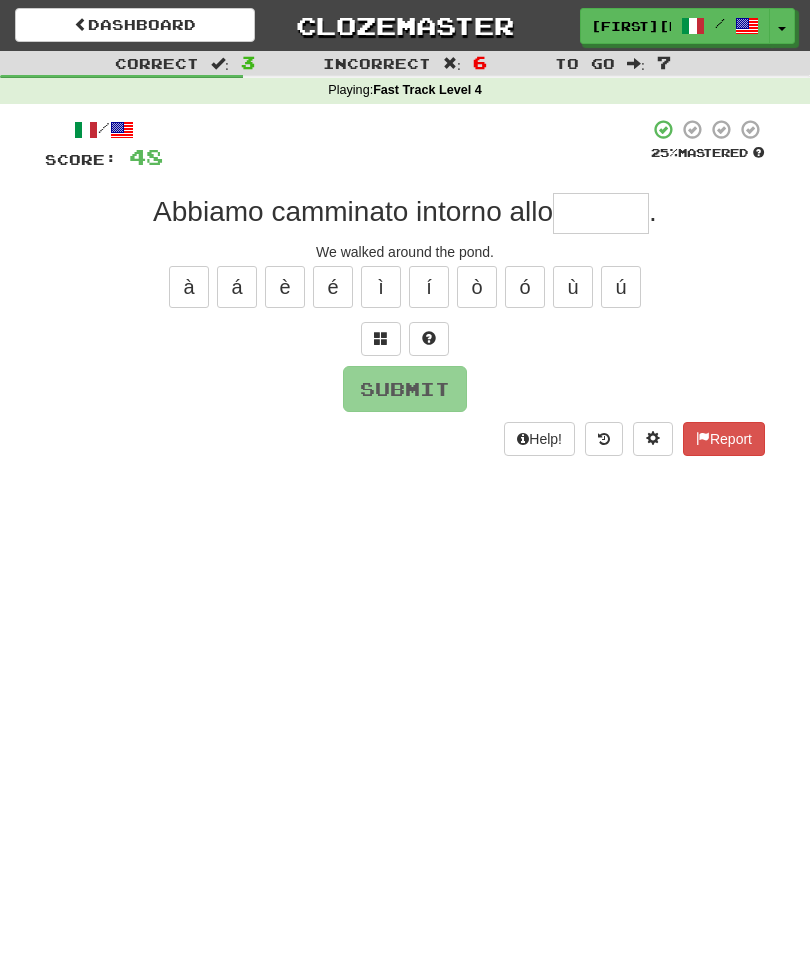 type on "*" 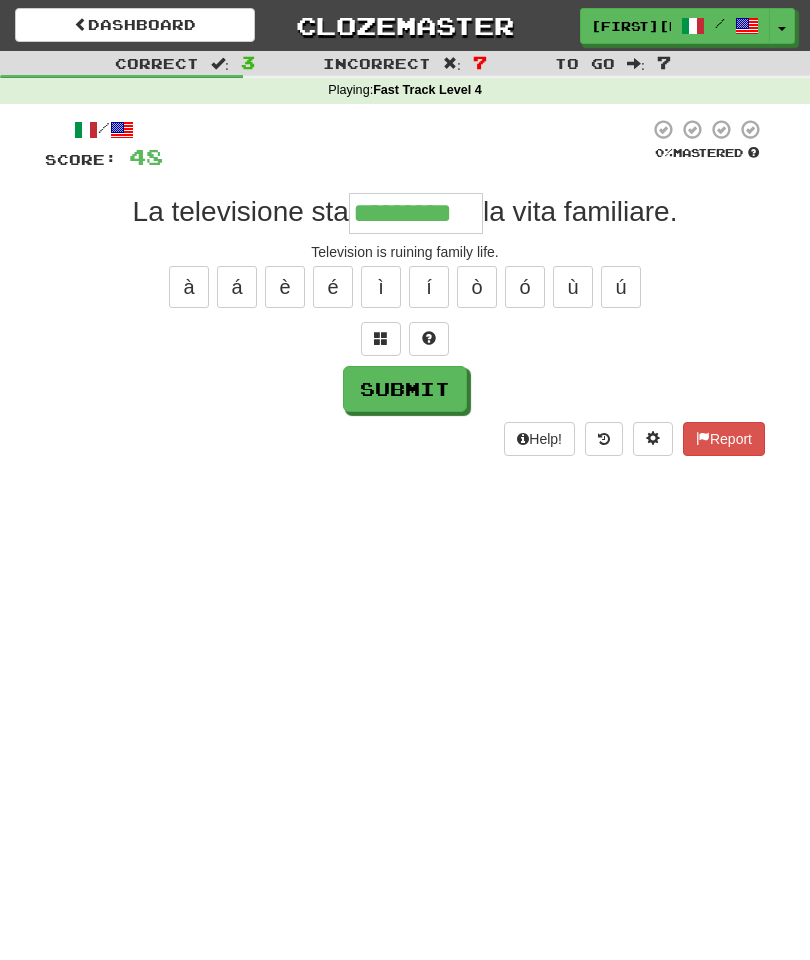type on "*********" 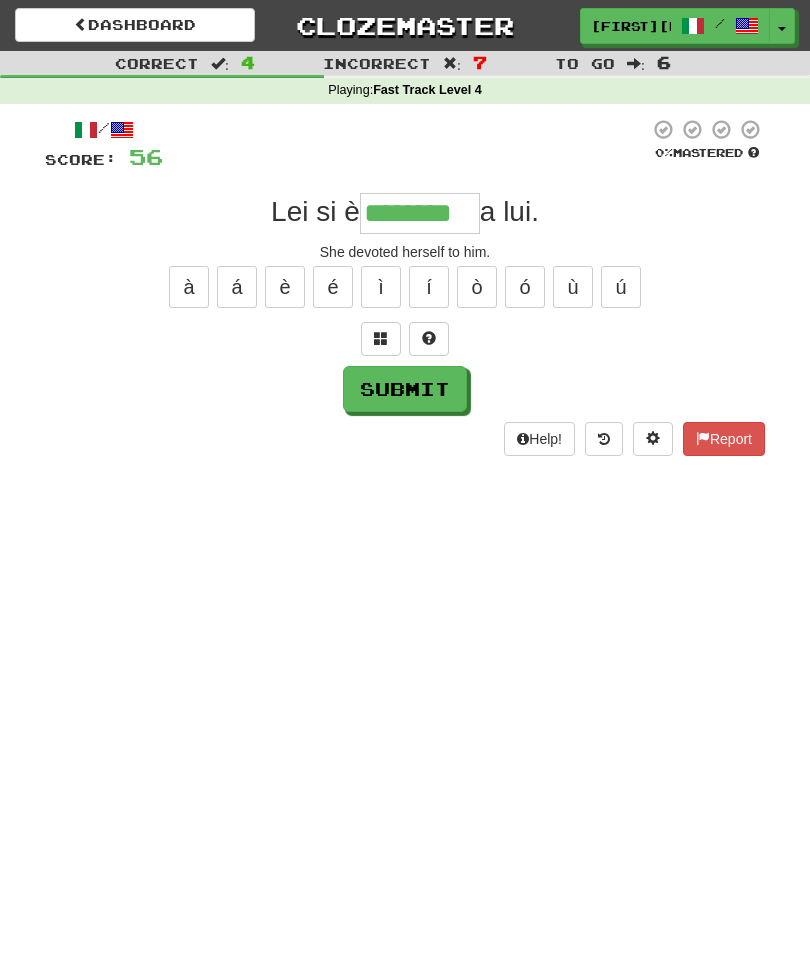 type on "********" 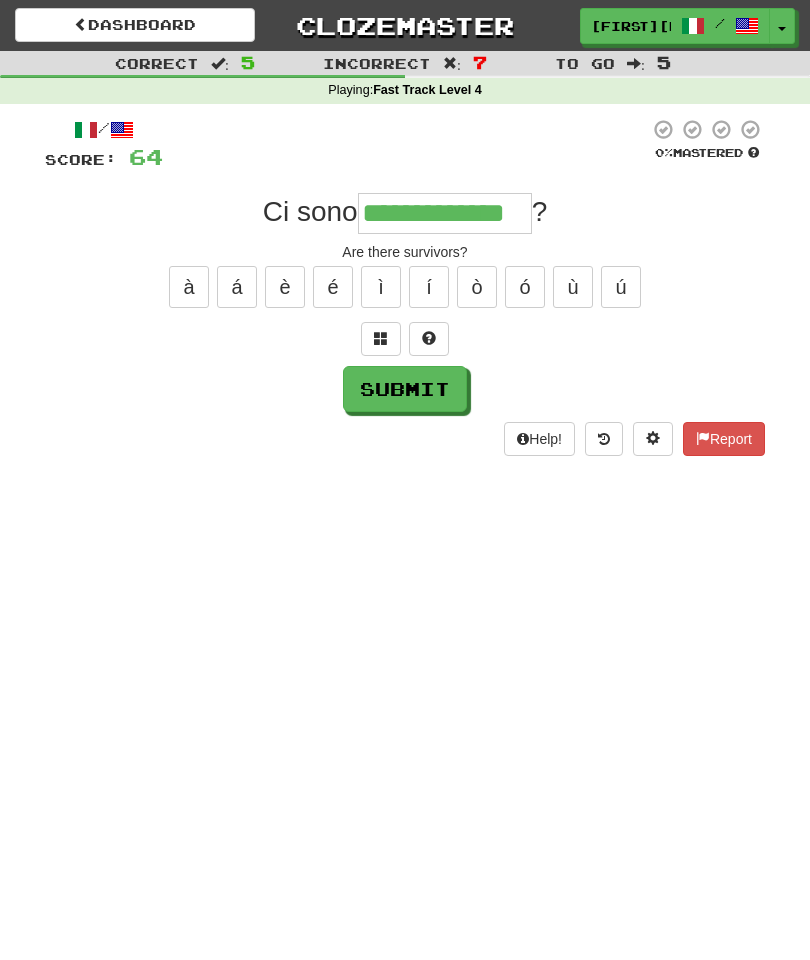 type on "**********" 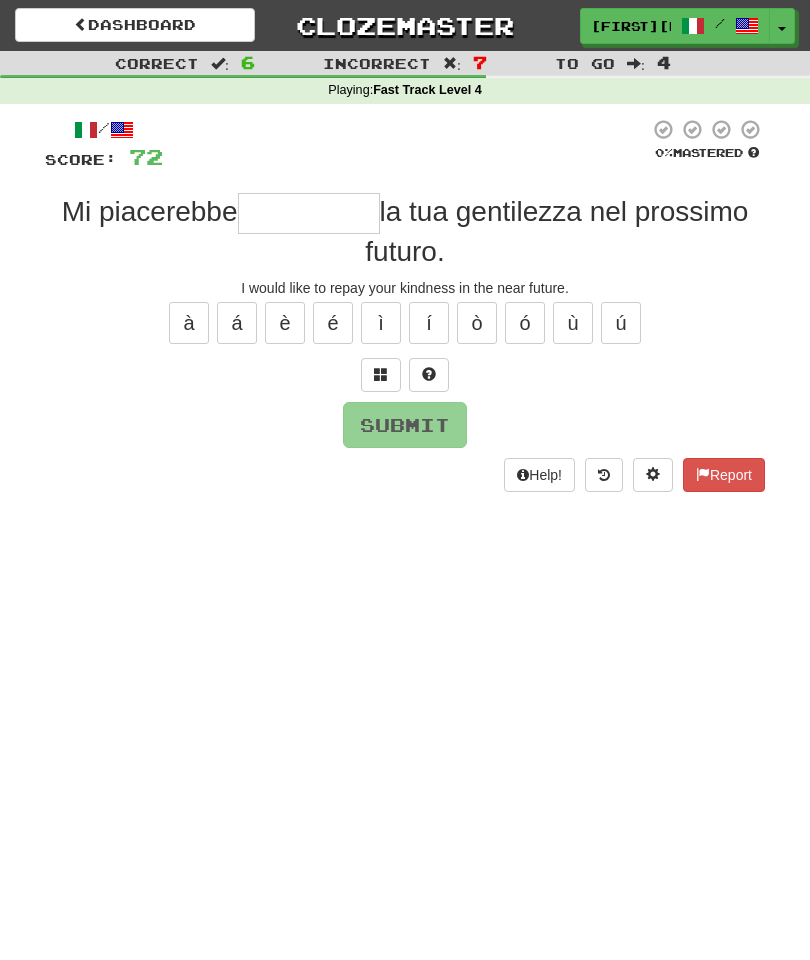 type on "**********" 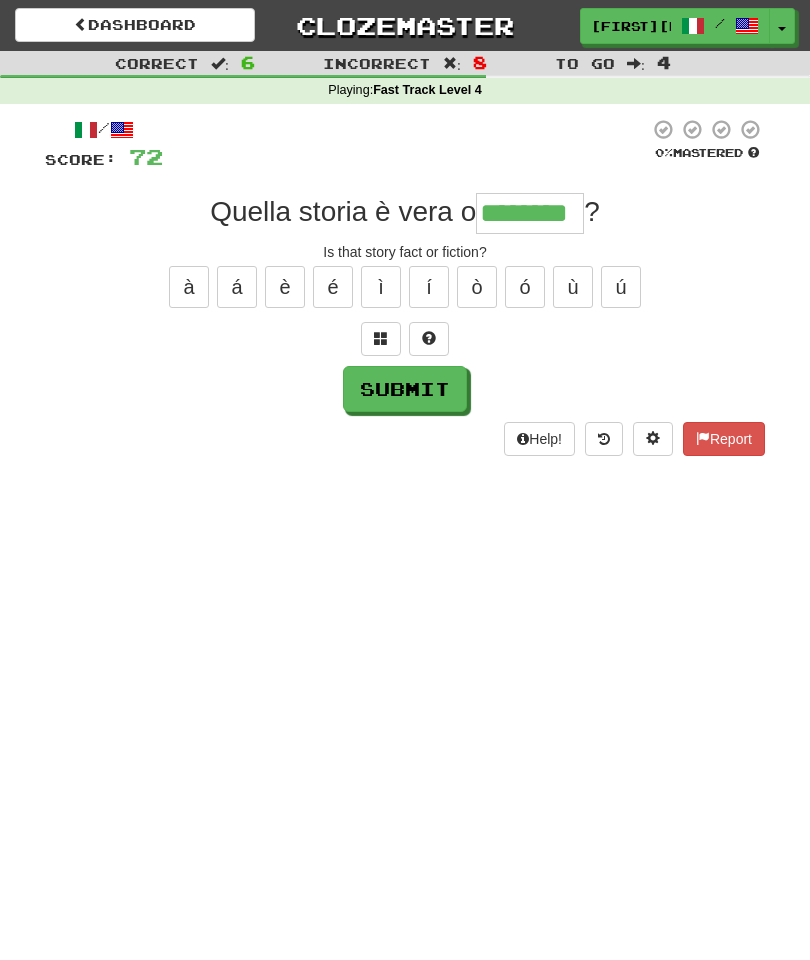 type on "********" 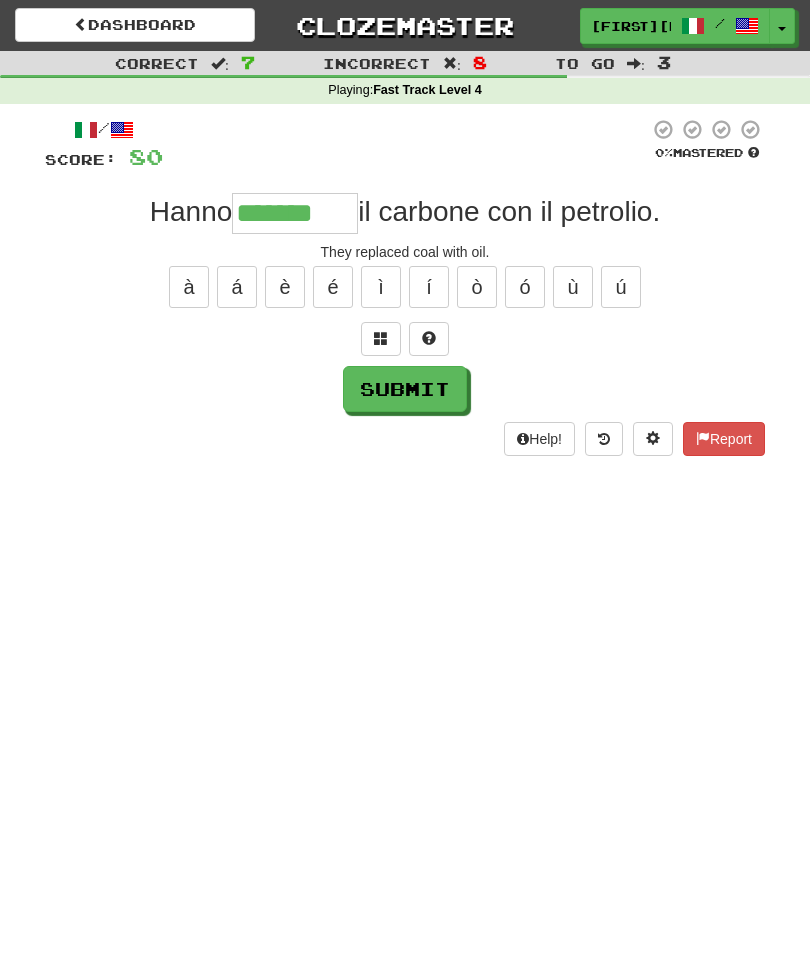 type on "**********" 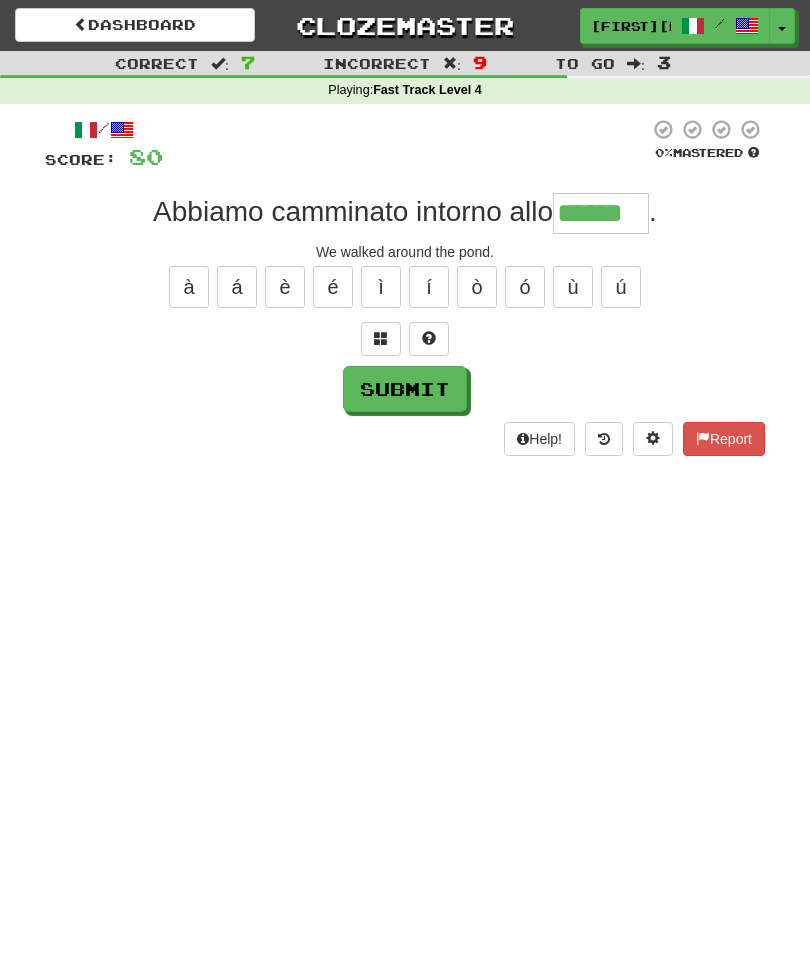 type on "******" 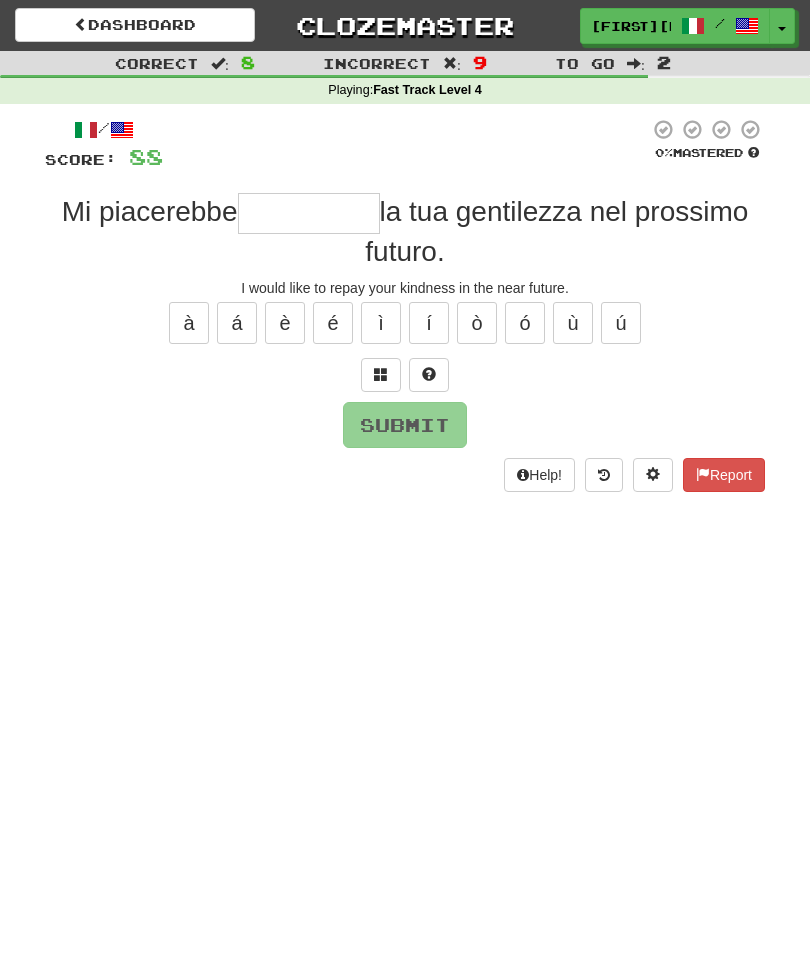 type on "*" 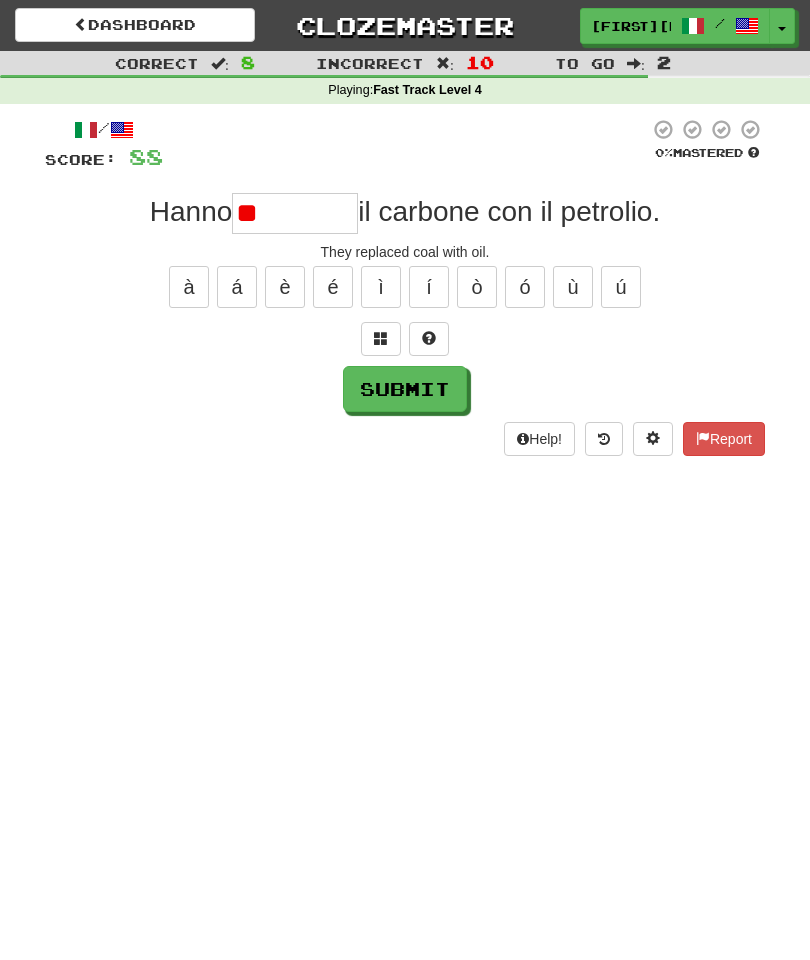 type on "*" 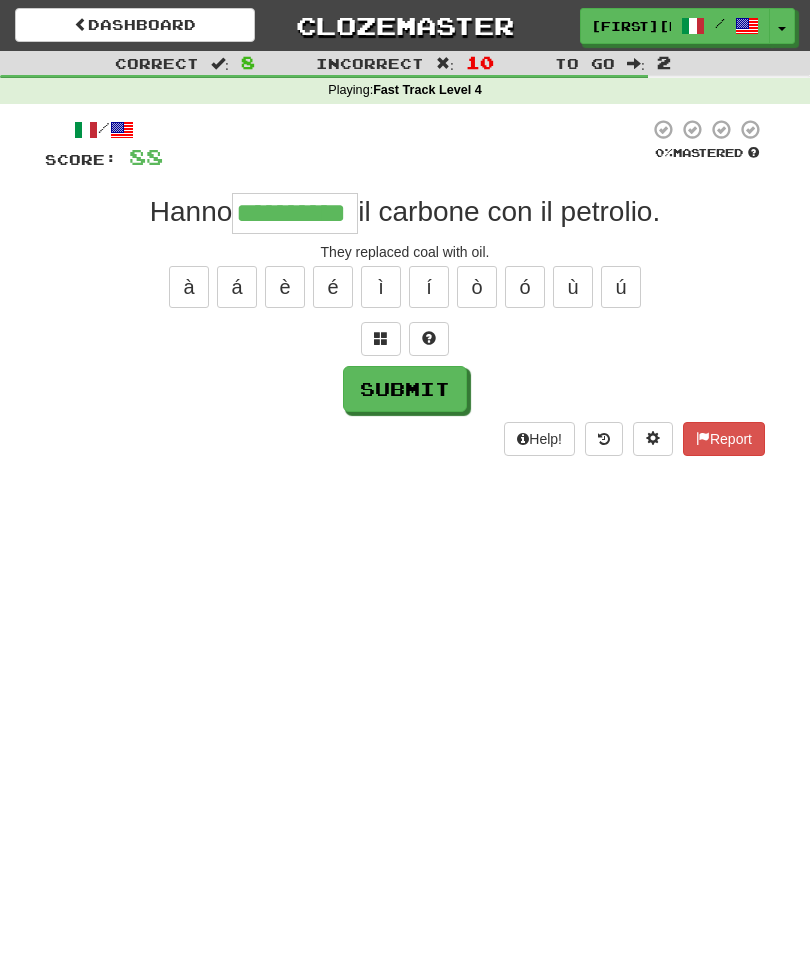 type on "**********" 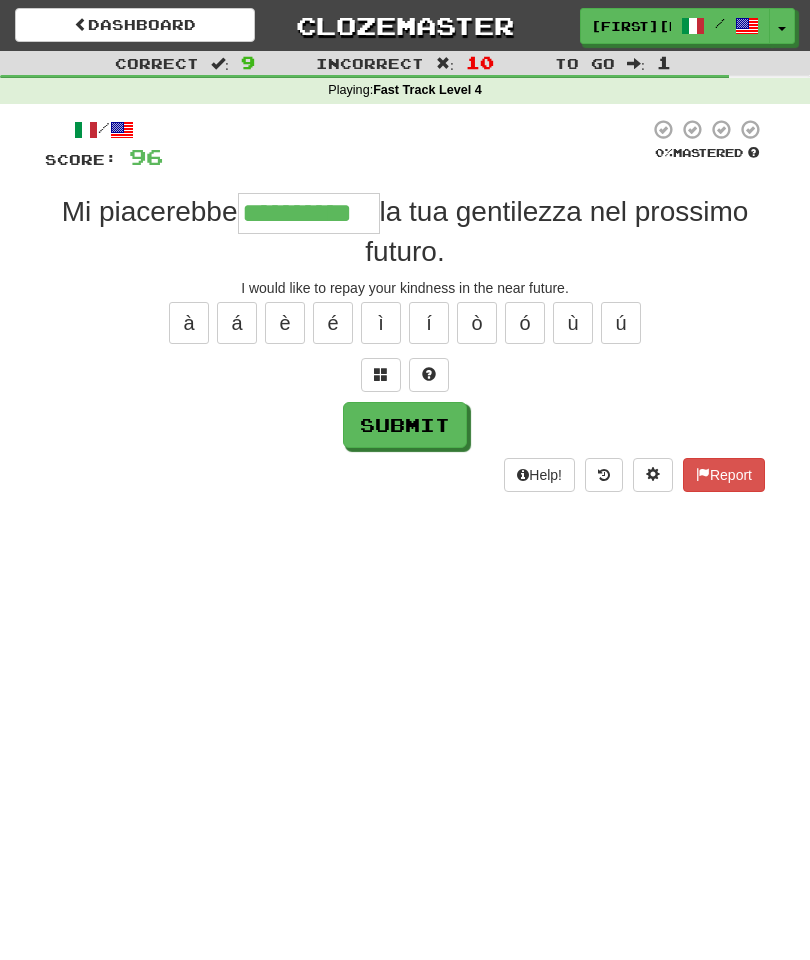 type on "**********" 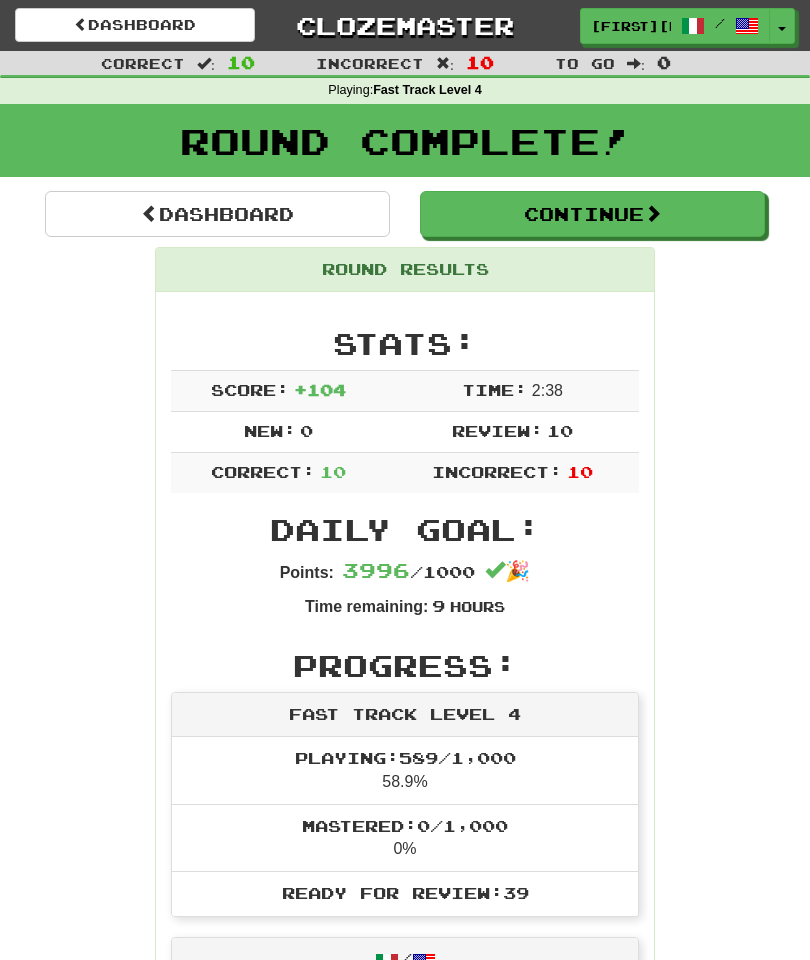 click on "Dashboard" at bounding box center (217, 214) 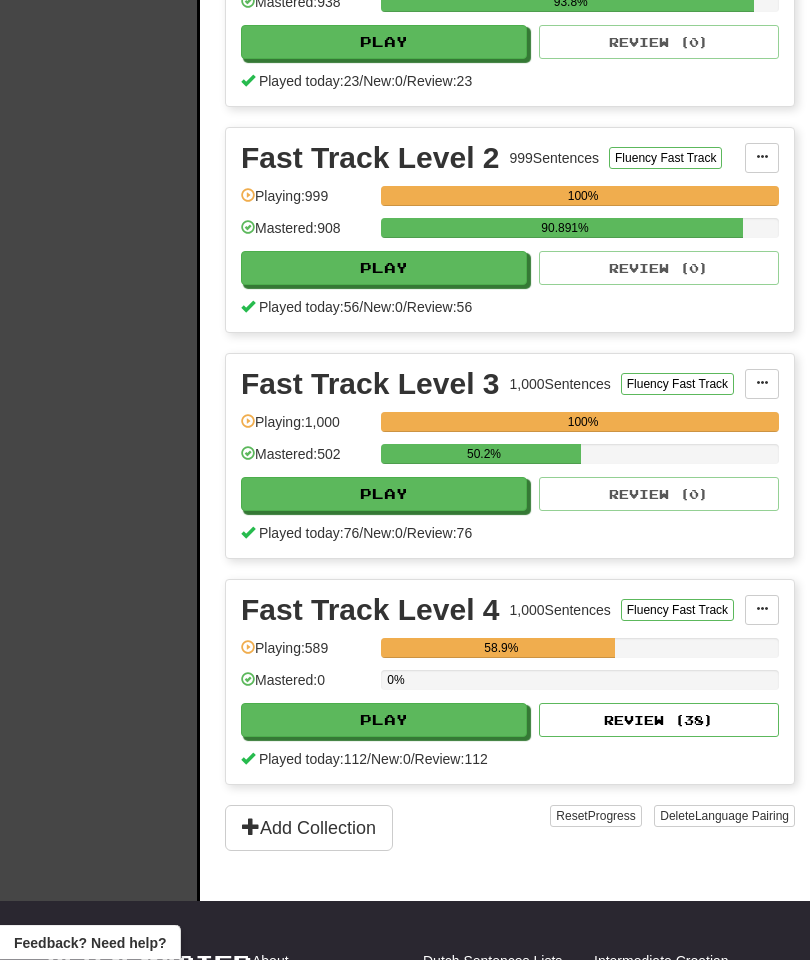 scroll, scrollTop: 610, scrollLeft: 0, axis: vertical 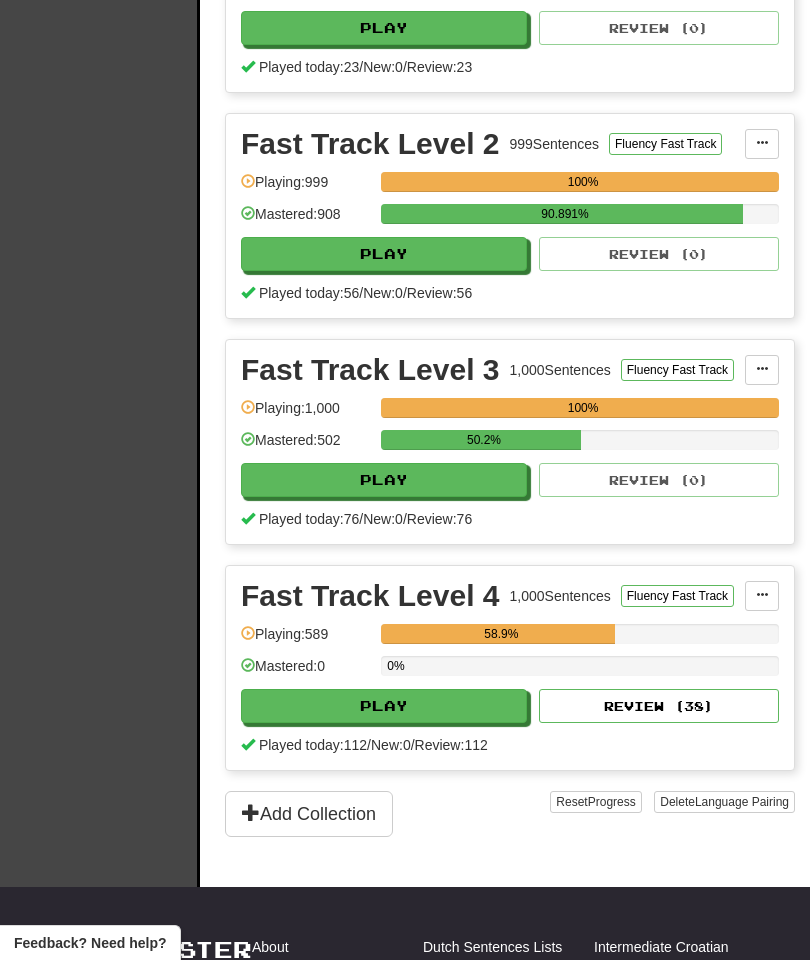 click on "Play" at bounding box center (384, 706) 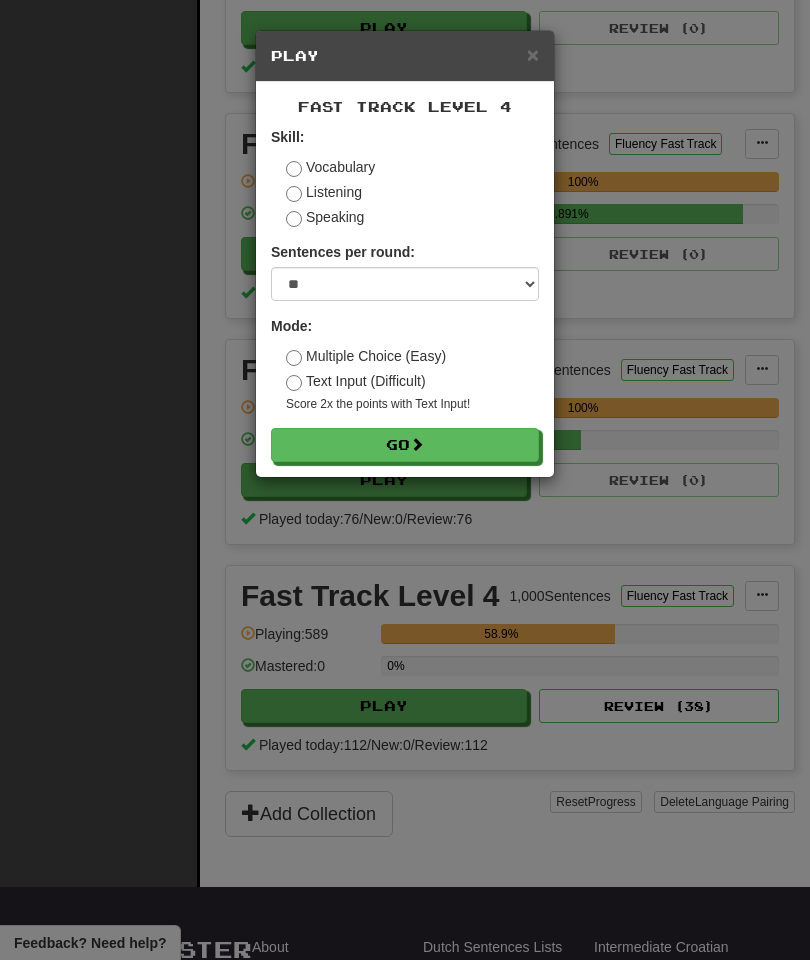 click on "Go" at bounding box center [405, 445] 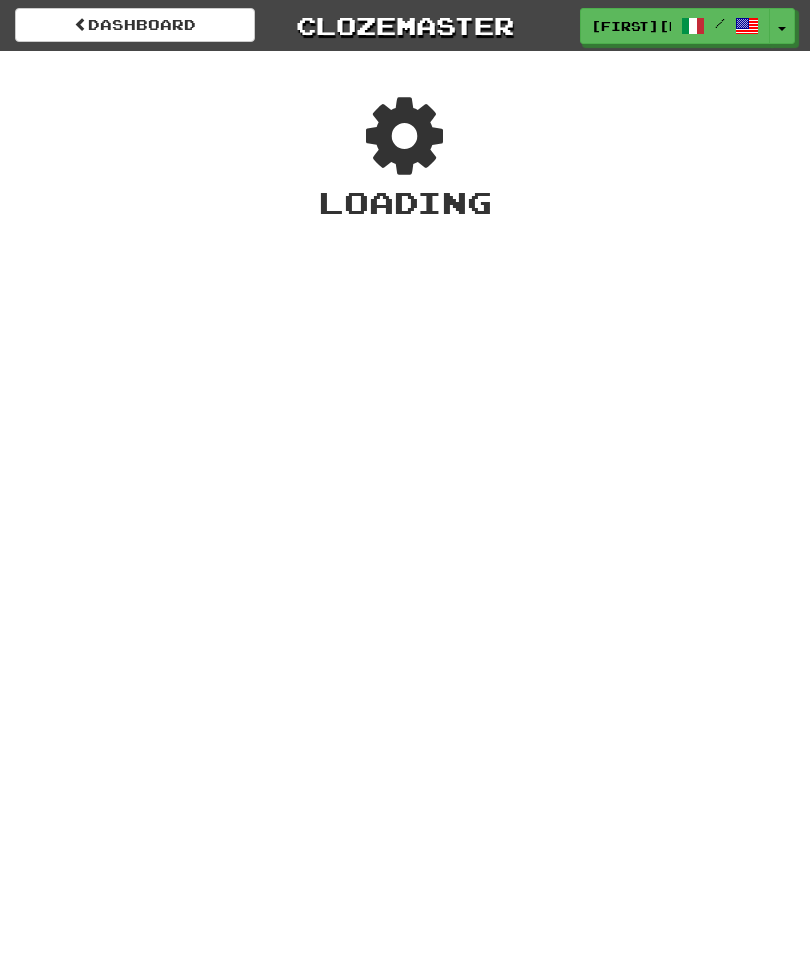 scroll, scrollTop: 0, scrollLeft: 0, axis: both 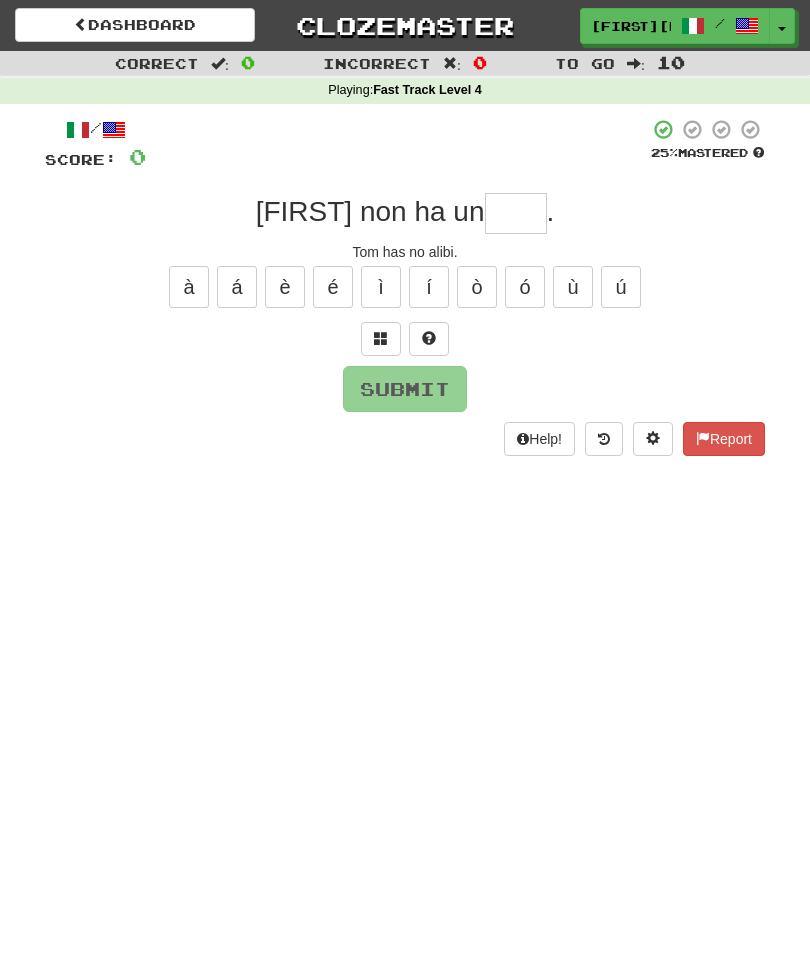 click at bounding box center (516, 213) 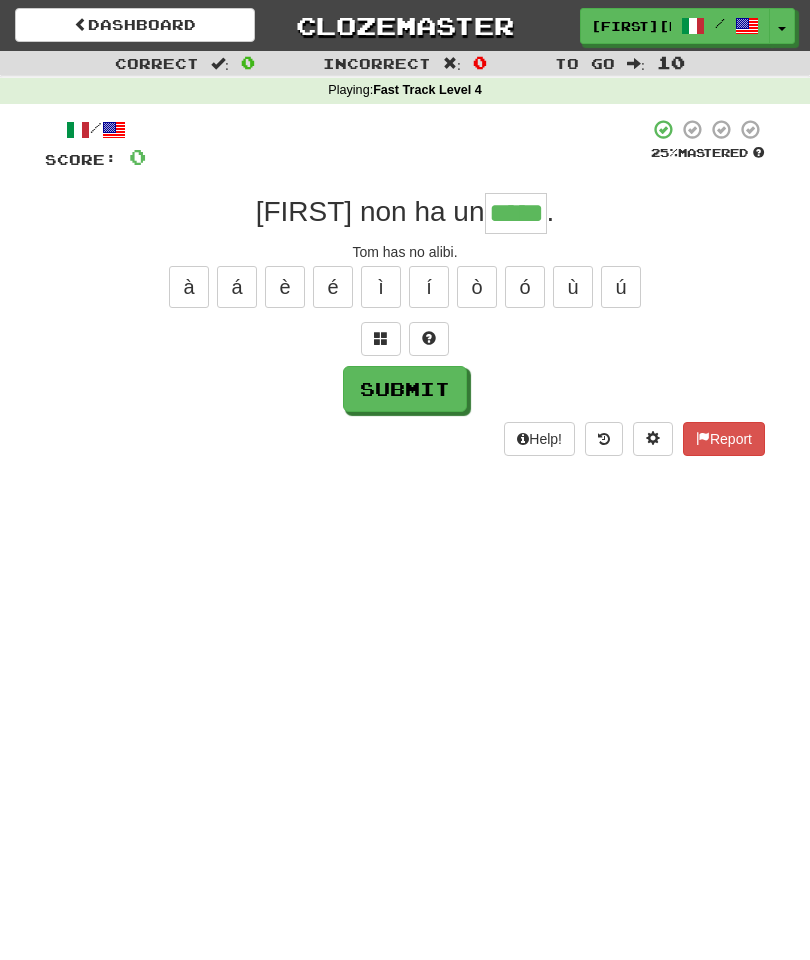 type on "*****" 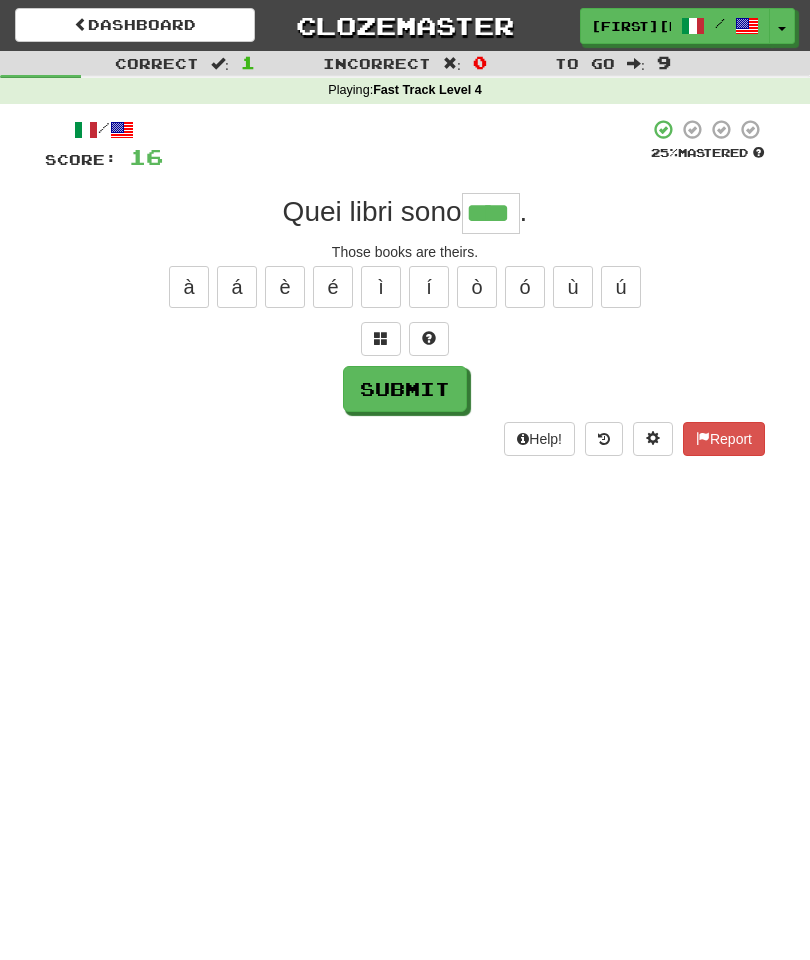 type on "****" 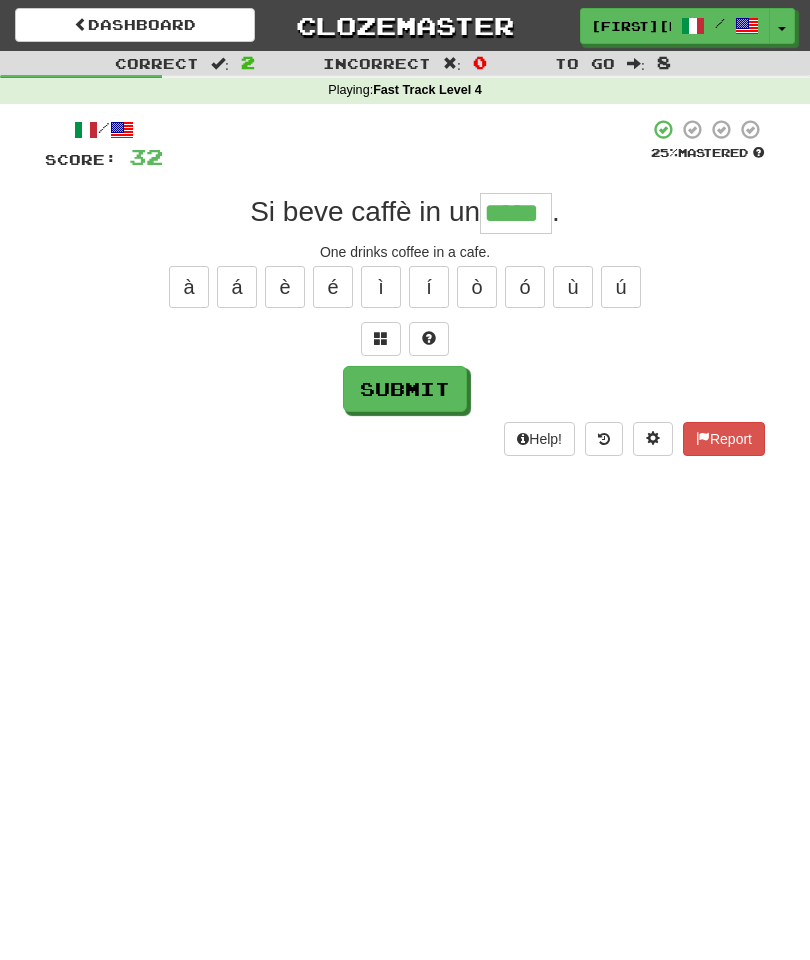 type on "*****" 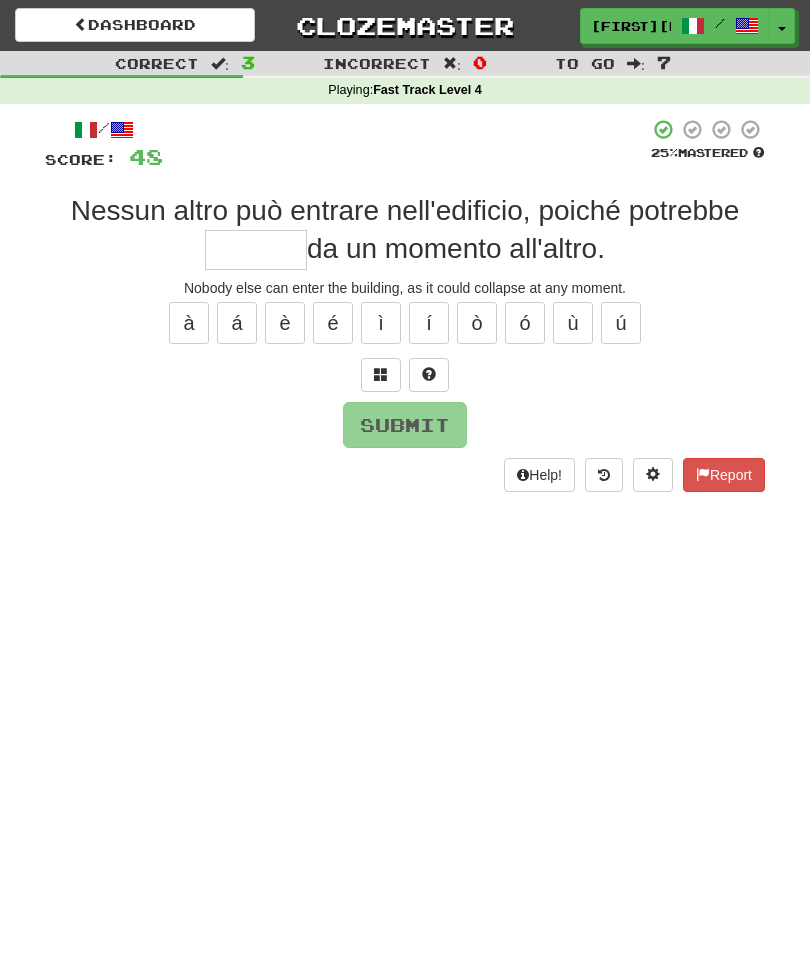 type on "********" 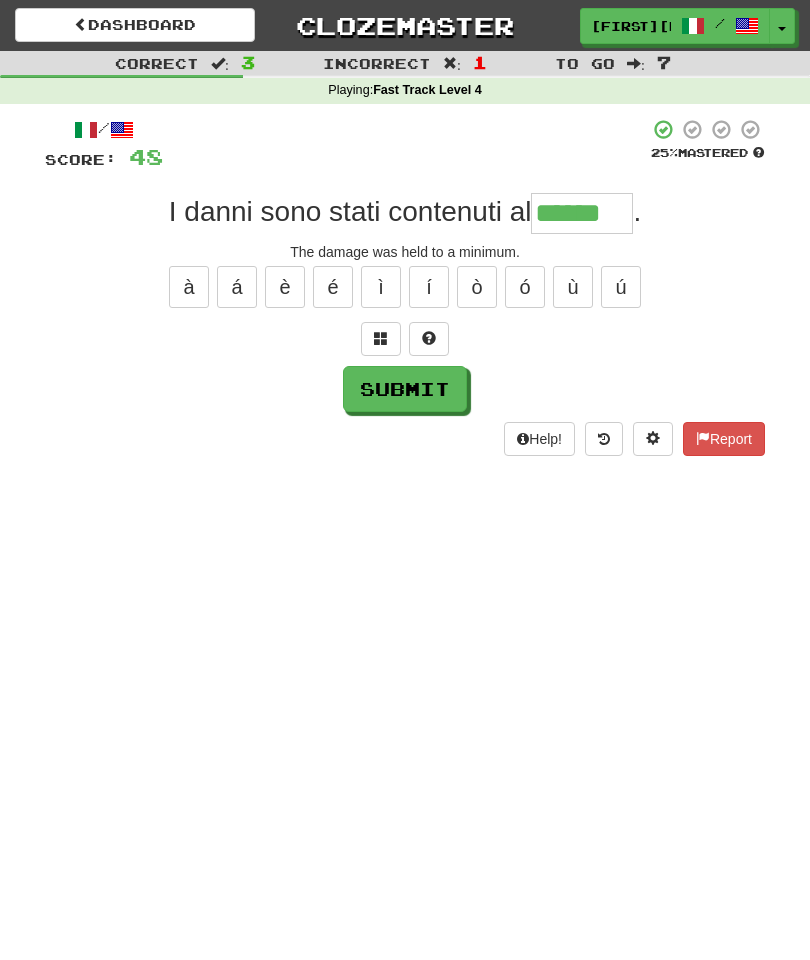 type on "******" 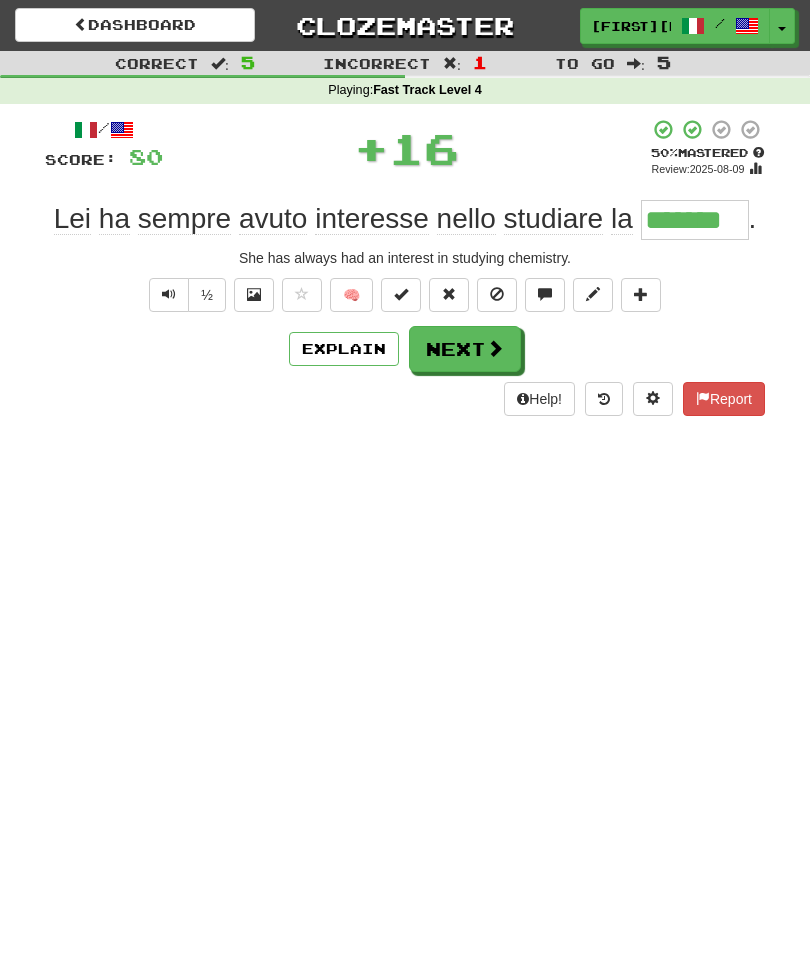 type on "*******" 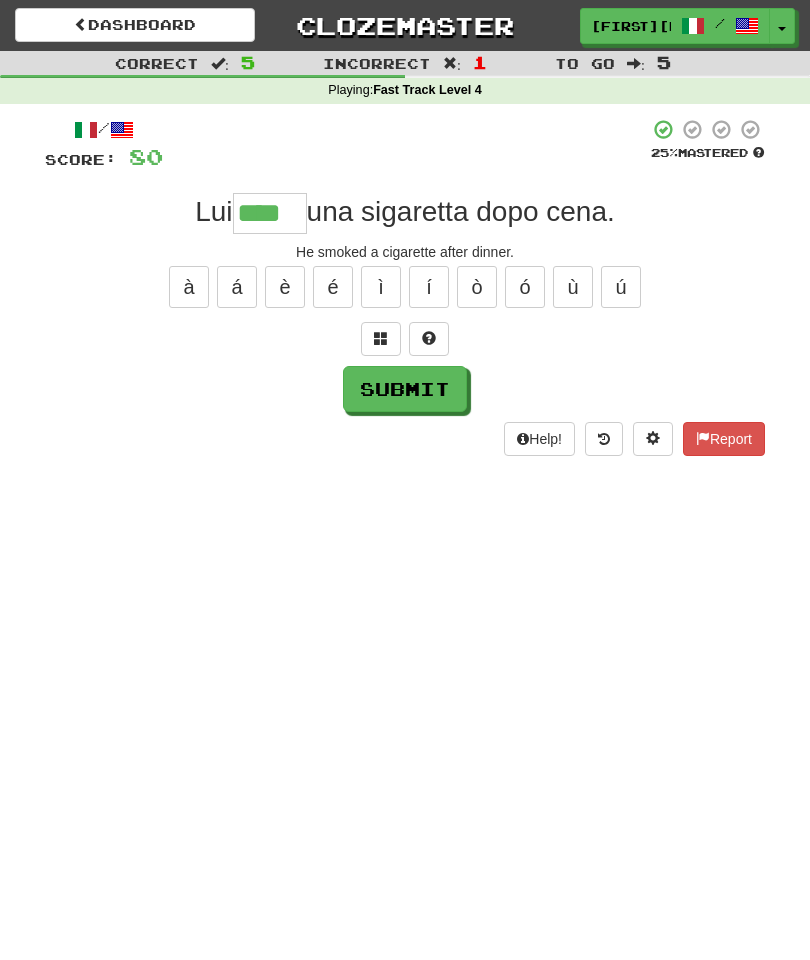 type on "****" 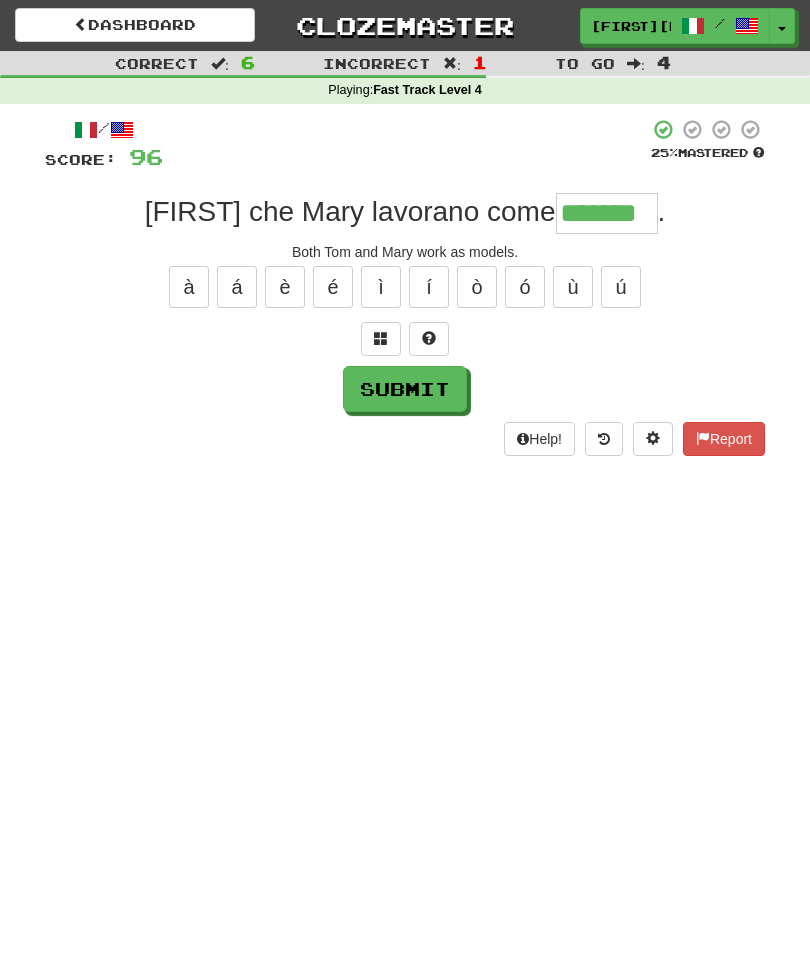 type on "*******" 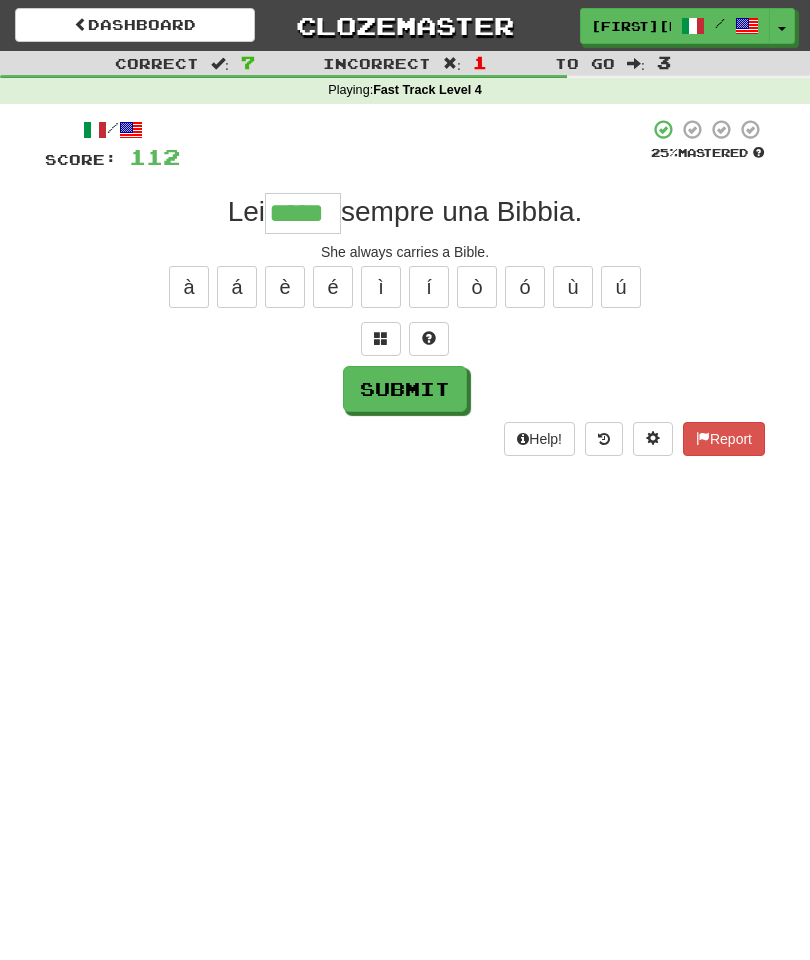 type on "*****" 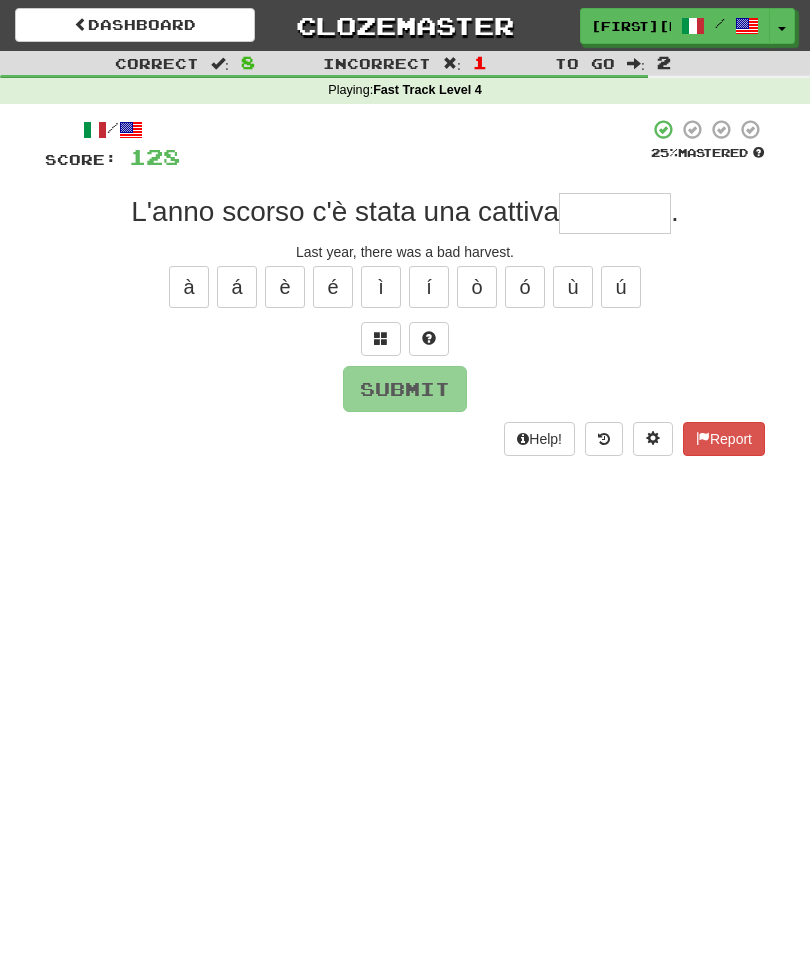 type on "*" 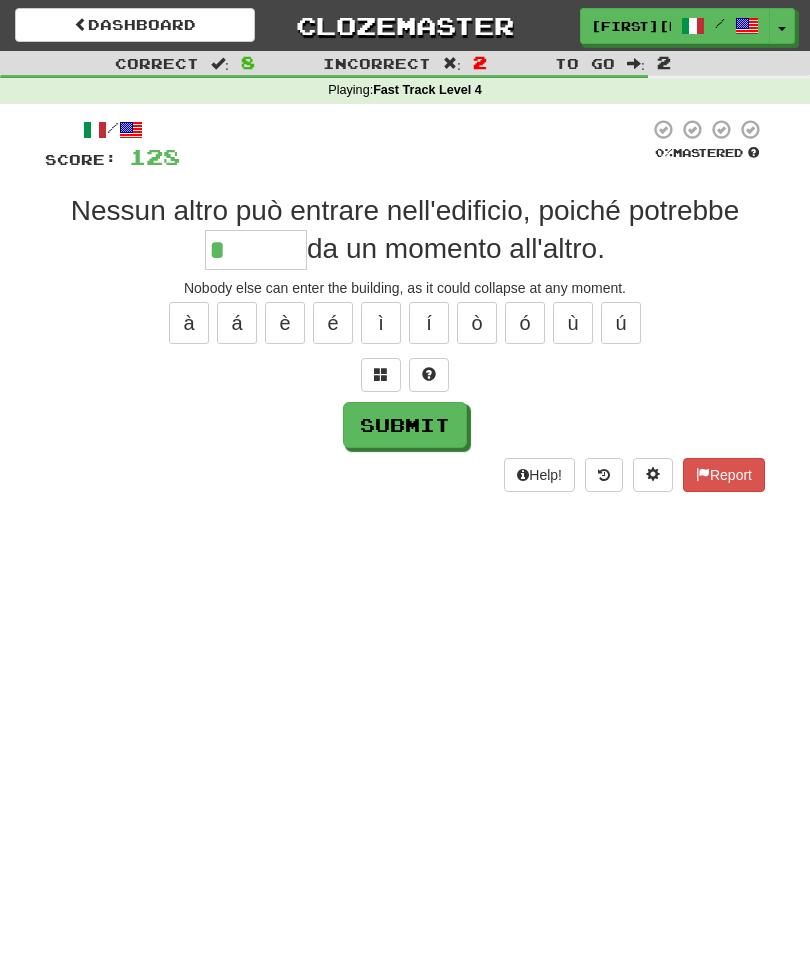 type on "********" 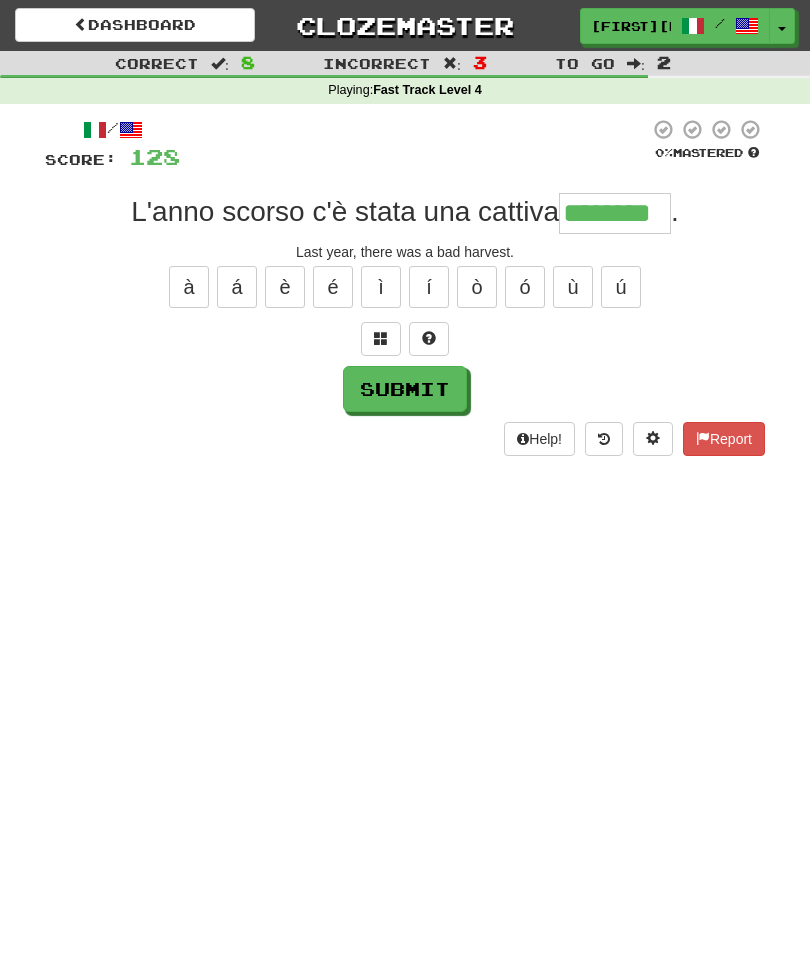 type on "********" 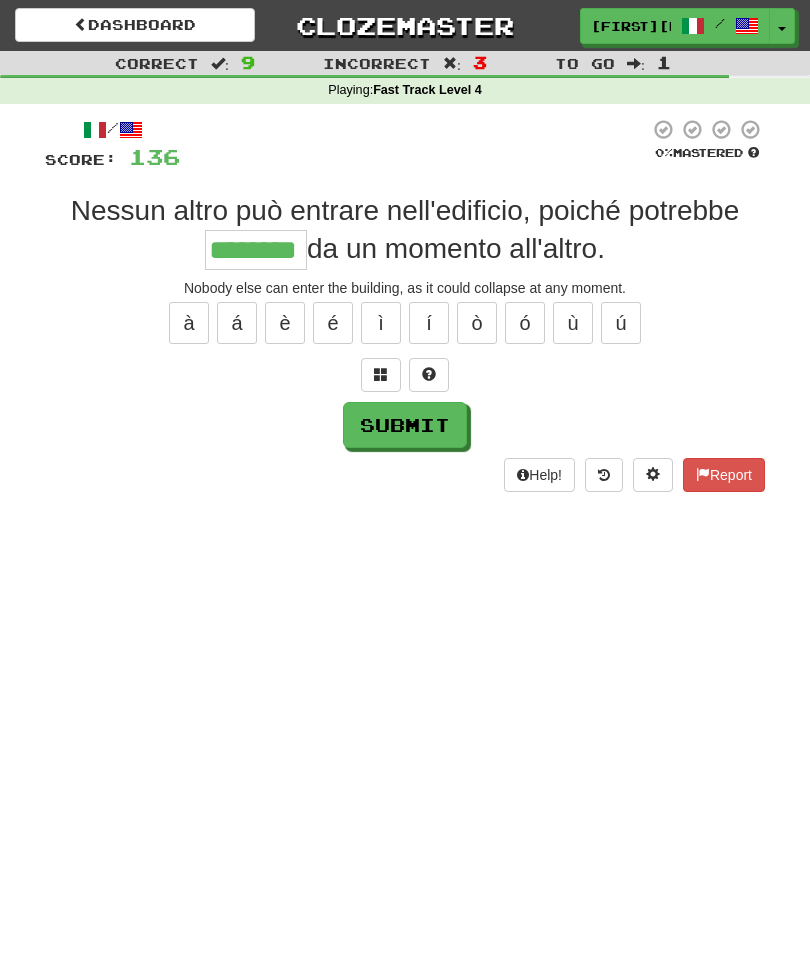 type on "********" 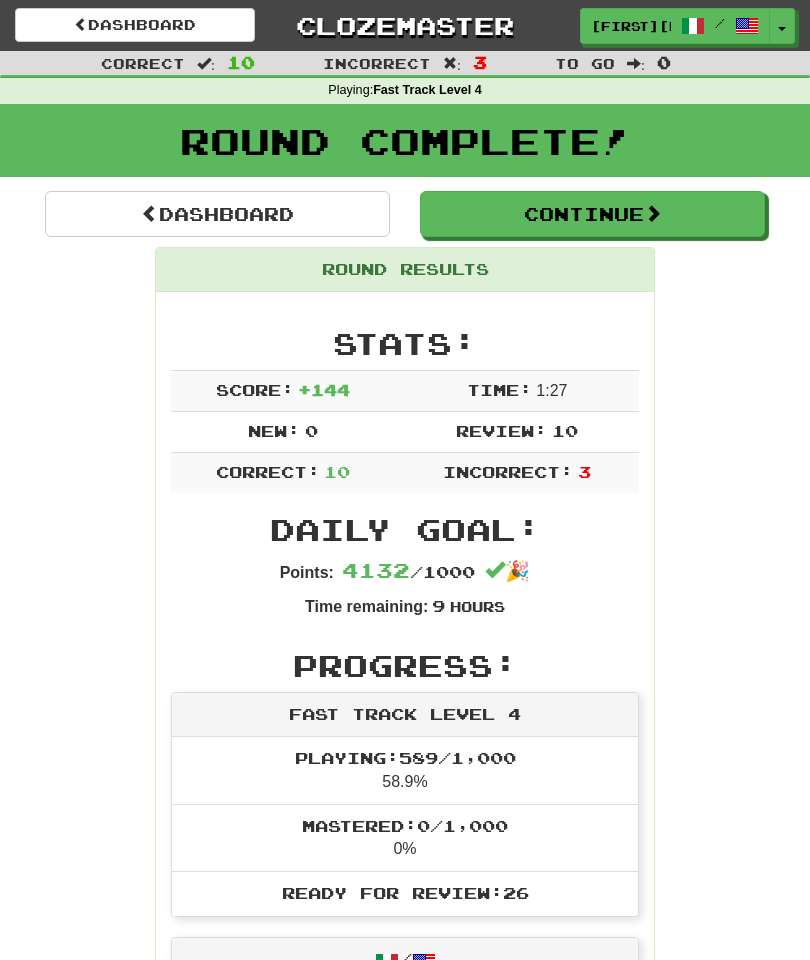 click on "Continue" at bounding box center [592, 214] 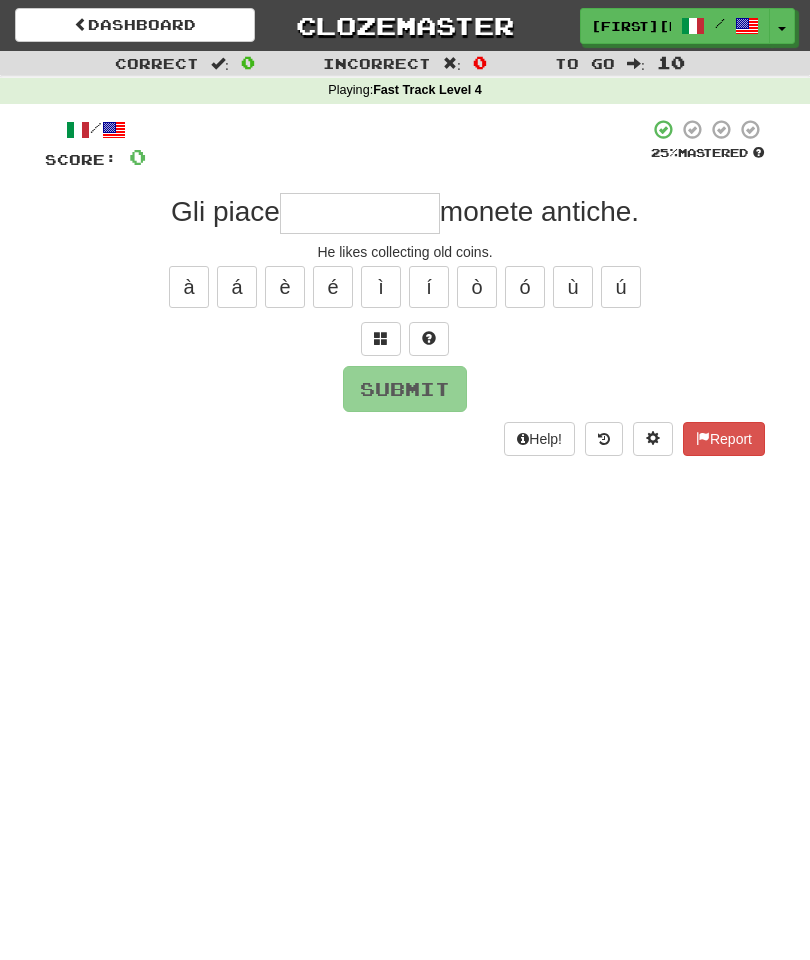 click at bounding box center (360, 213) 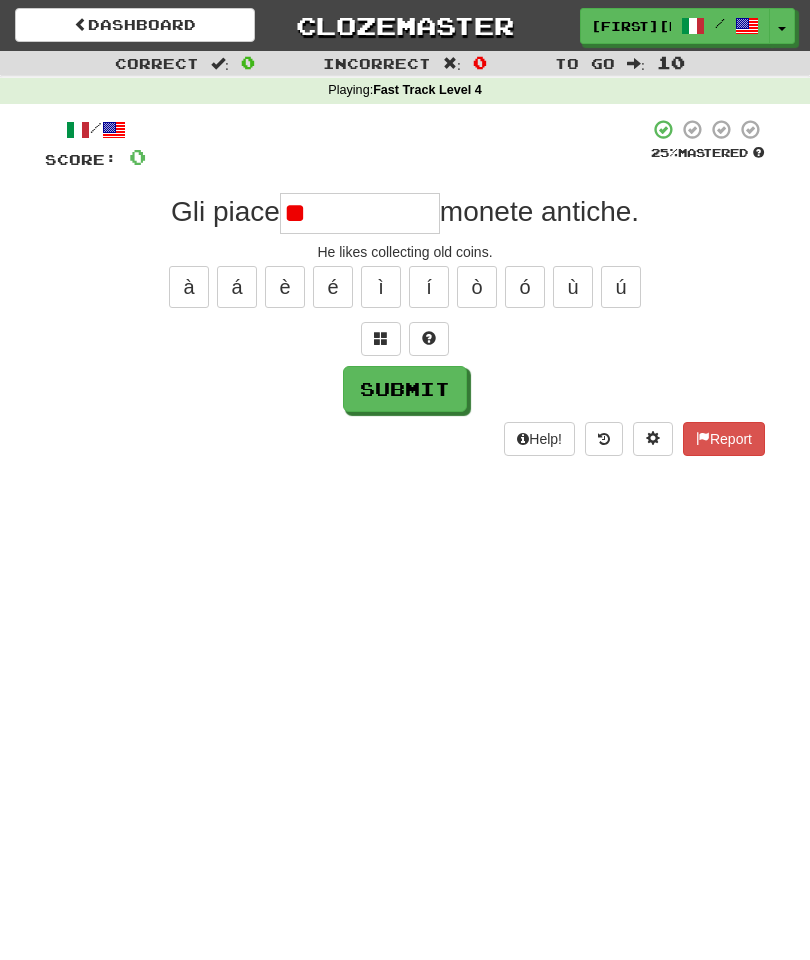 type on "*" 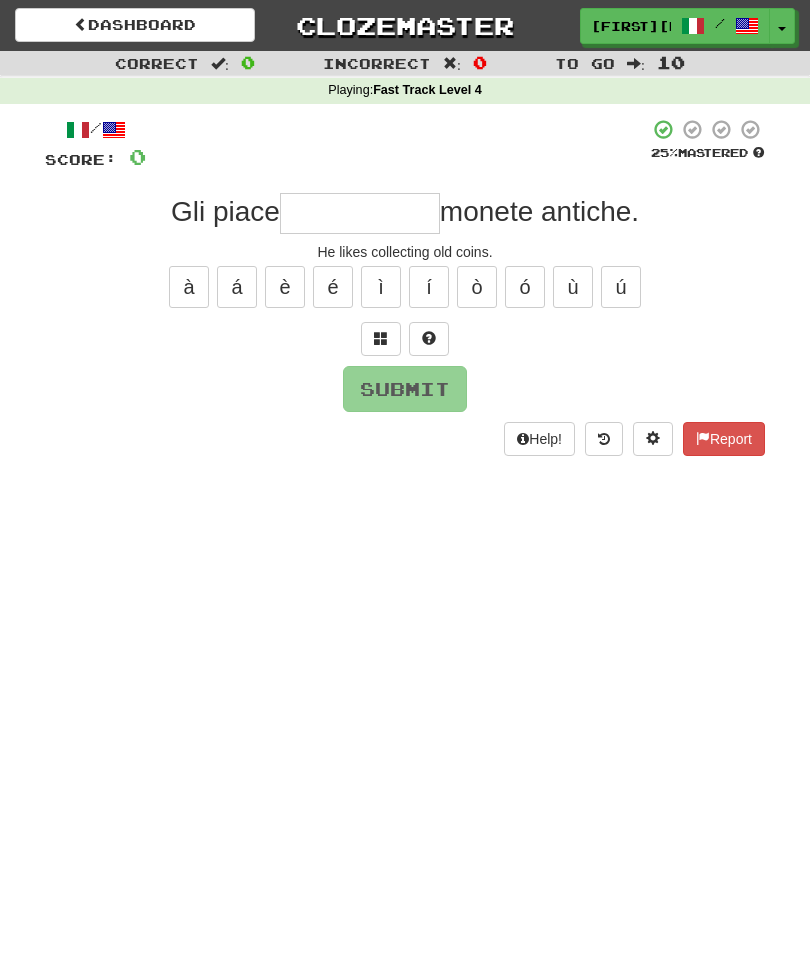 type on "**********" 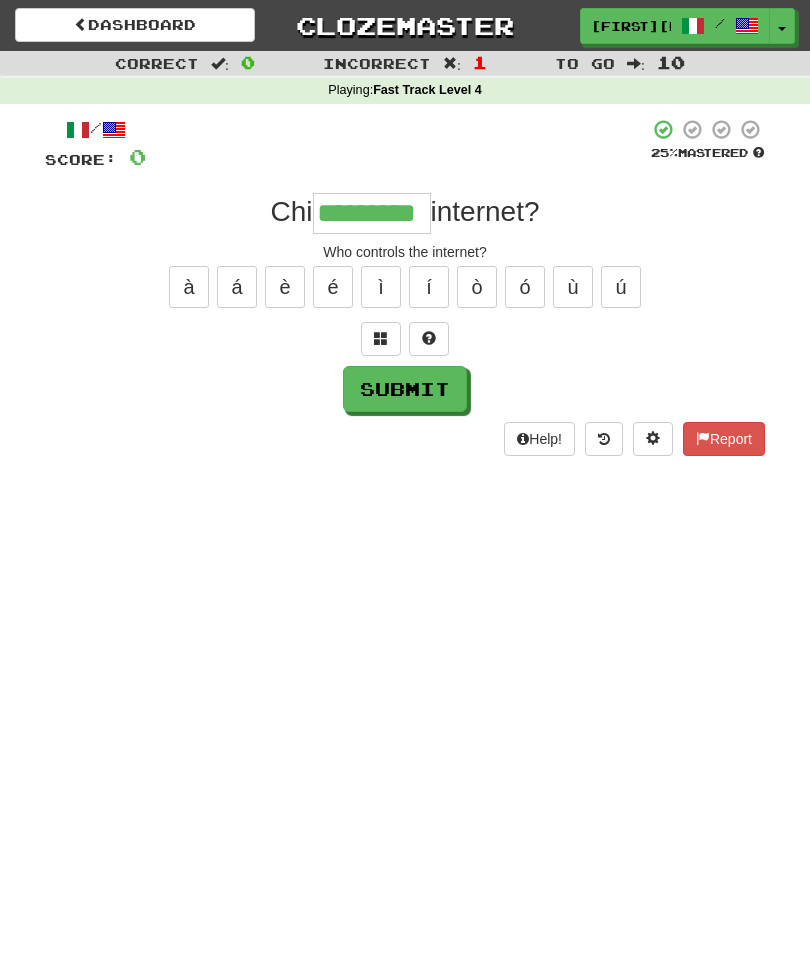 type on "*********" 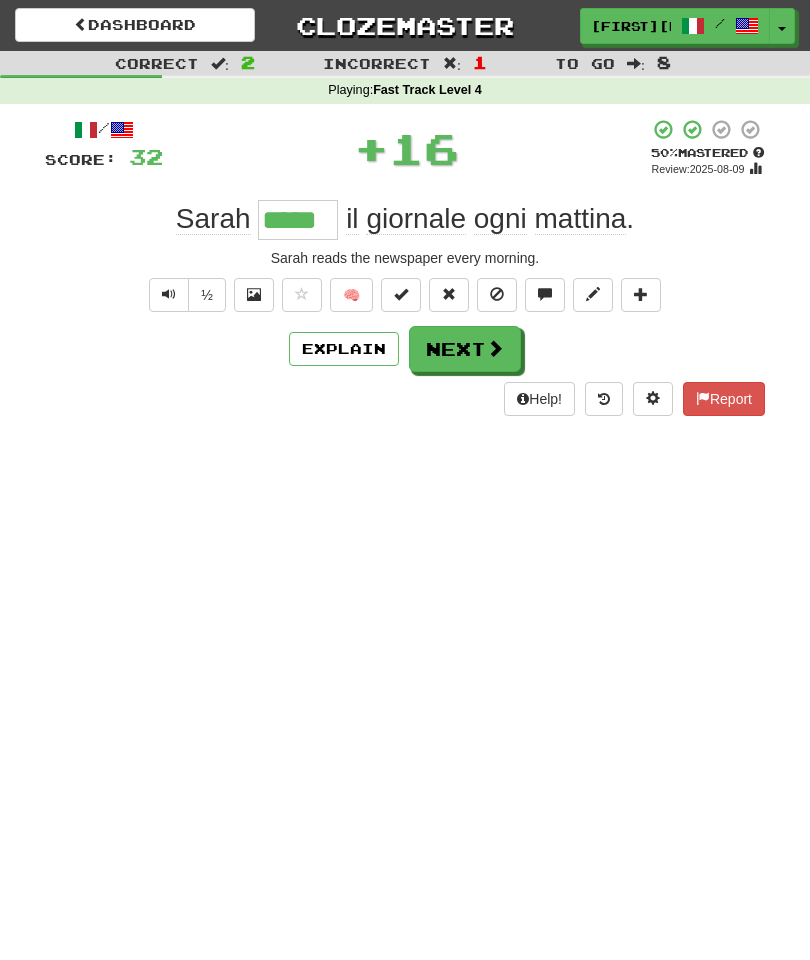 type on "*****" 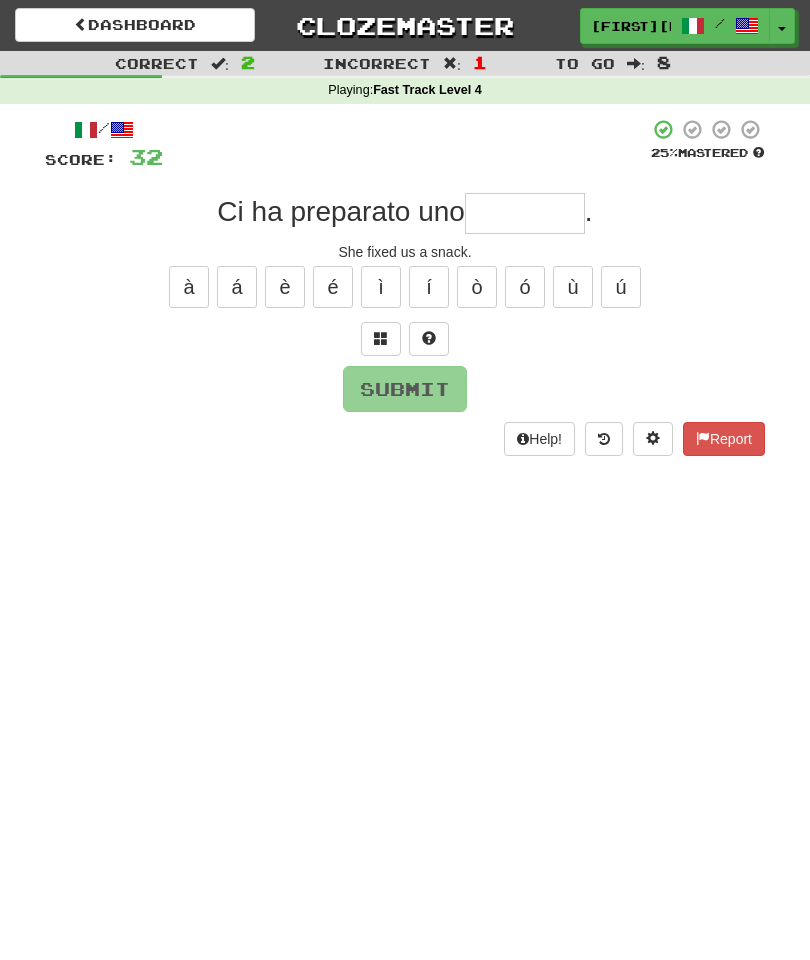 type on "*" 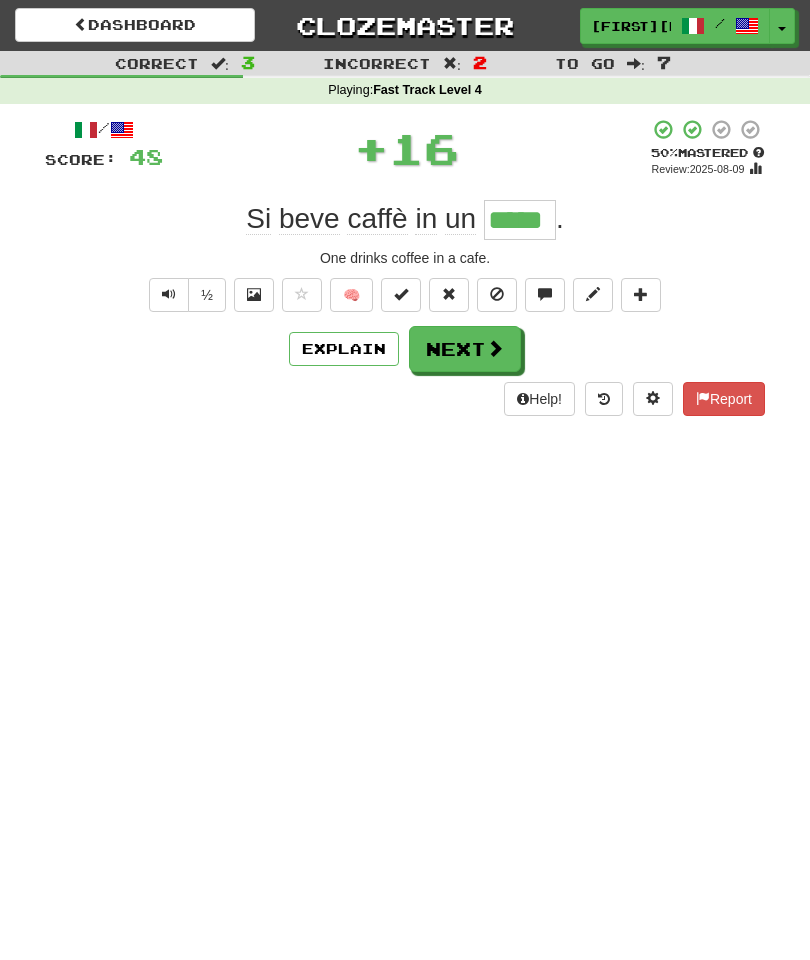 type on "*****" 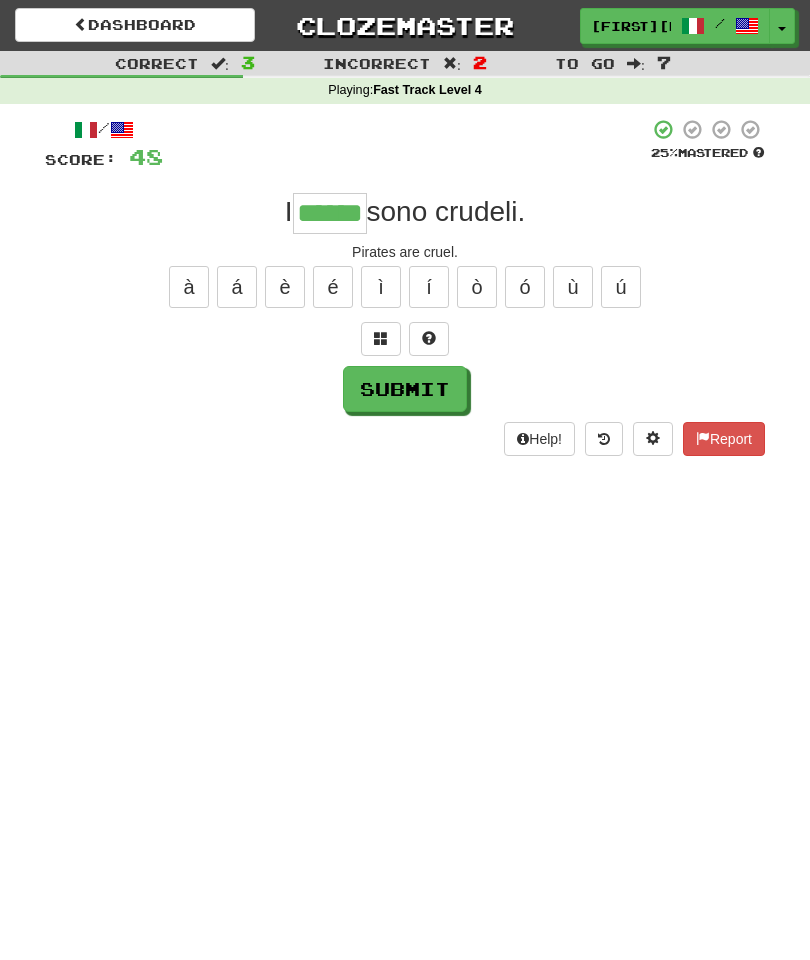 type on "******" 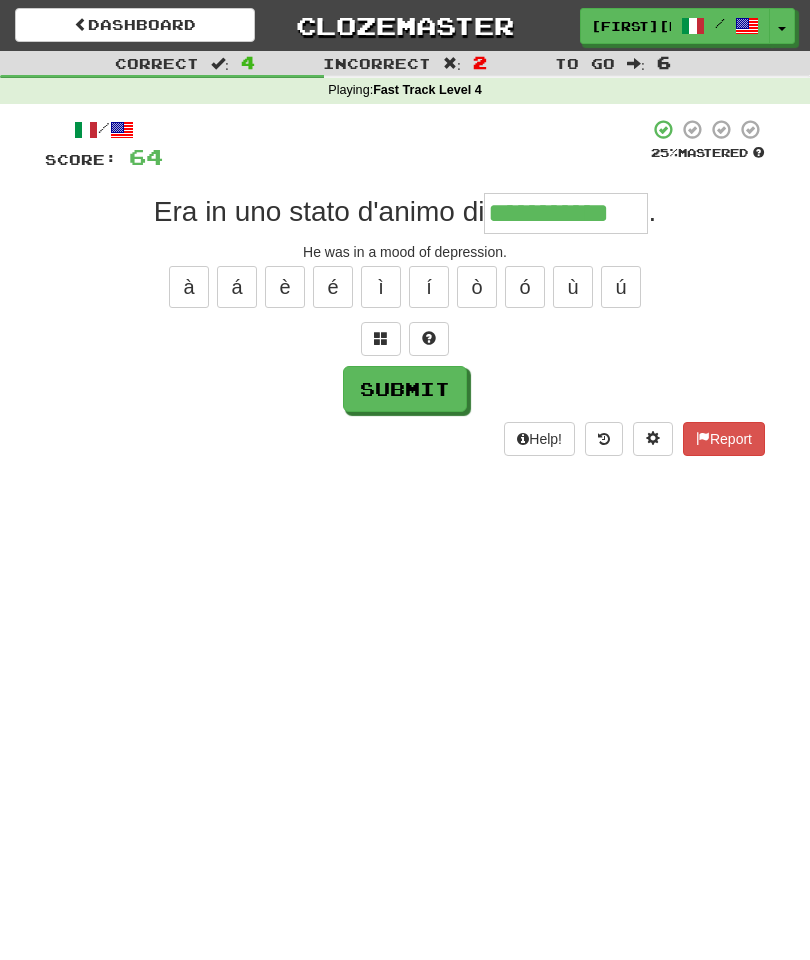 type on "**********" 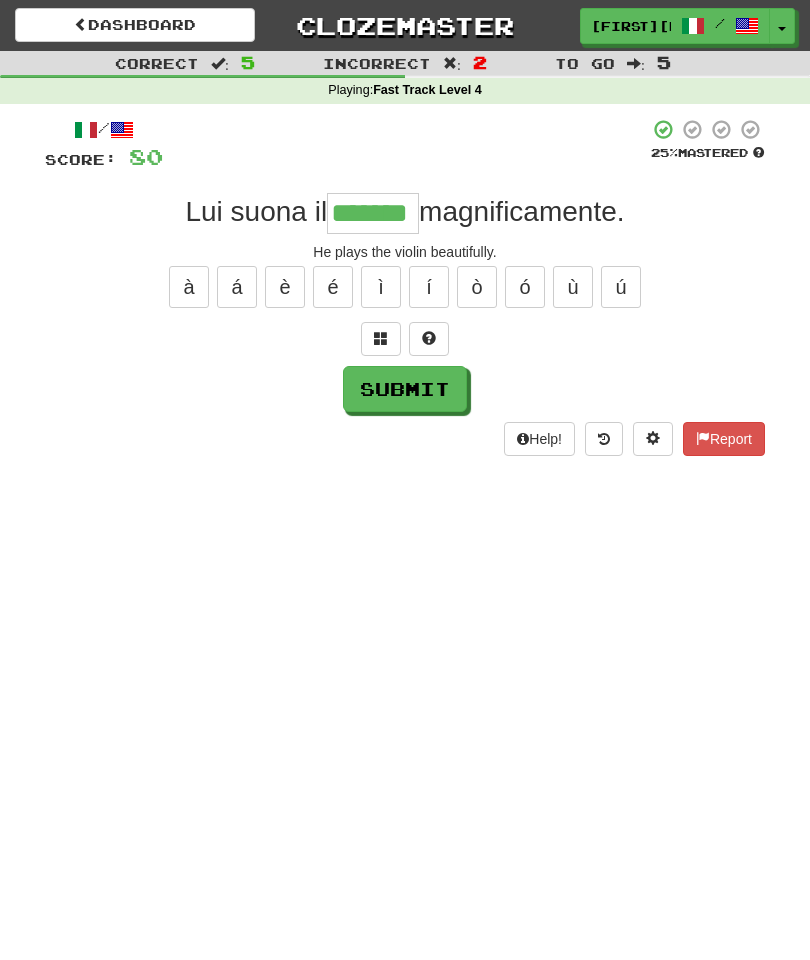 type on "*******" 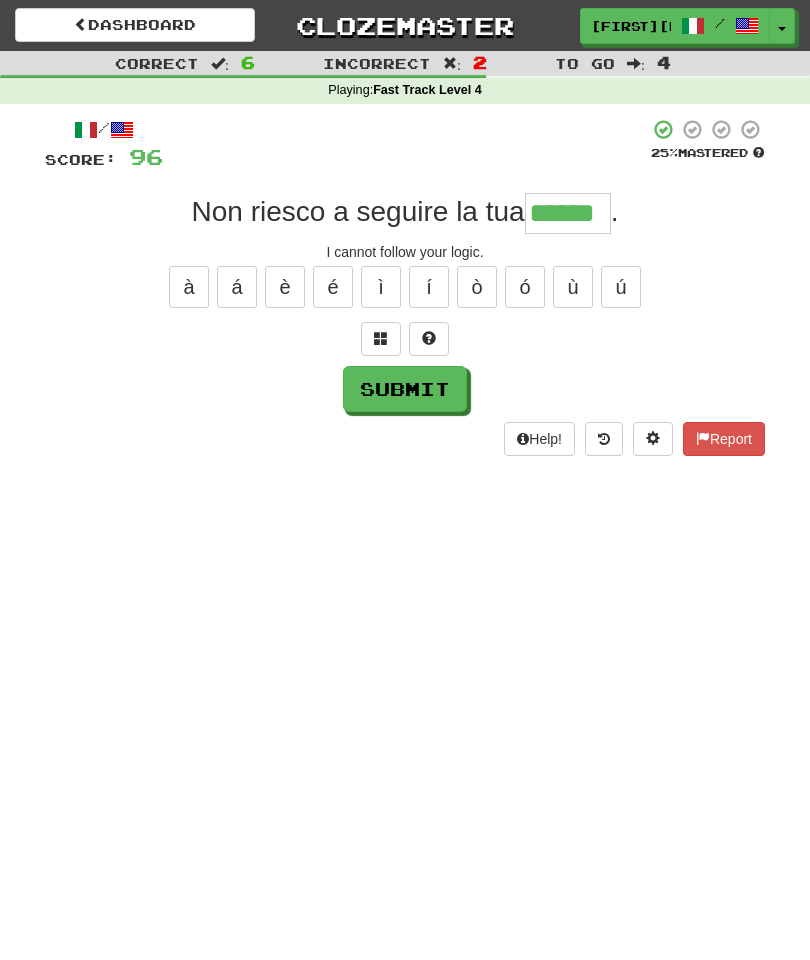 type on "******" 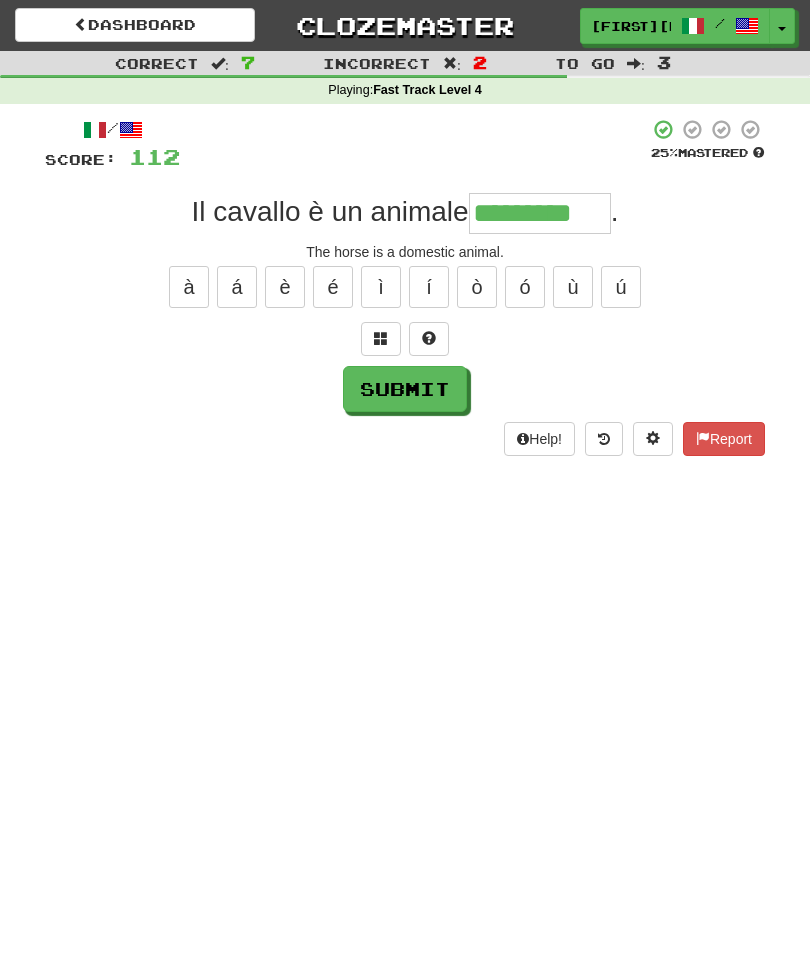type on "*********" 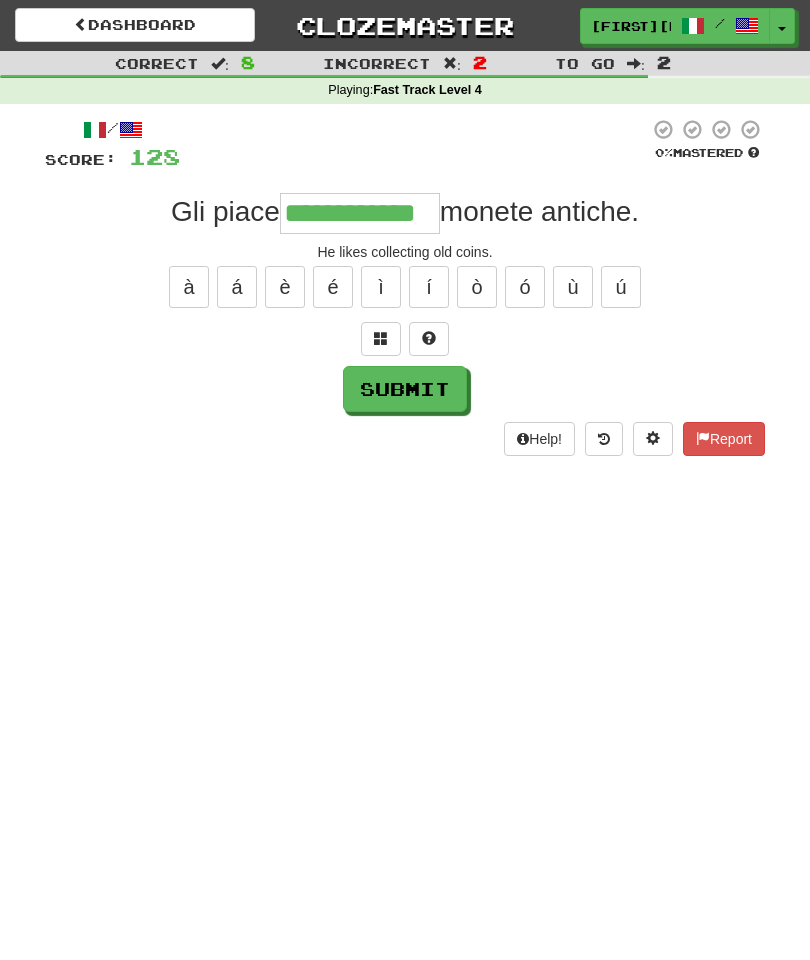 type on "**********" 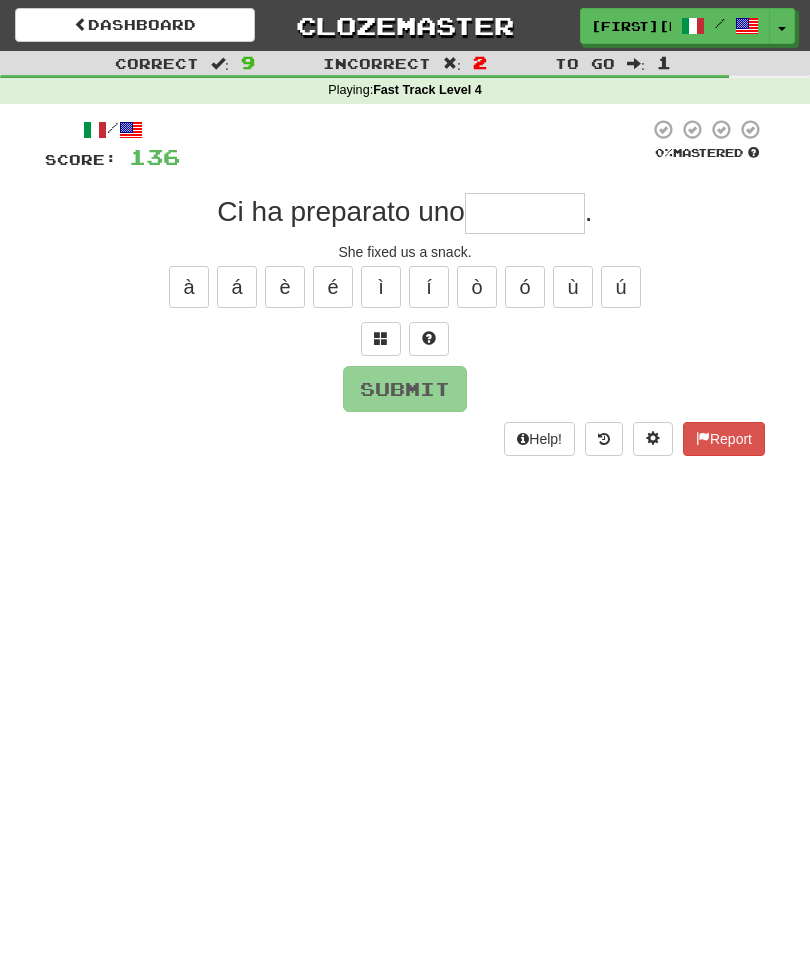 type on "********" 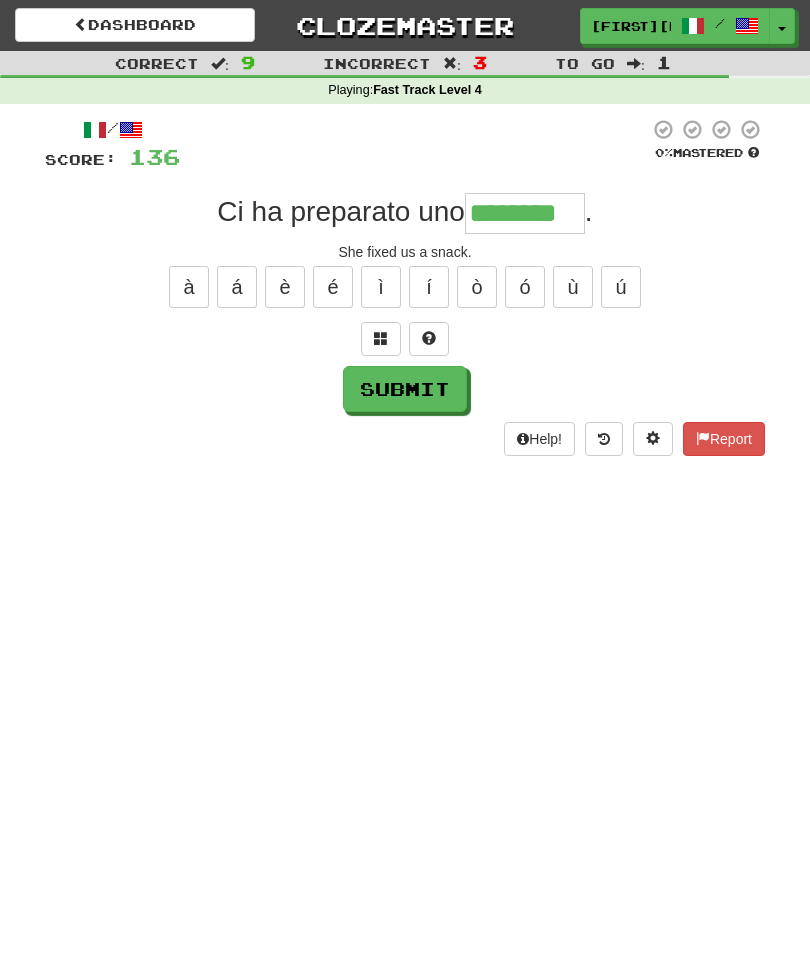 type on "********" 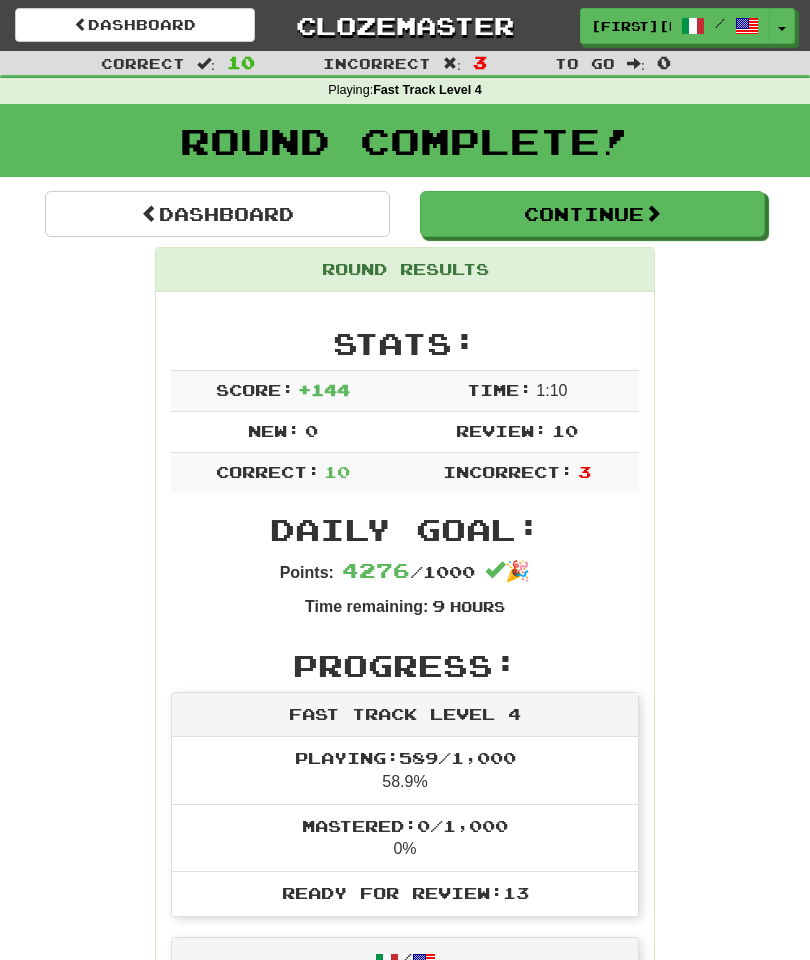 click on "Continue" at bounding box center [592, 214] 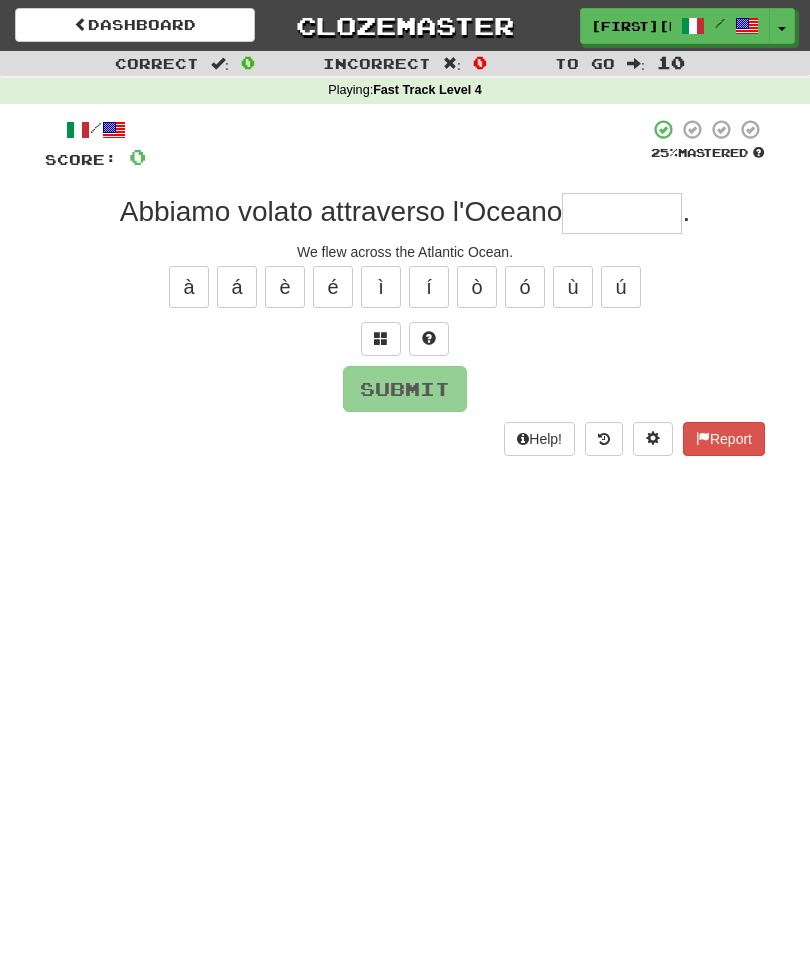 click at bounding box center [622, 213] 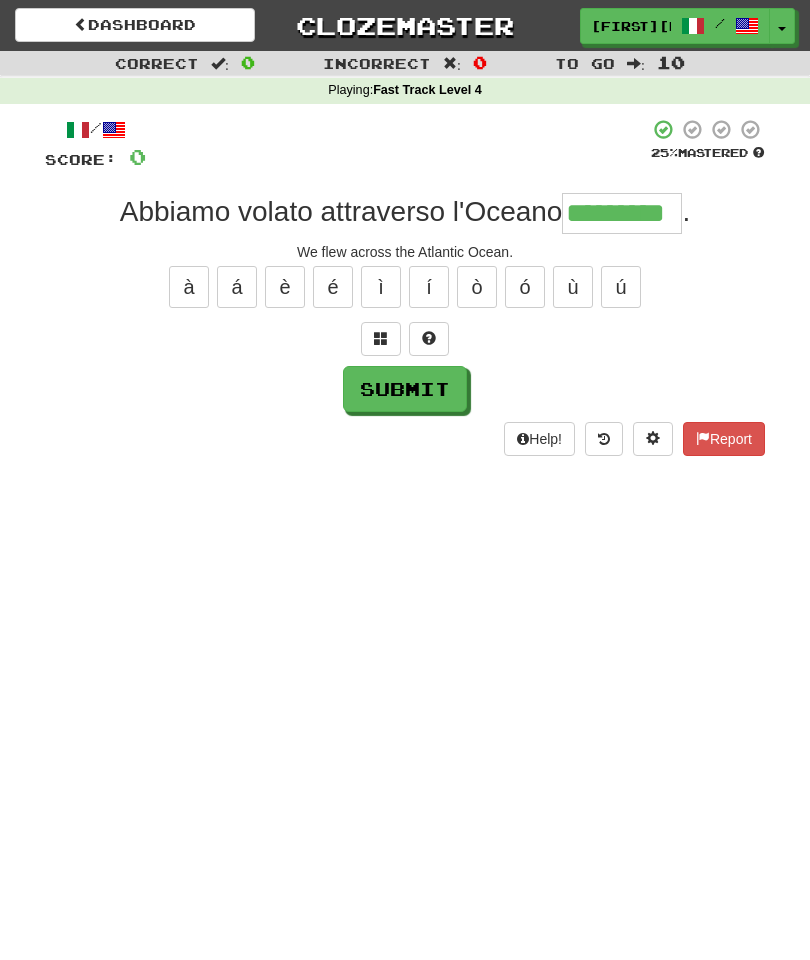 type on "*********" 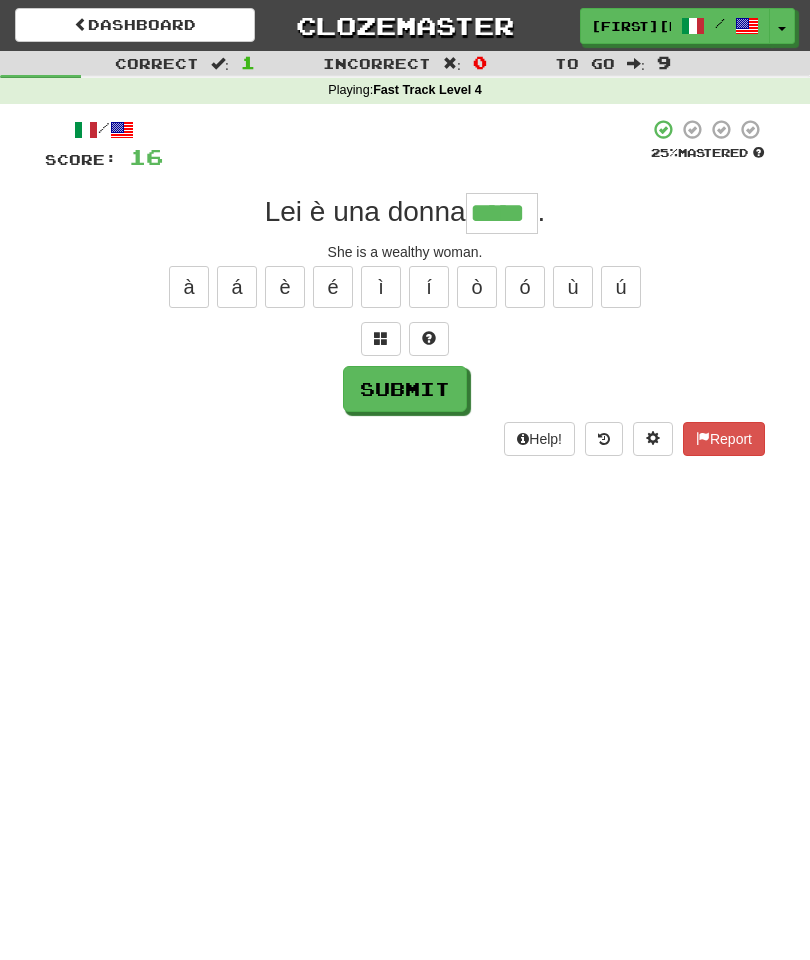 type on "*****" 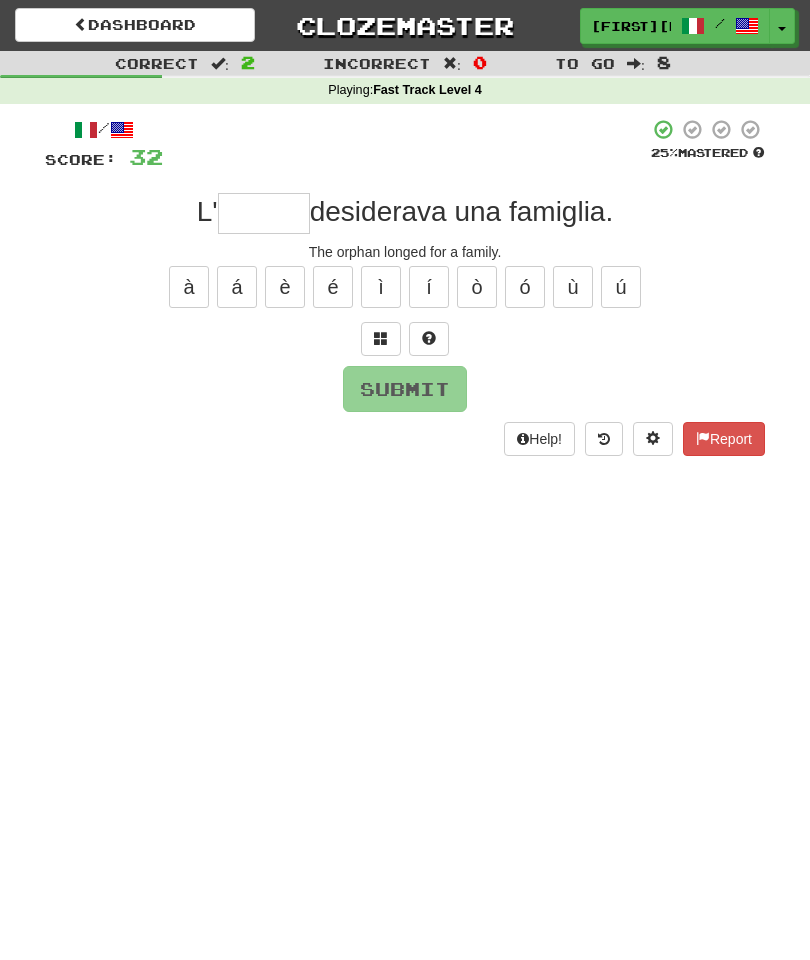 type on "*" 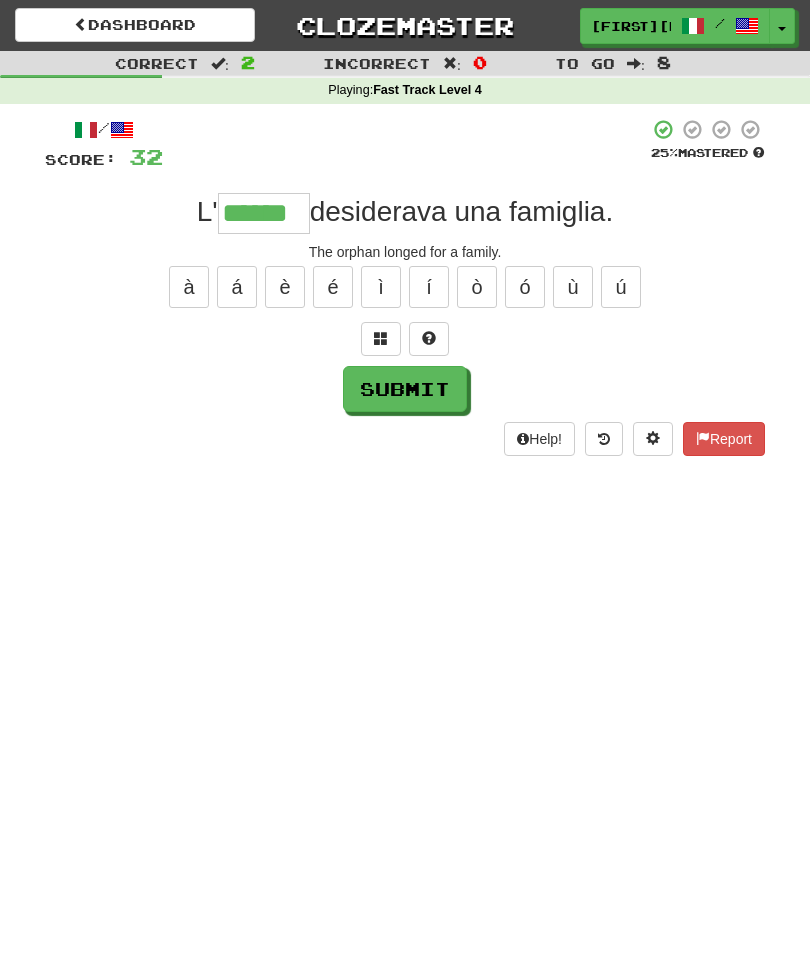 type on "******" 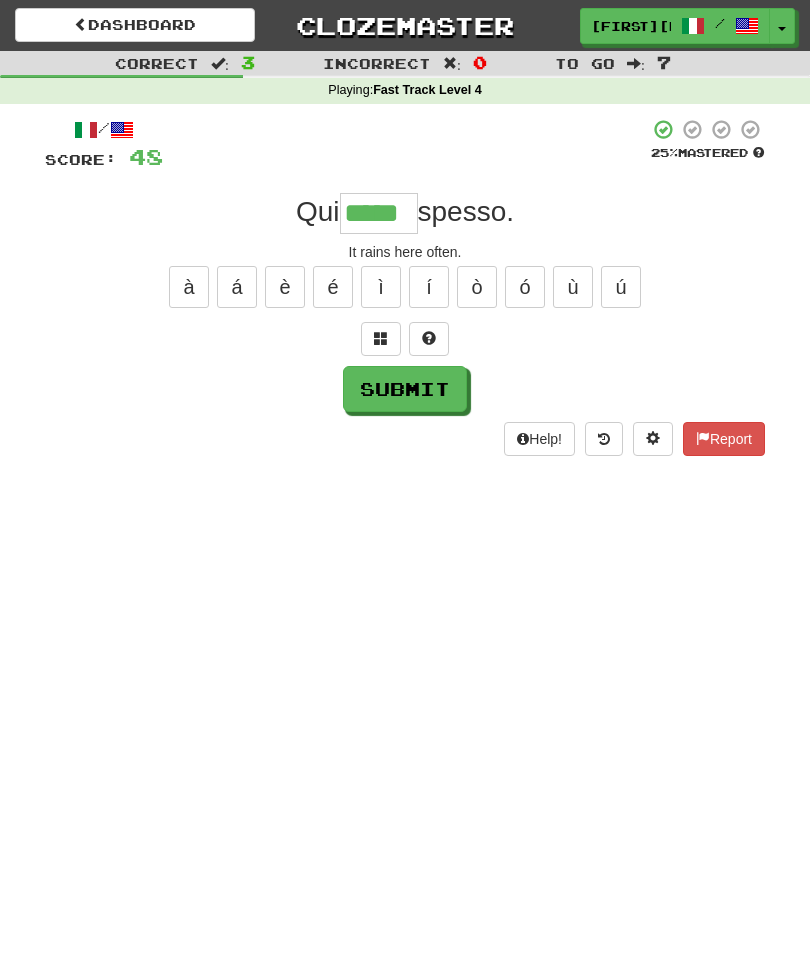 type on "*****" 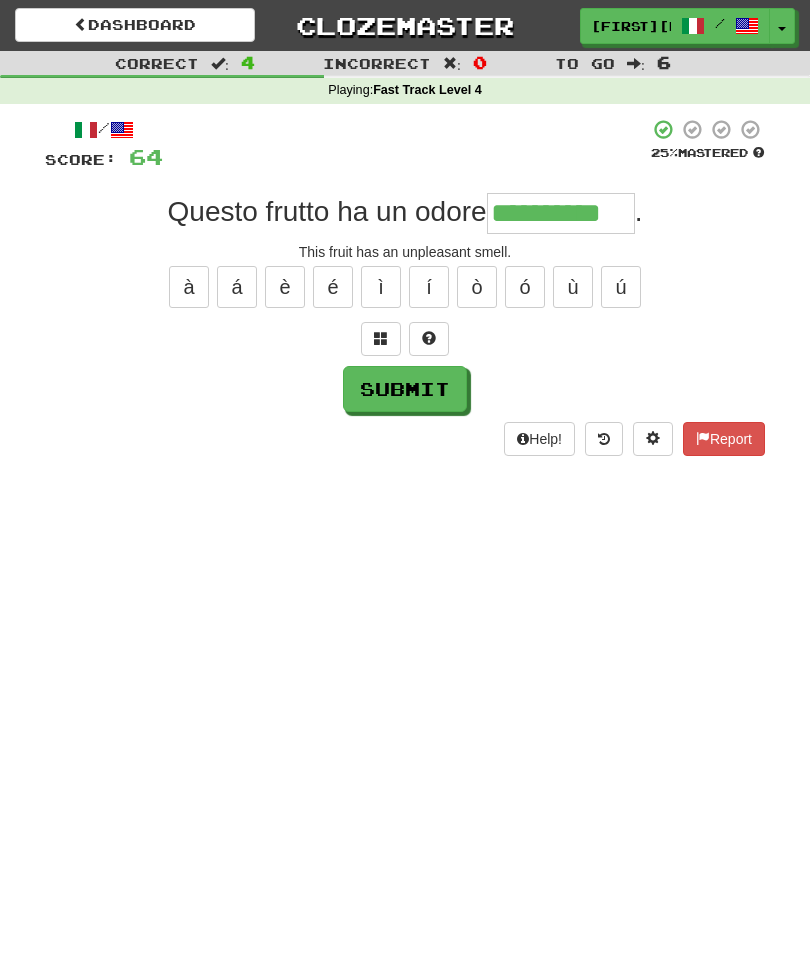 type on "**********" 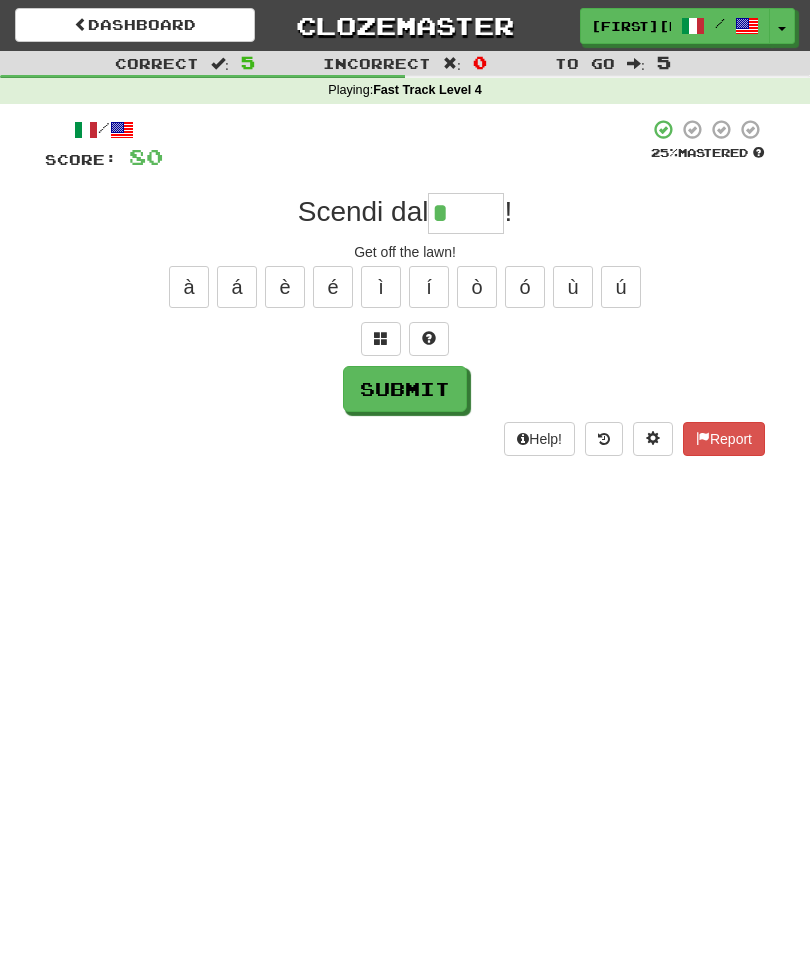 type on "*****" 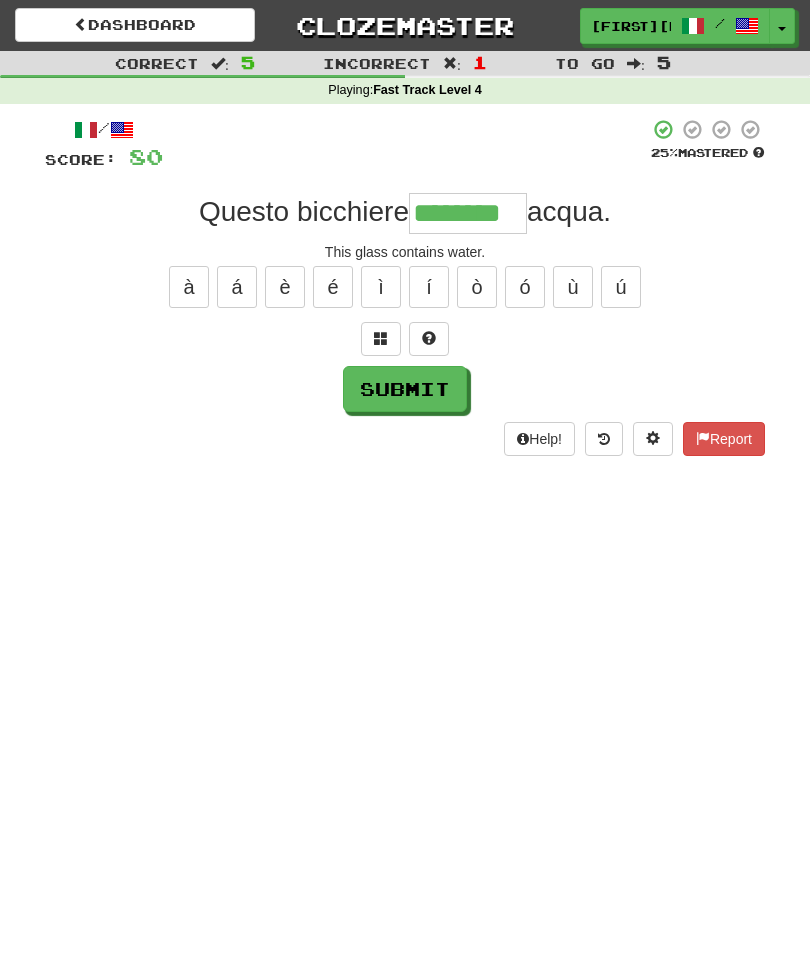 type on "********" 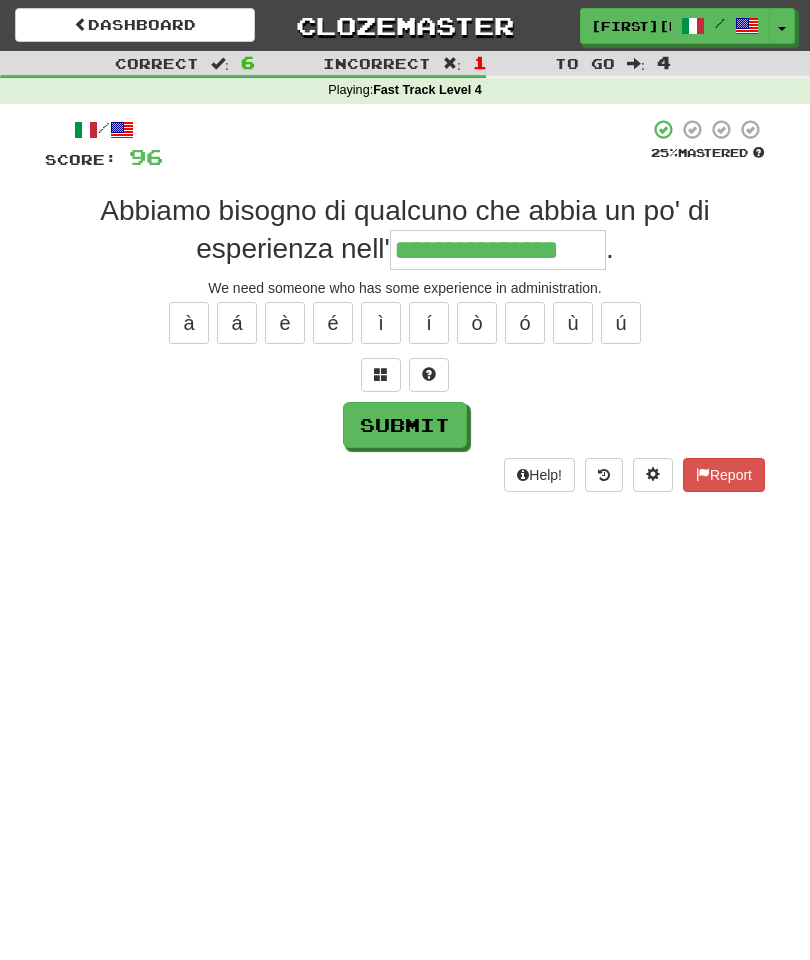 type on "**********" 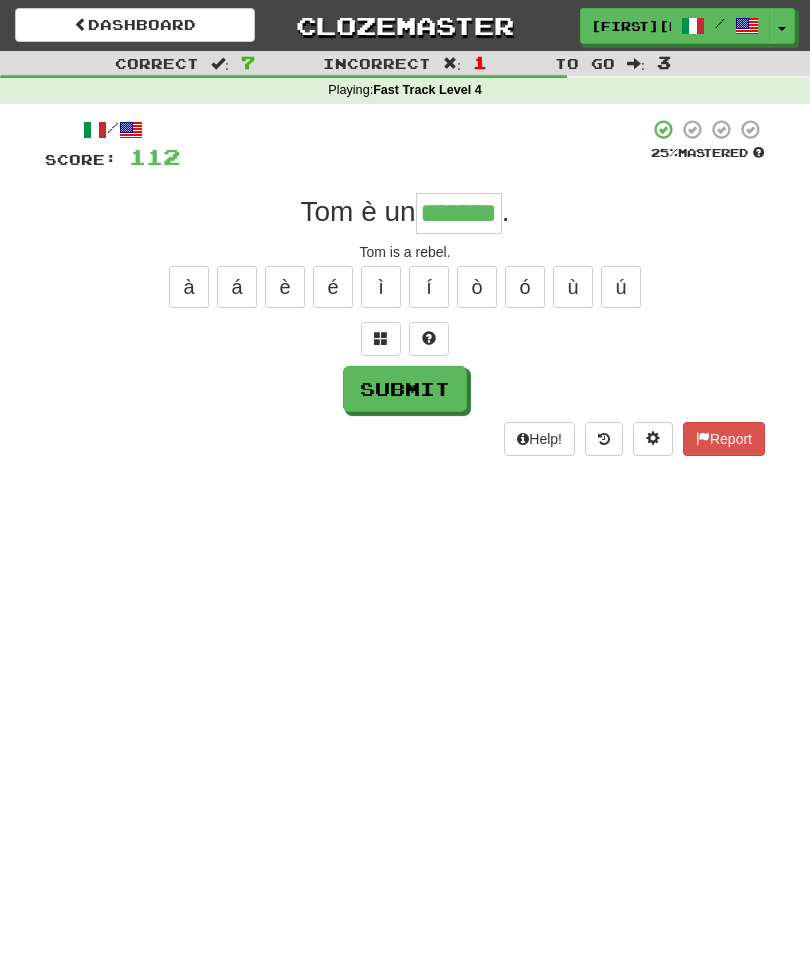 type on "*******" 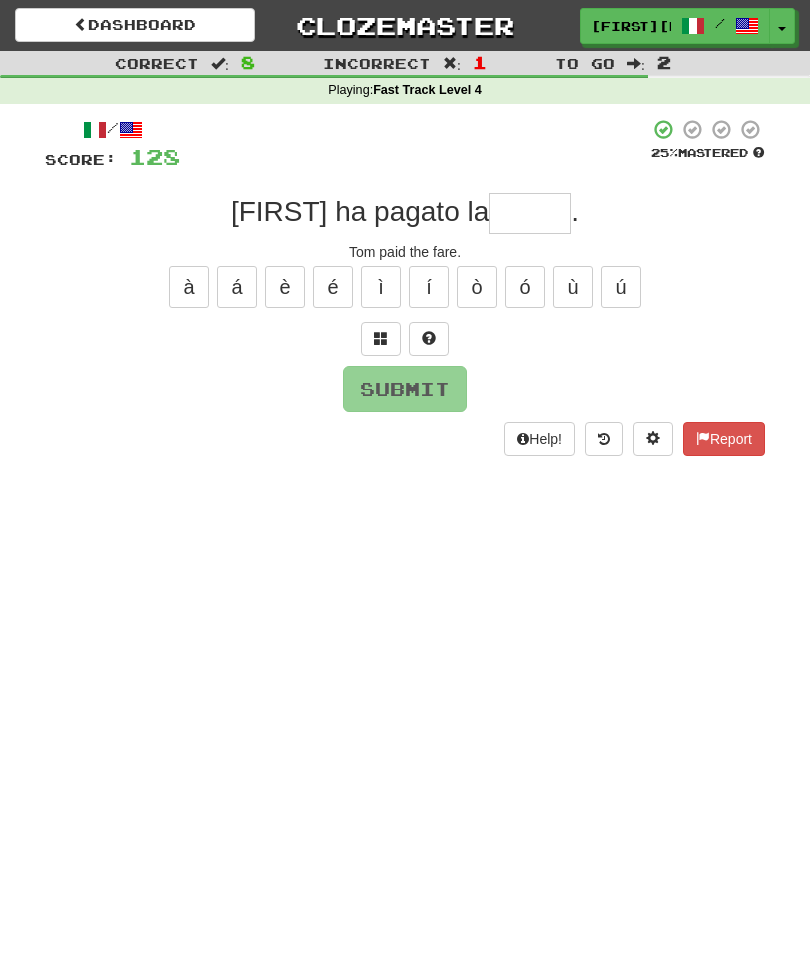 type on "*" 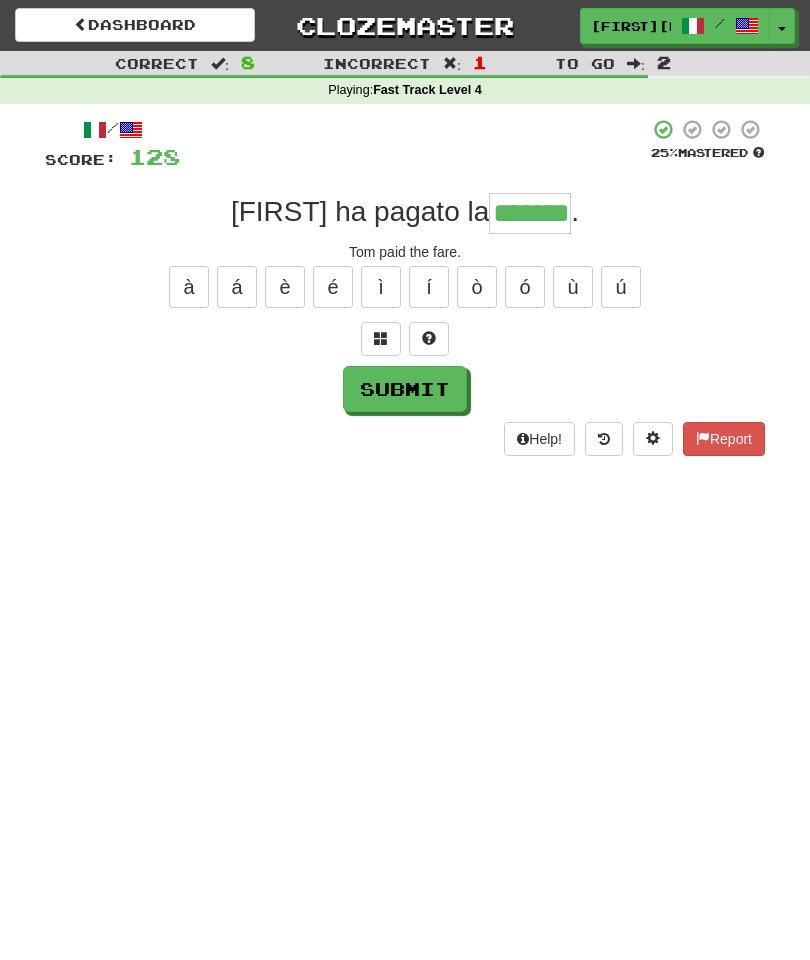 type on "*******" 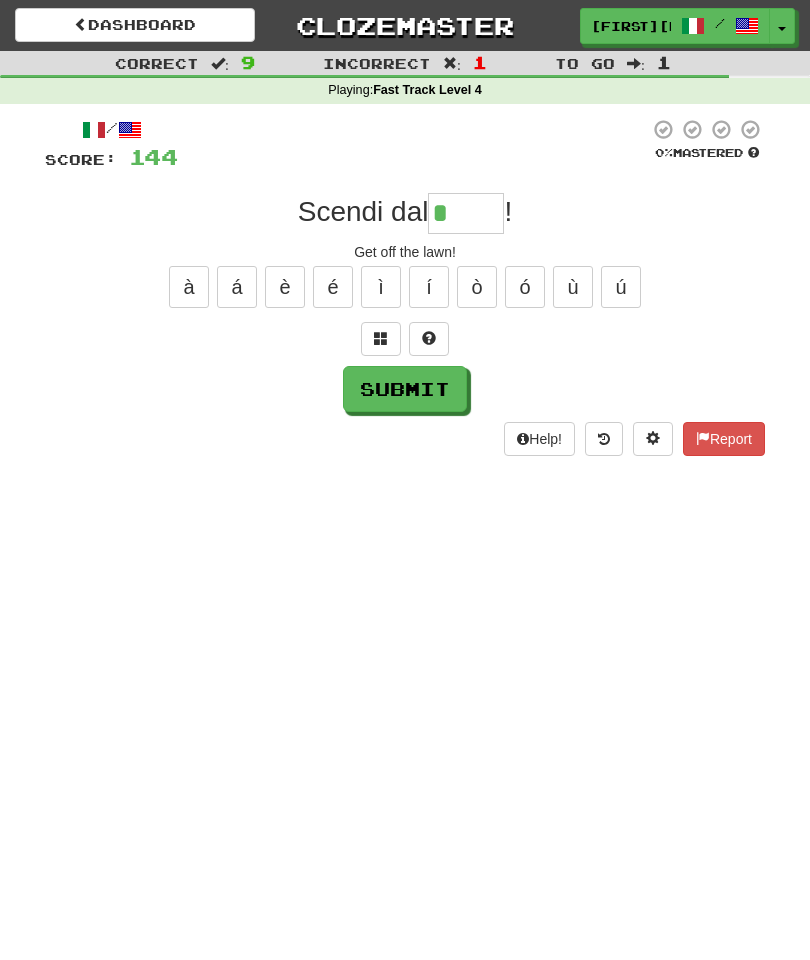 type on "*****" 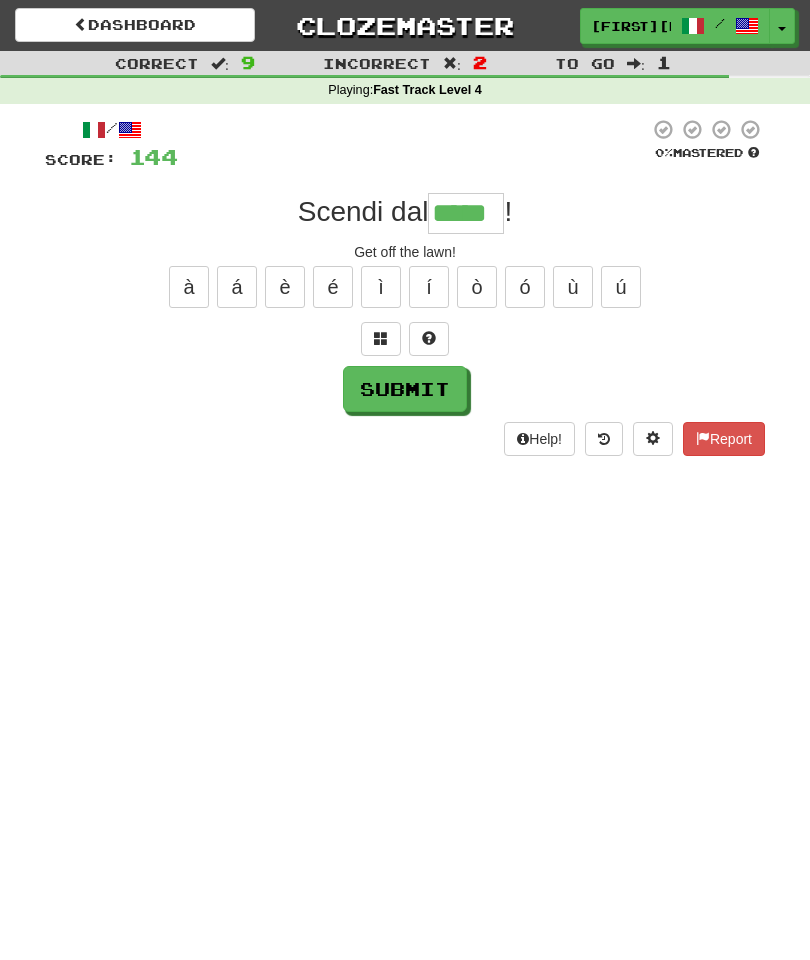 type on "*****" 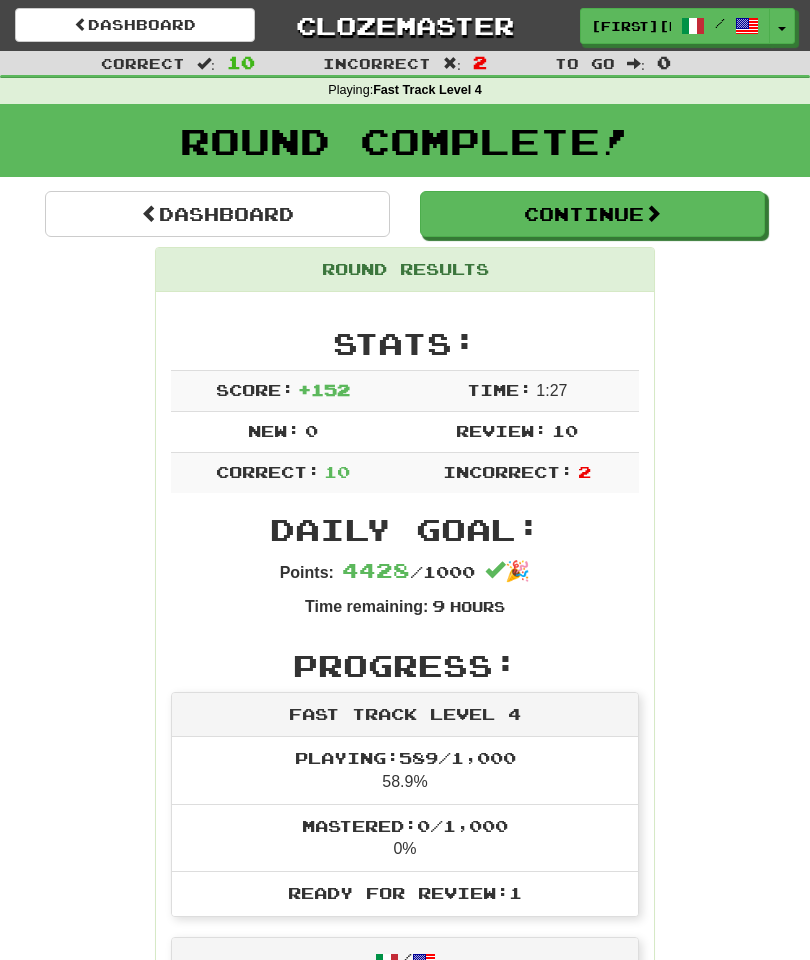 click on "Correct   :   10 Incorrect   :   2 To go   :   0 Playing :  Fast Track Level 4 Round Complete!  Dashboard Continue  Round Results Stats: Score:   + 152 Time:   1 : 27 New:   0 Review:   10 Correct:   10 Incorrect:   2 Daily Goal: Points:   4428  /  1000  🎉 Time remaining: 9   Hours Progress: Fast Track Level 4 Playing:  589  /  1,000 58.9% Mastered:  0  /  1,000 0% Ready for Review:  1  /  Level:  127 9,967  points to level  128  - keep going! Ranked:  9 th  this week ( 1,024  points to  8 th ) Sentences:  Report Abbiamo volato attraverso l'Oceano  Atlantico . We flew across the Atlantic Ocean.  Report Lei è una donna  ricca . She is a wealthy woman.  Report L' orfano  desiderava una famiglia. The orphan longed for a family.  Report Qui  piove  spesso. It rains here often.  Report Questo frutto ha un odore  sgradevole . This fruit has an unpleasant smell.  Report Scendi dal  prato ! Get off the lawn!  Report Questo bicchiere  contiene  acqua. This glass contains water.  Report amministrazione .  Report ." at bounding box center (405, 1136) 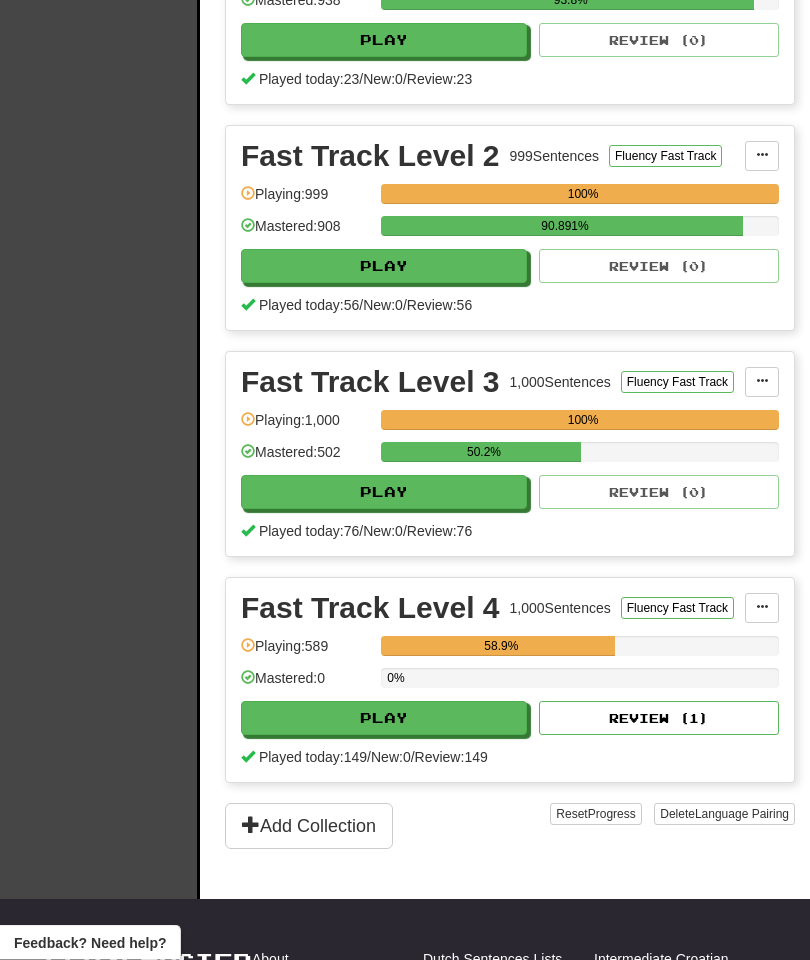 scroll, scrollTop: 598, scrollLeft: 0, axis: vertical 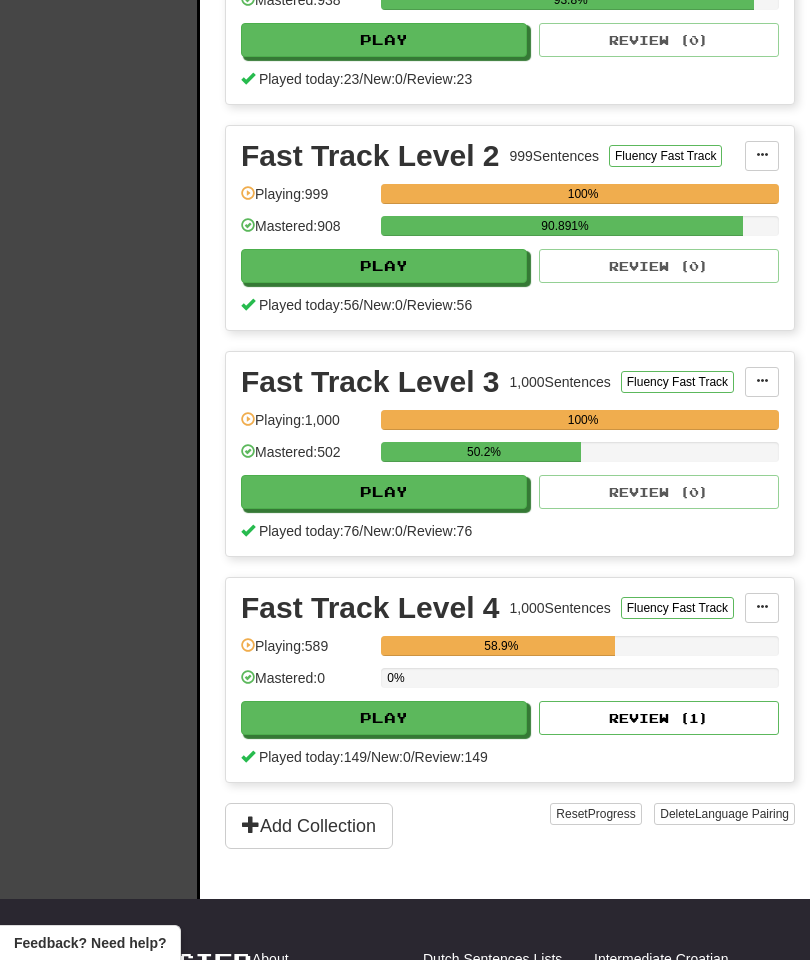 click on "Play" at bounding box center (384, 718) 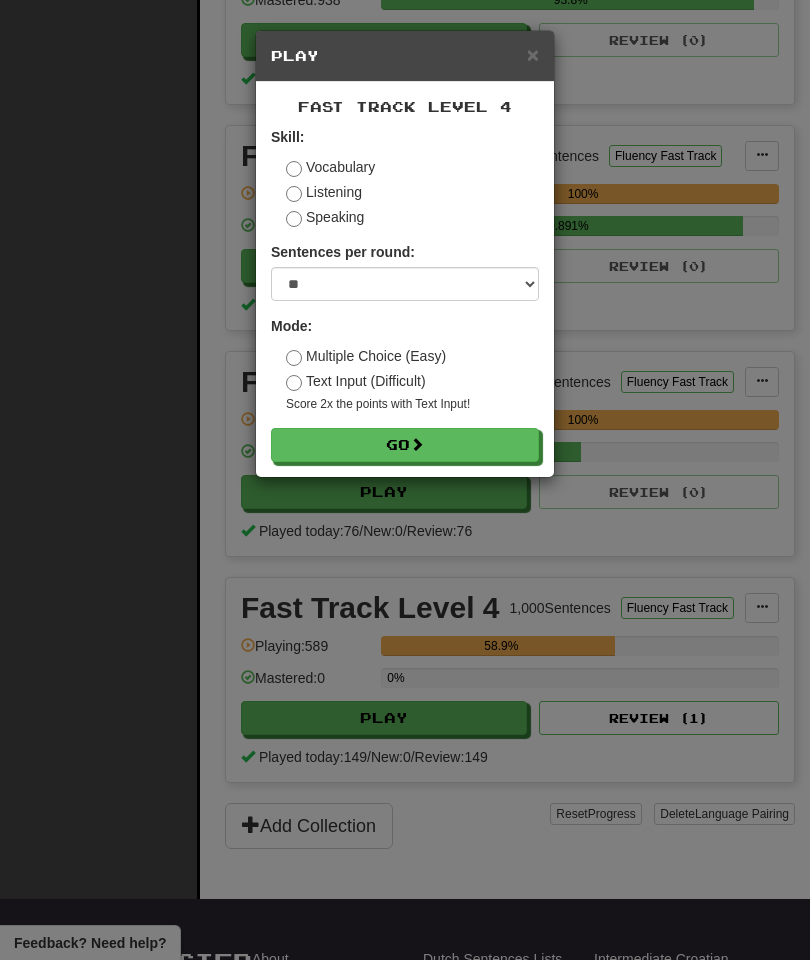 click on "Go" at bounding box center [405, 445] 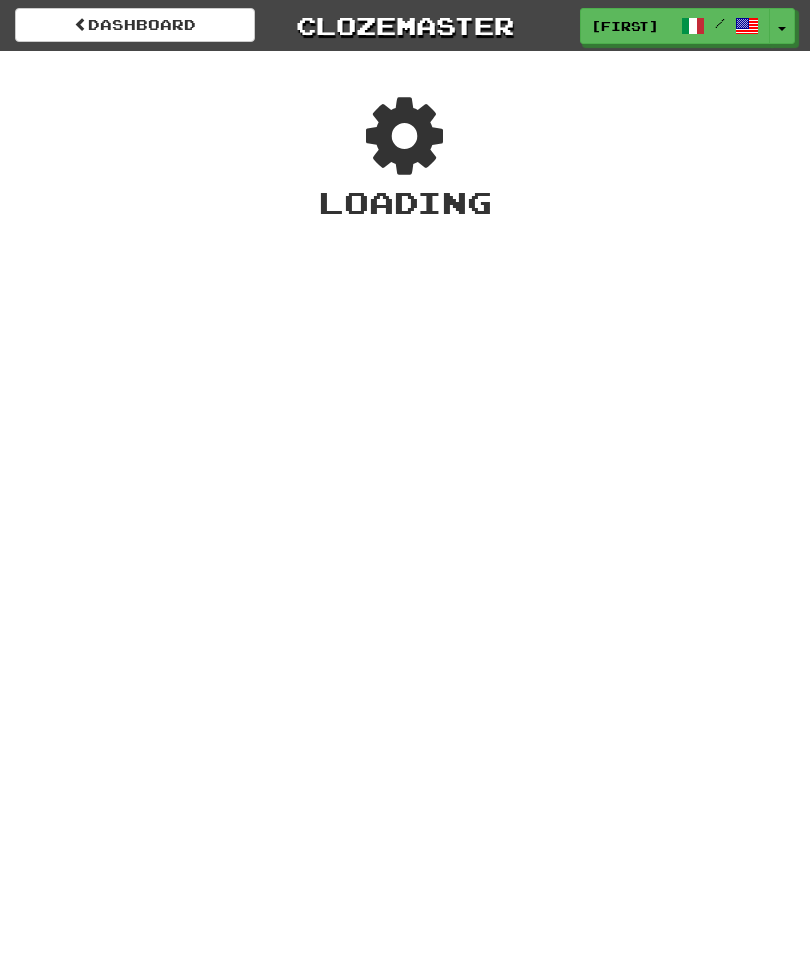 scroll, scrollTop: 0, scrollLeft: 0, axis: both 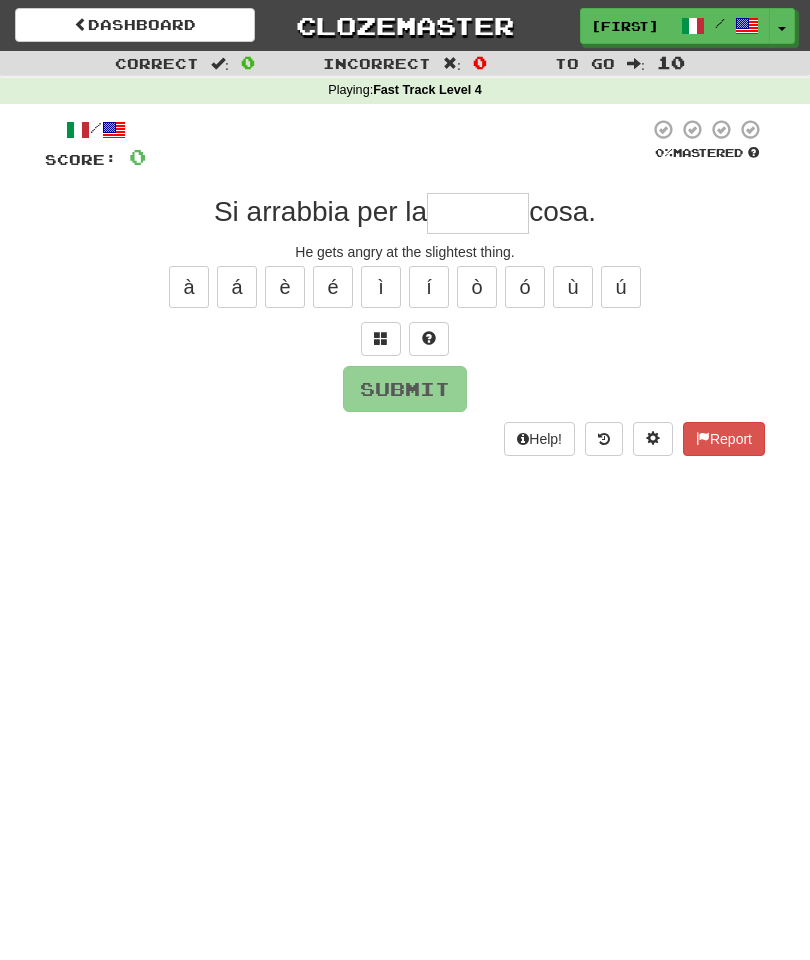 click at bounding box center [478, 213] 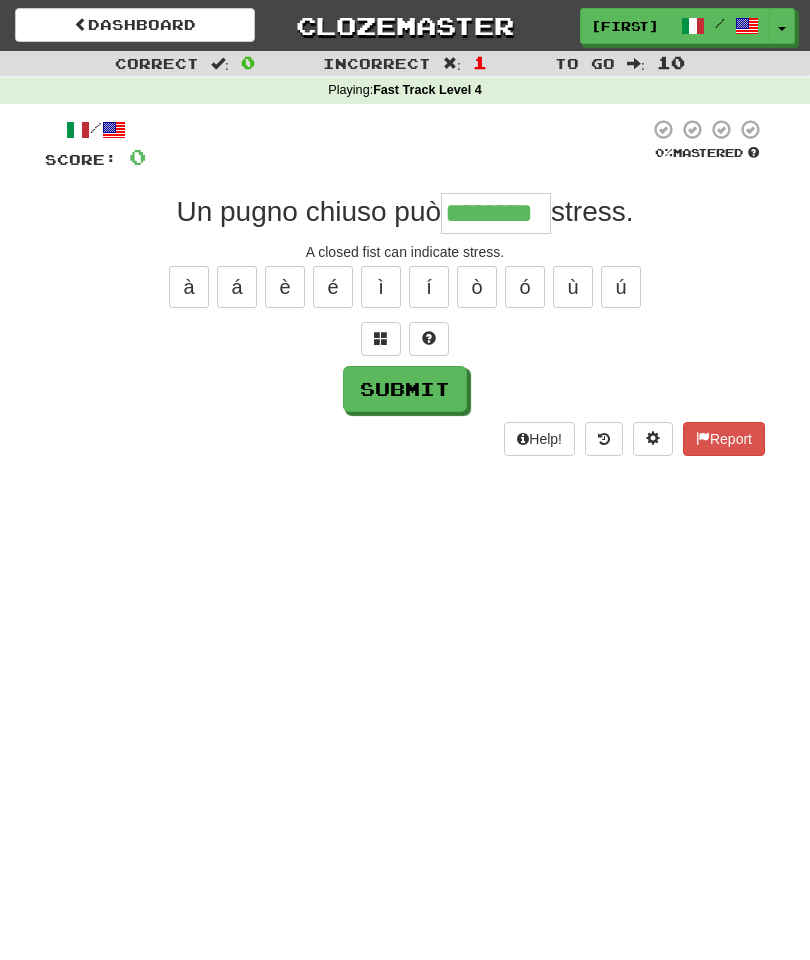 type on "********" 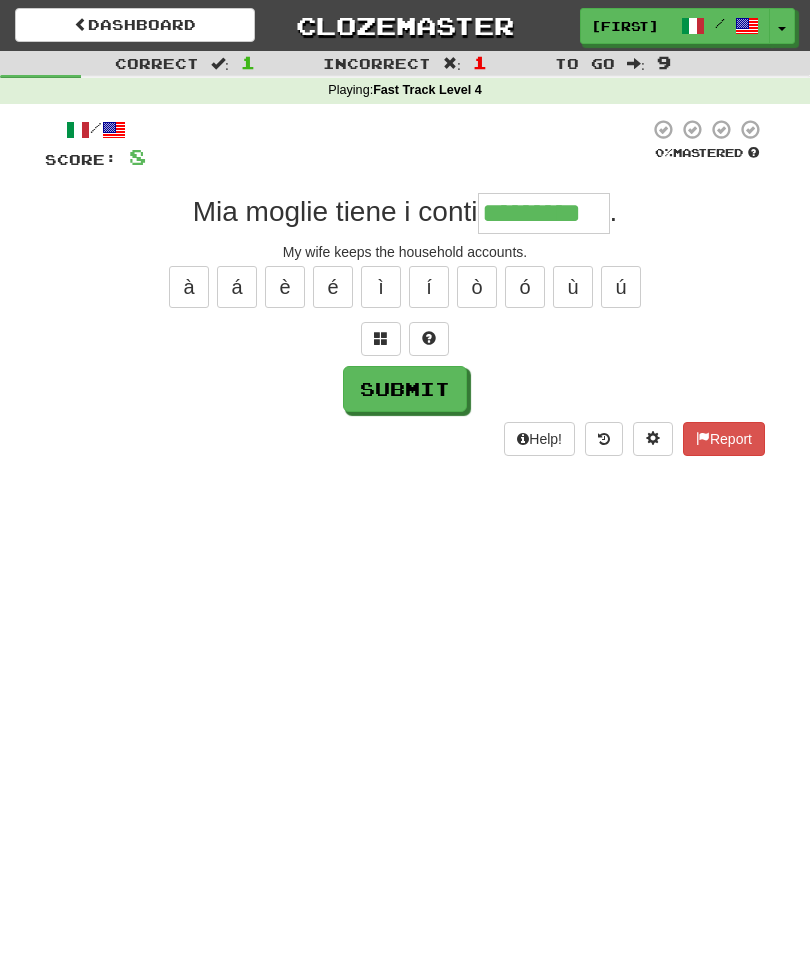 type on "*********" 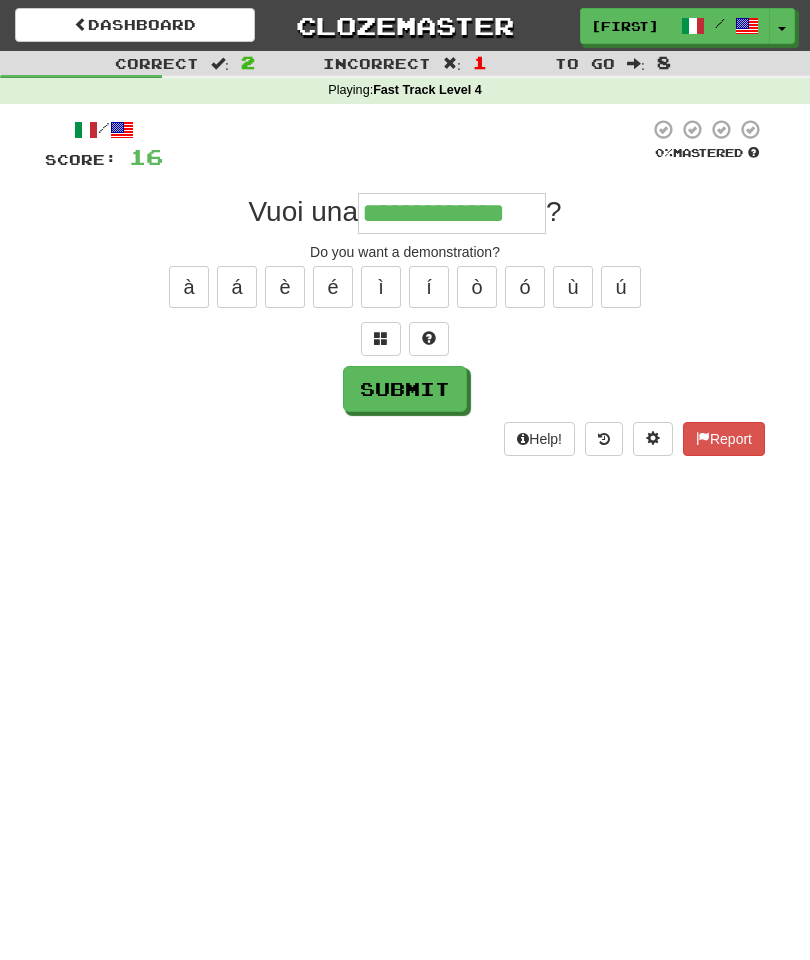 type on "**********" 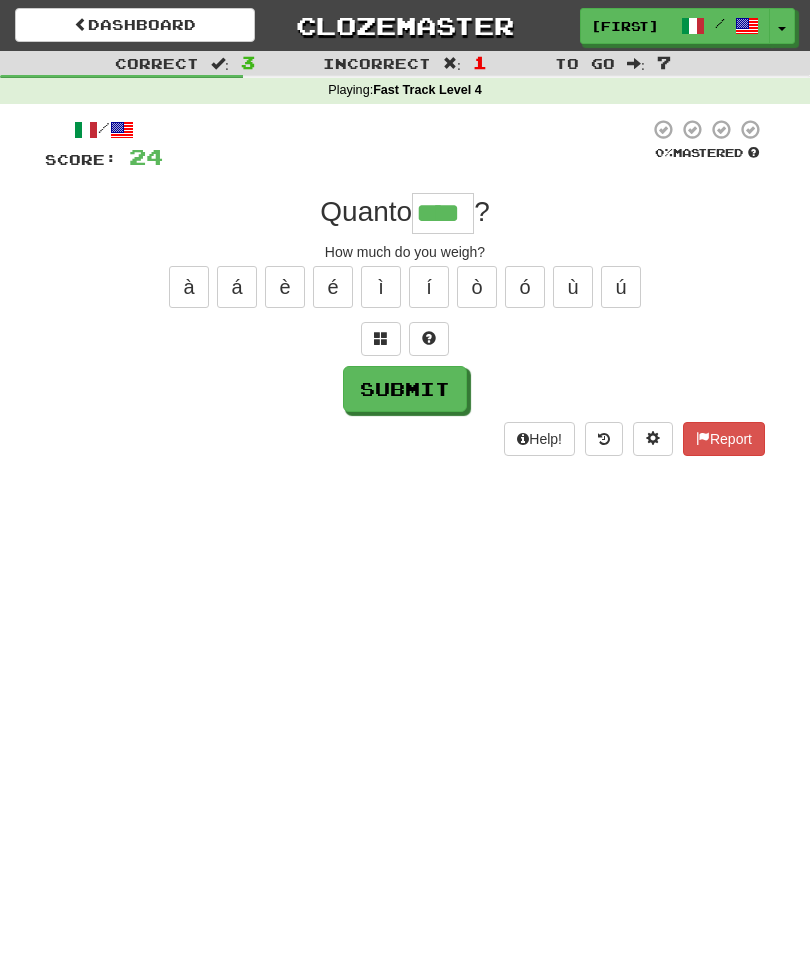 type on "****" 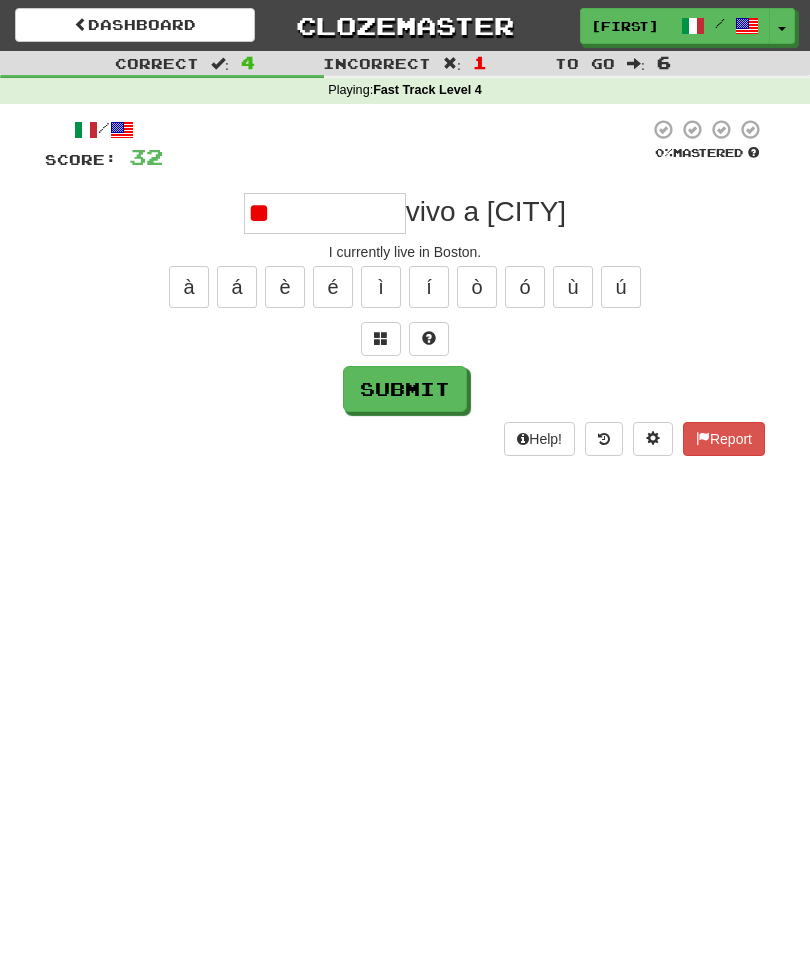 type on "*" 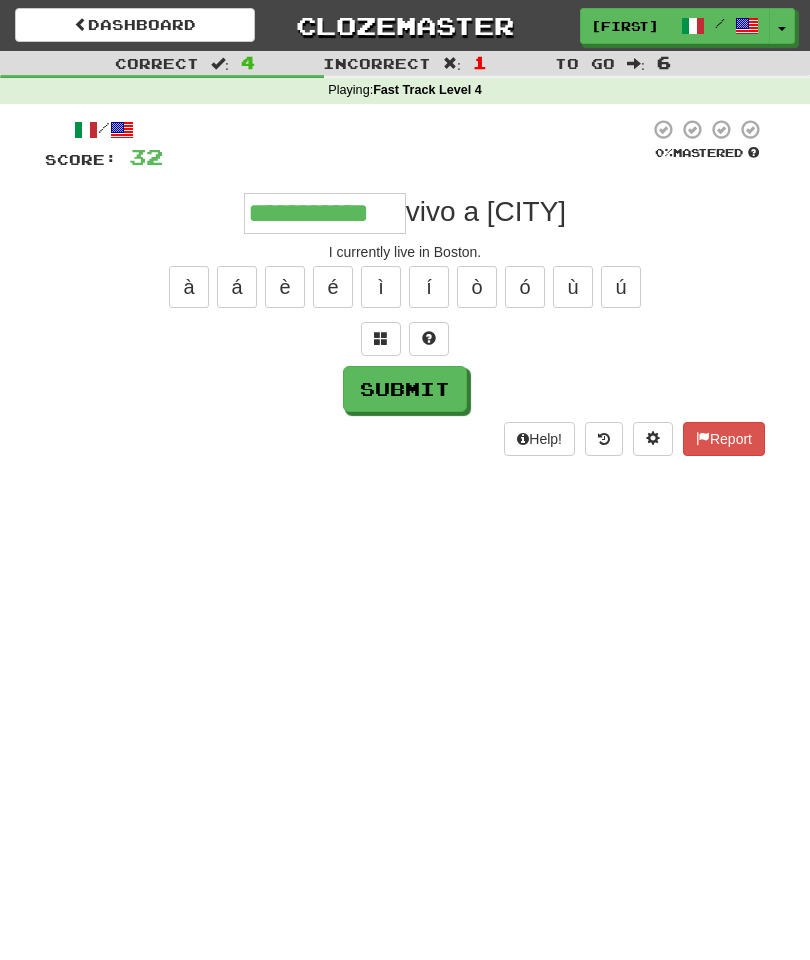 type on "**********" 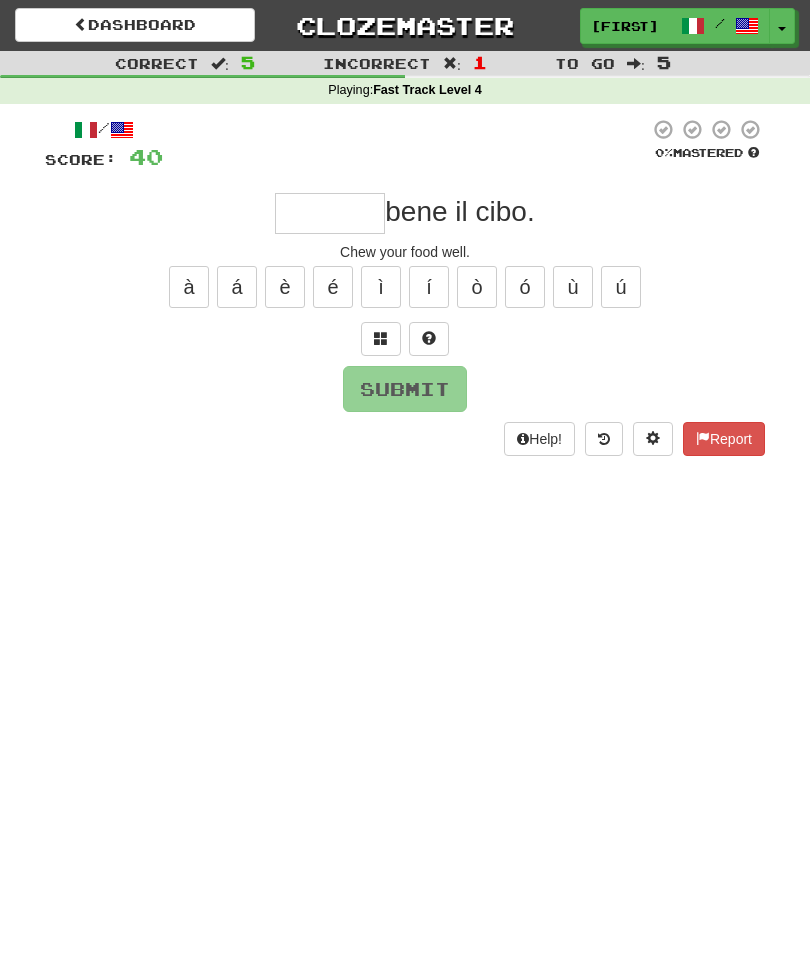 type on "*******" 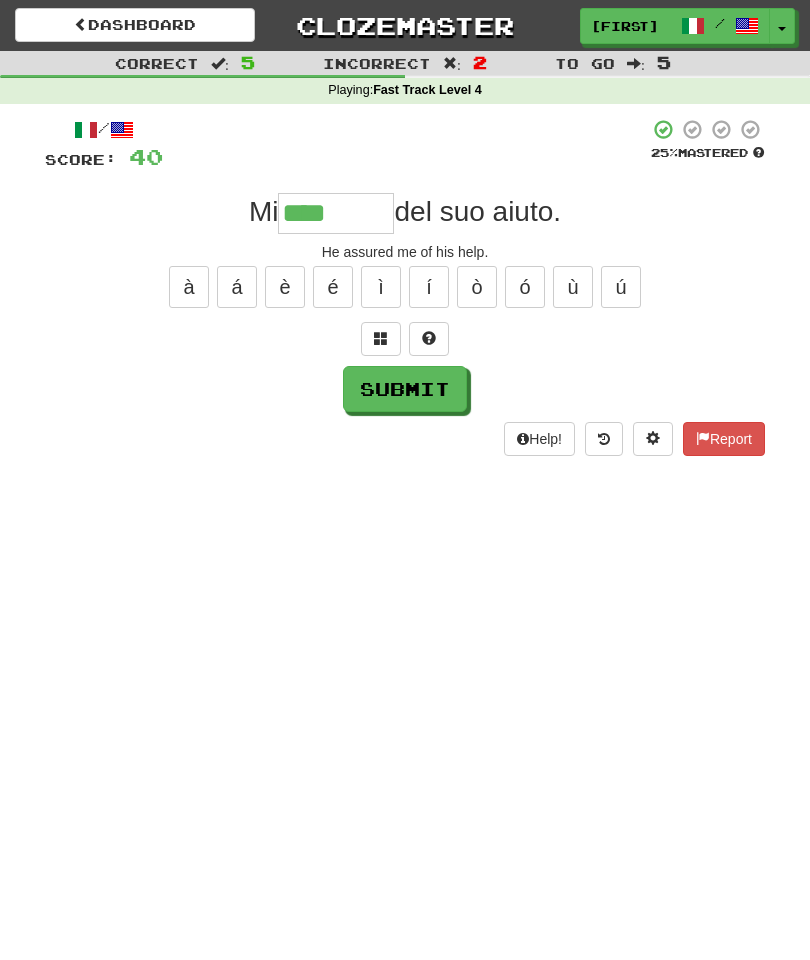 type on "********" 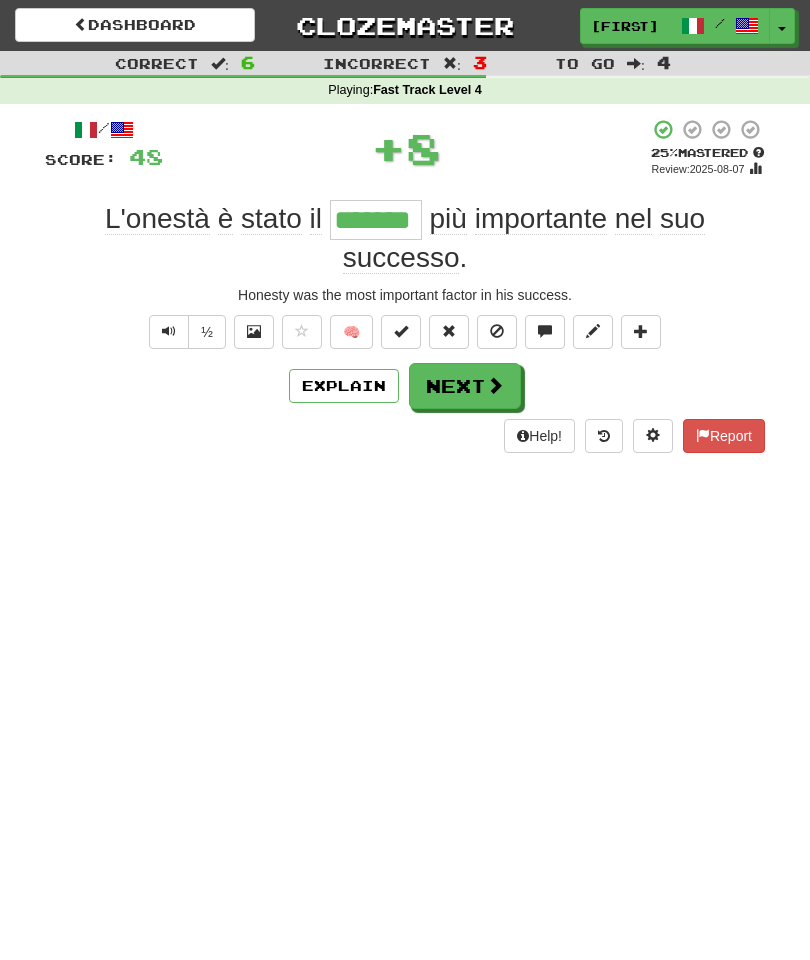 type on "*******" 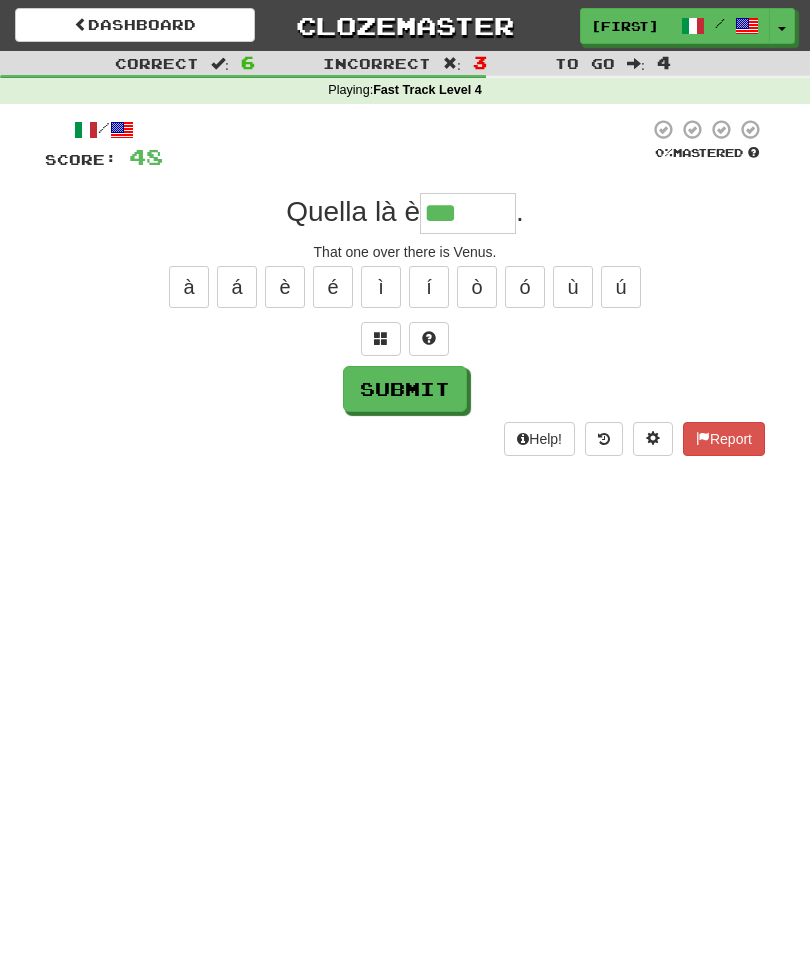 type on "******" 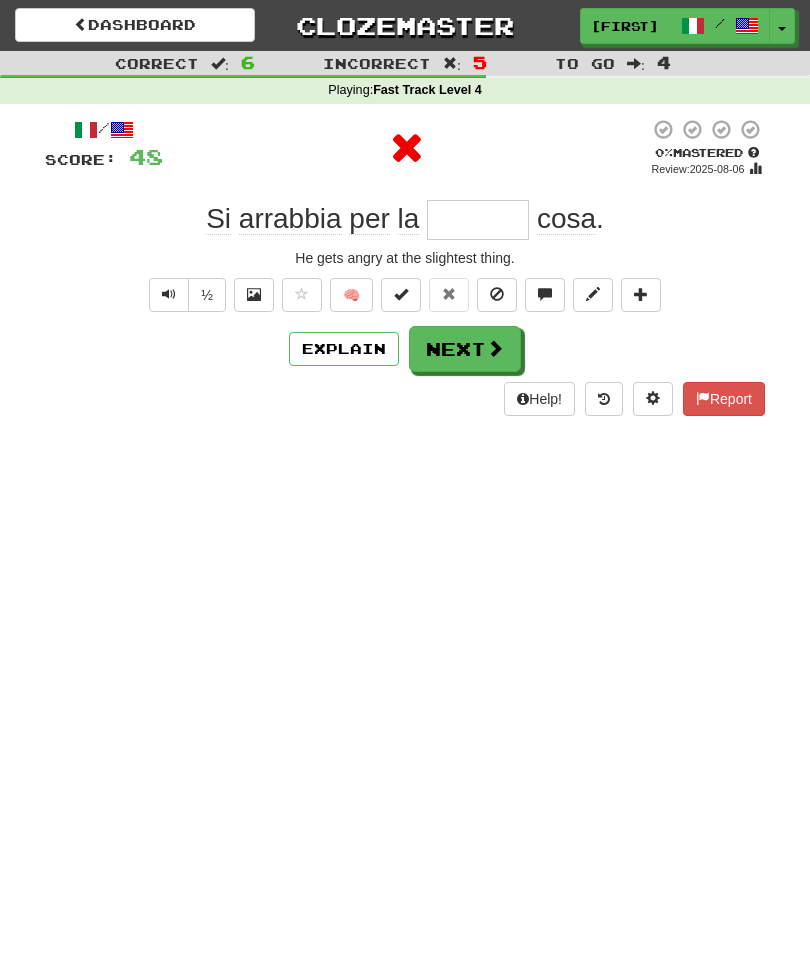 type on "******" 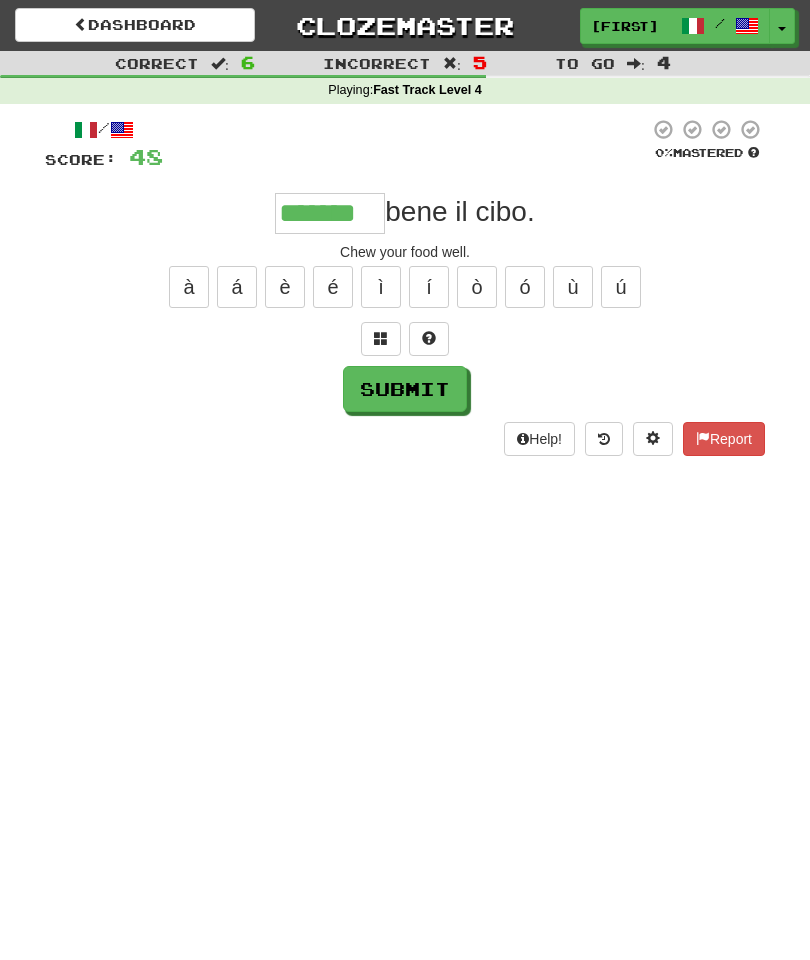 type on "*******" 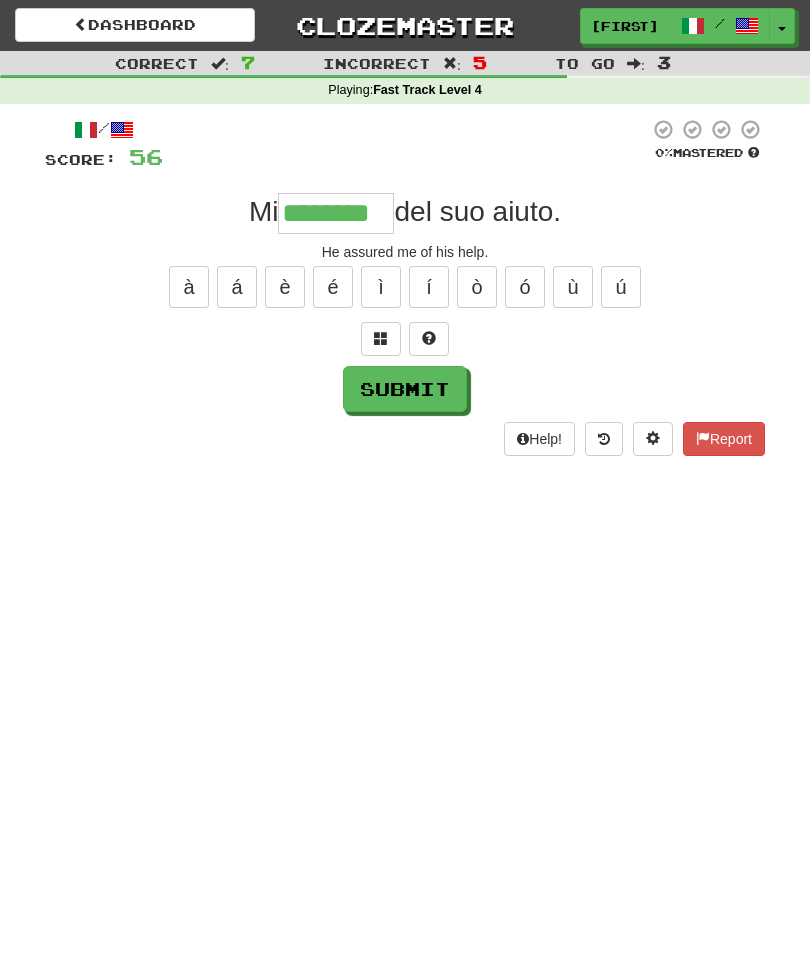 type on "********" 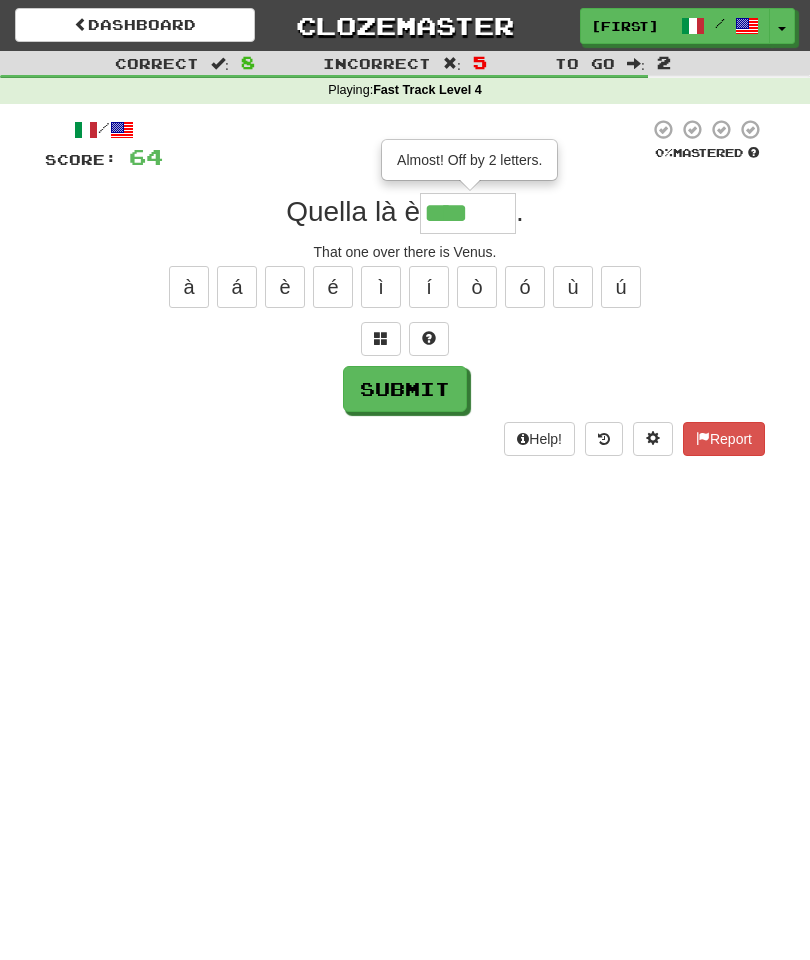 type on "******" 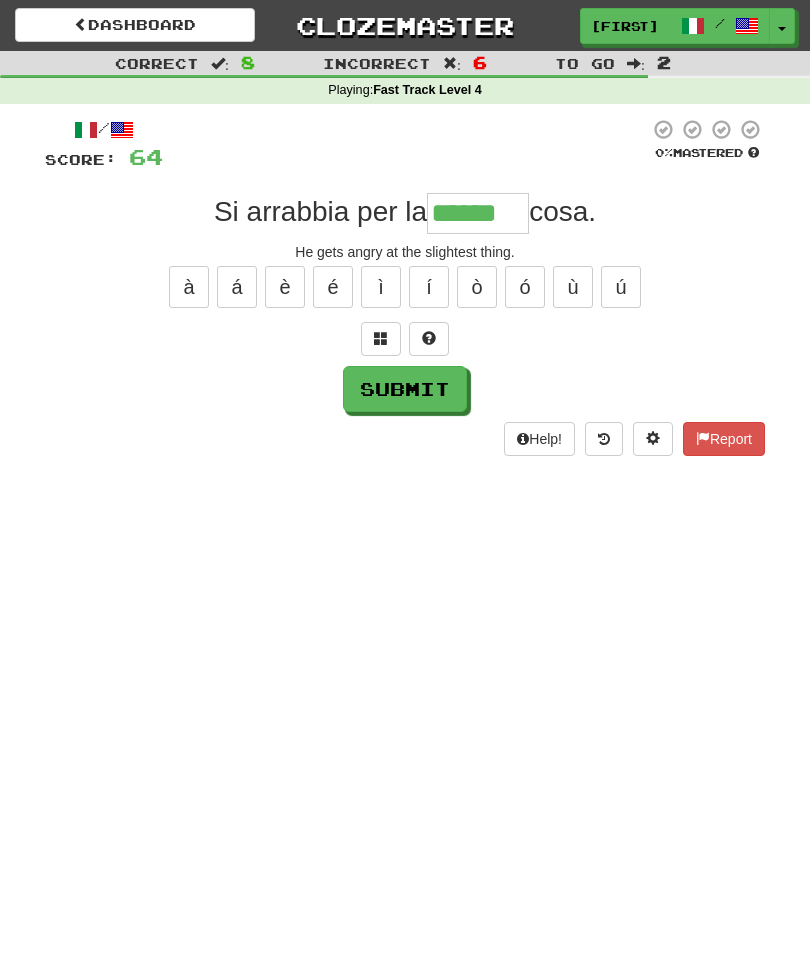 type on "******" 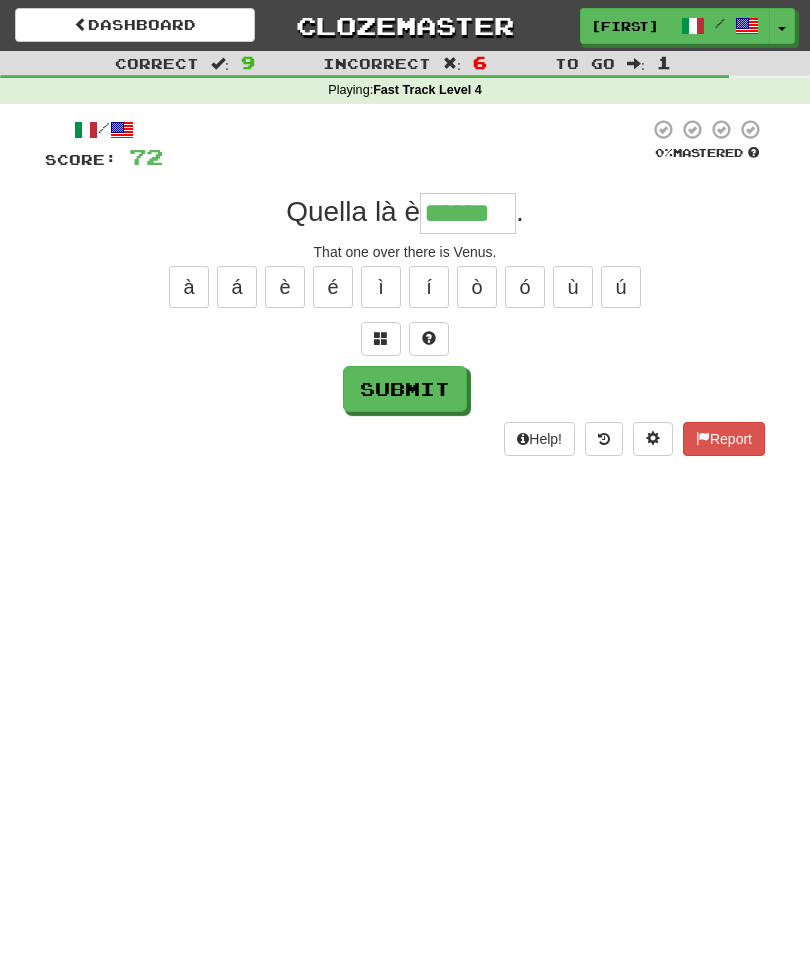 type on "******" 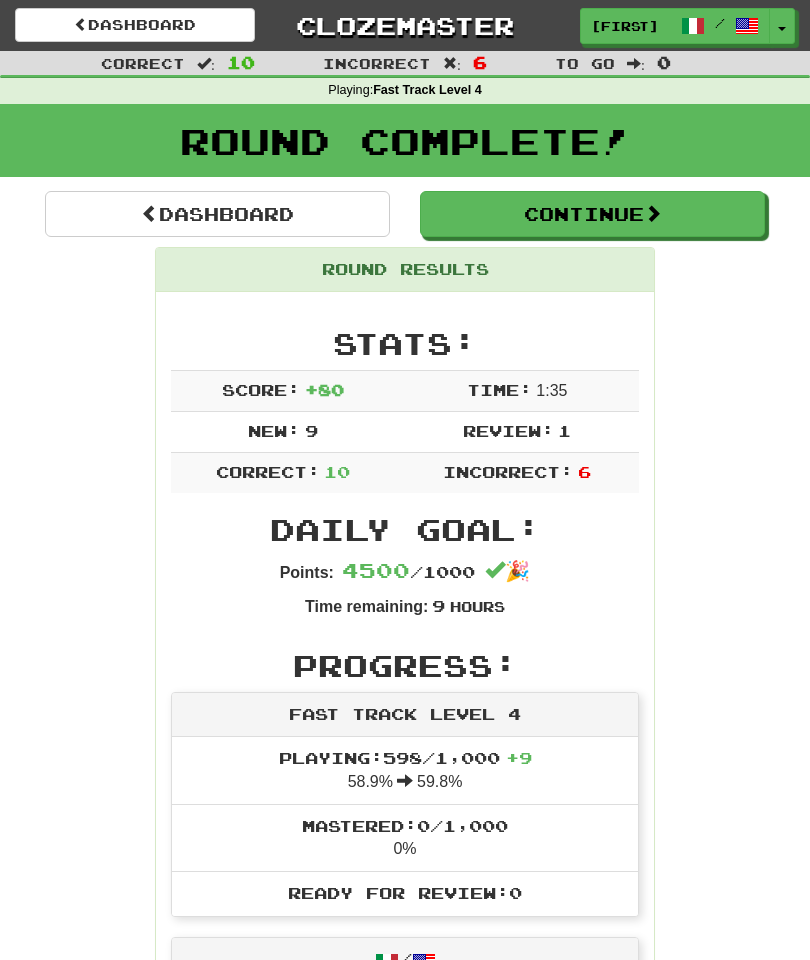 click on "Dashboard" at bounding box center (217, 214) 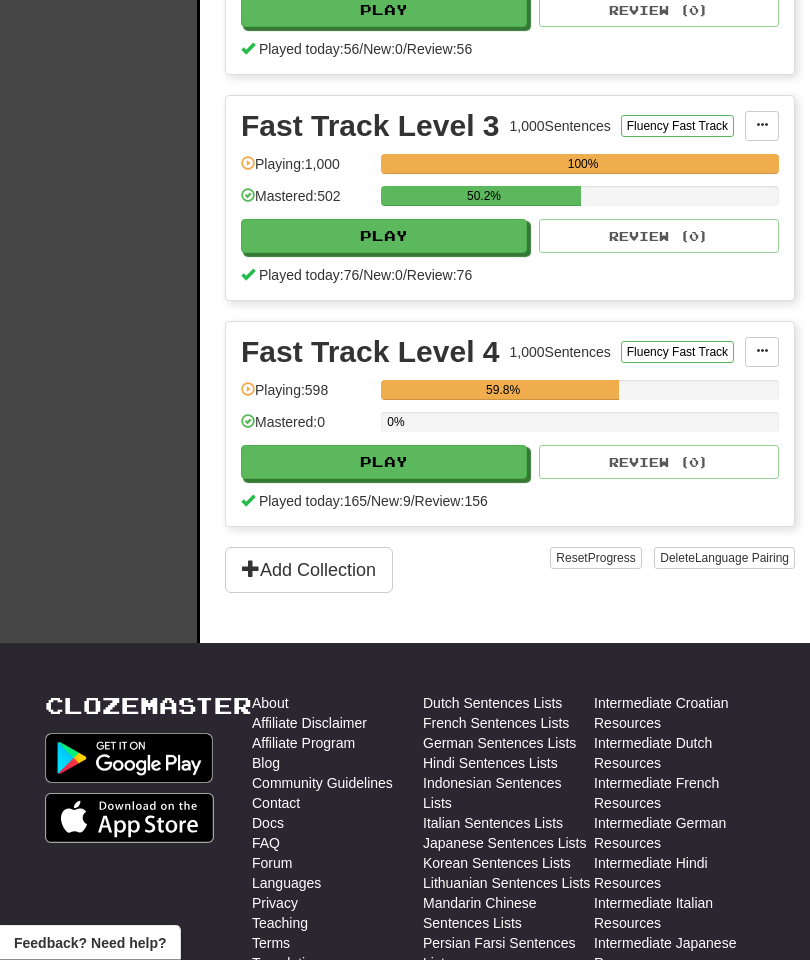 scroll, scrollTop: 856, scrollLeft: 0, axis: vertical 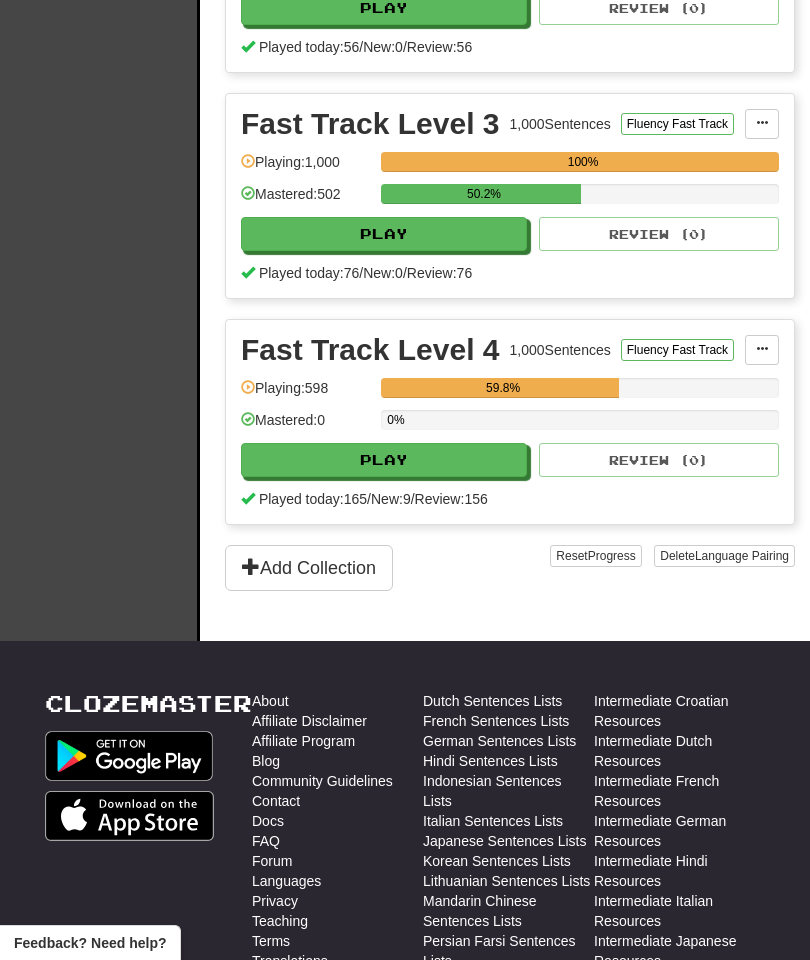 click on "Play" at bounding box center [384, 460] 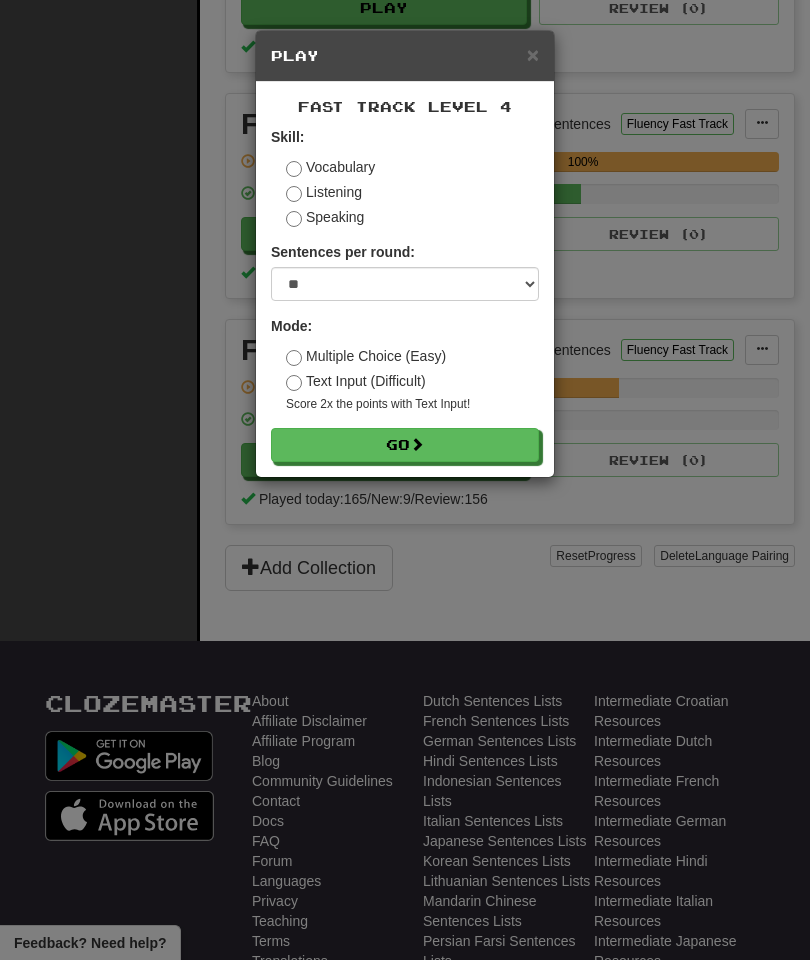 click on "Go" at bounding box center (405, 445) 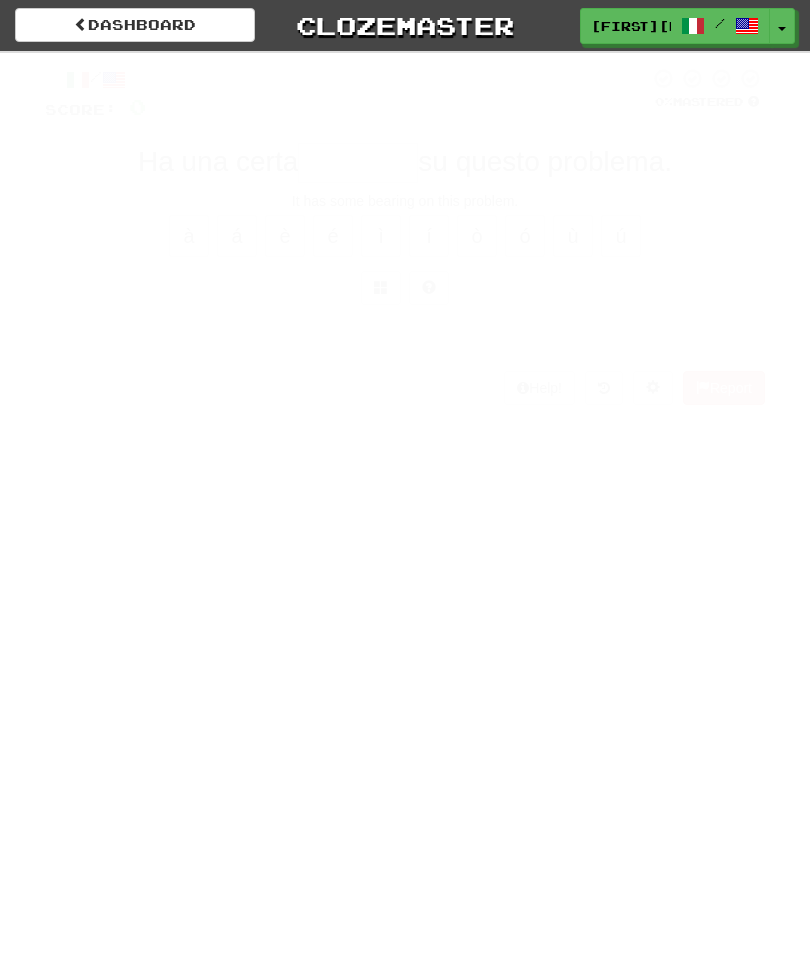 scroll, scrollTop: 0, scrollLeft: 0, axis: both 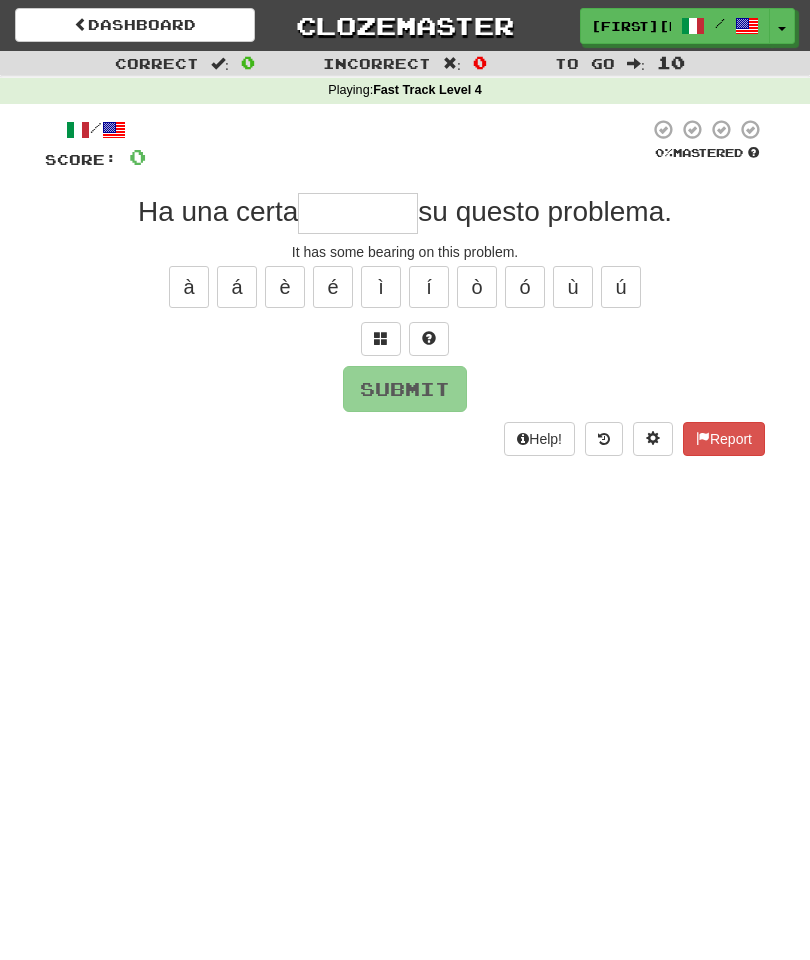 click at bounding box center [358, 213] 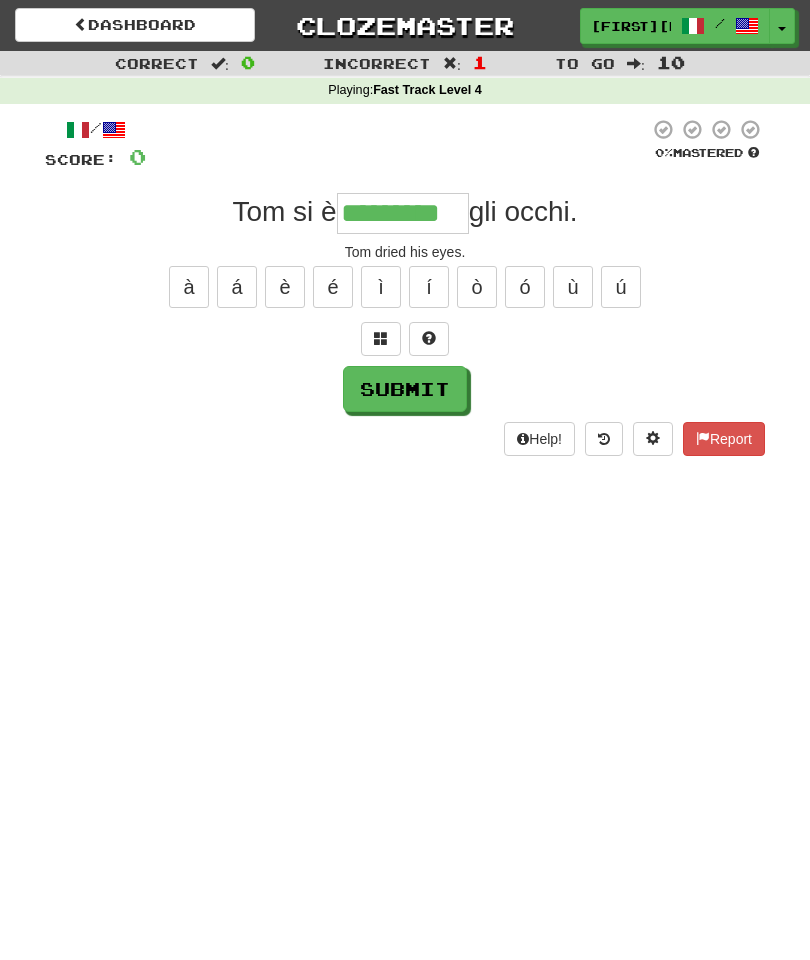type on "*********" 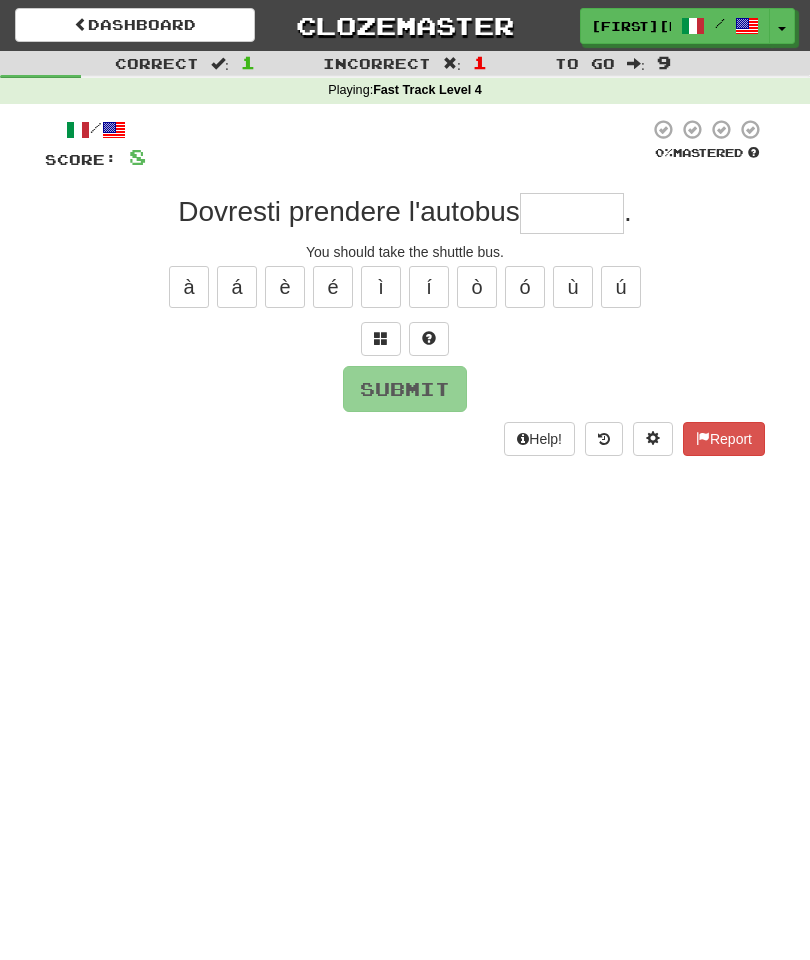 type on "*" 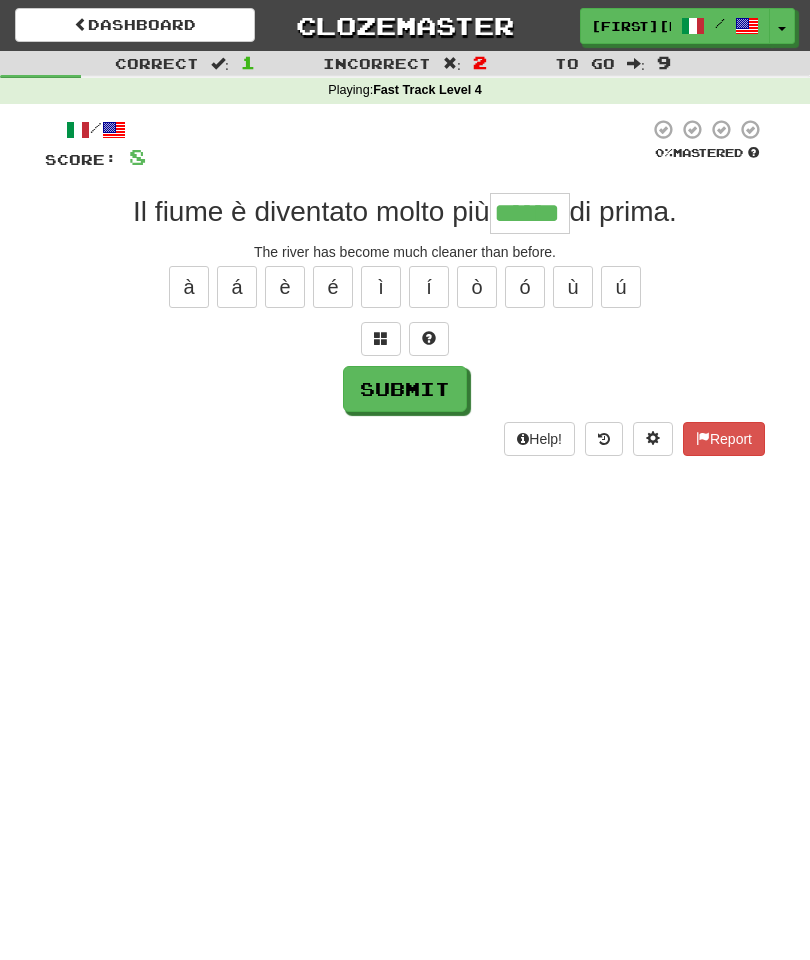 type on "******" 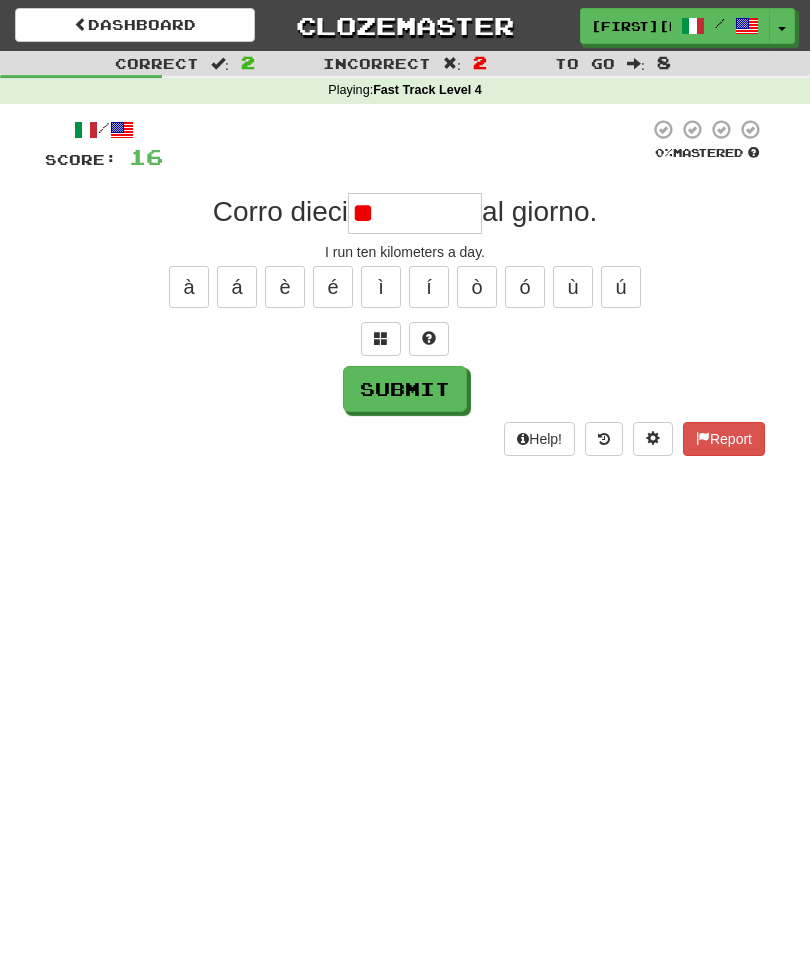 type on "*" 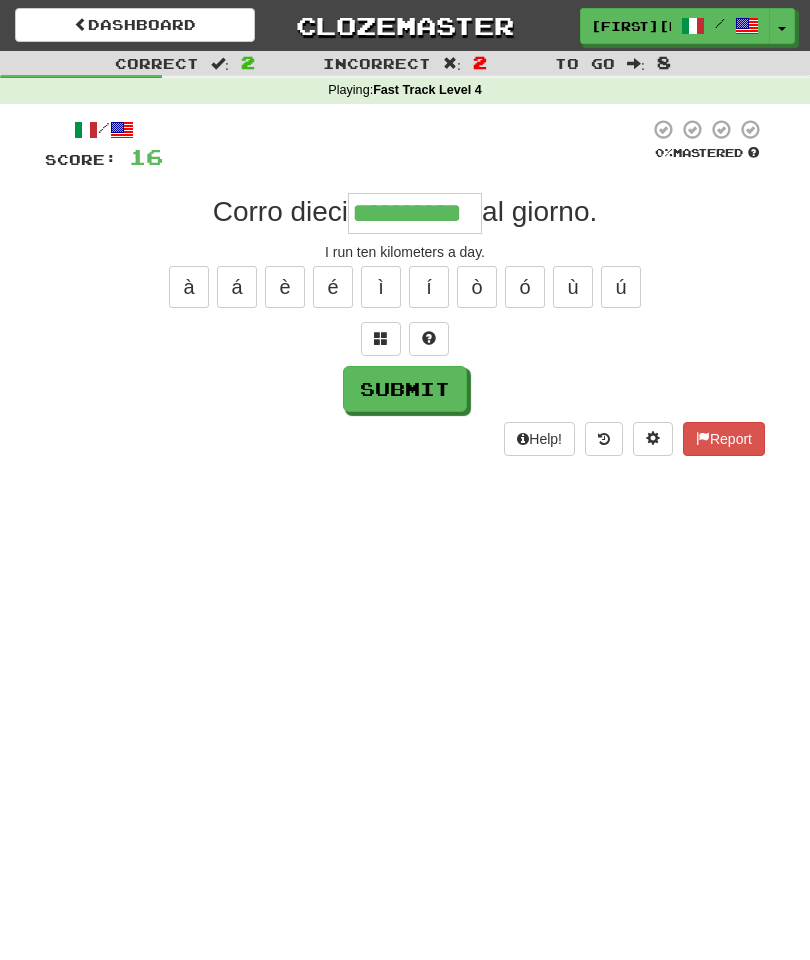 type on "**********" 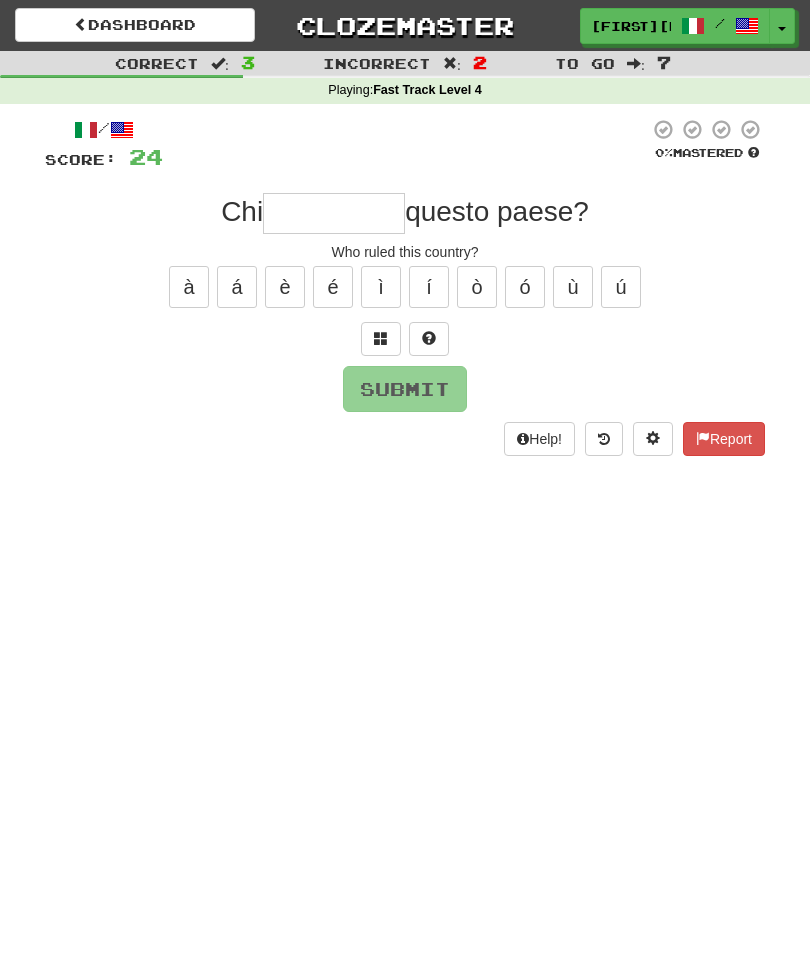 type on "*********" 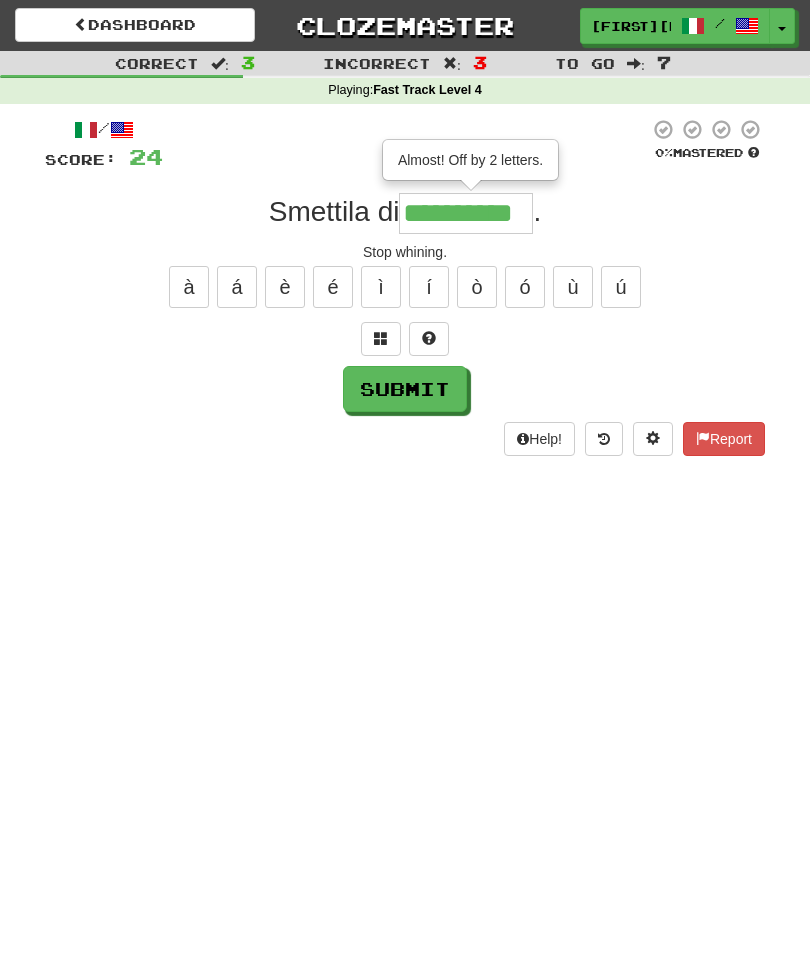 type on "**********" 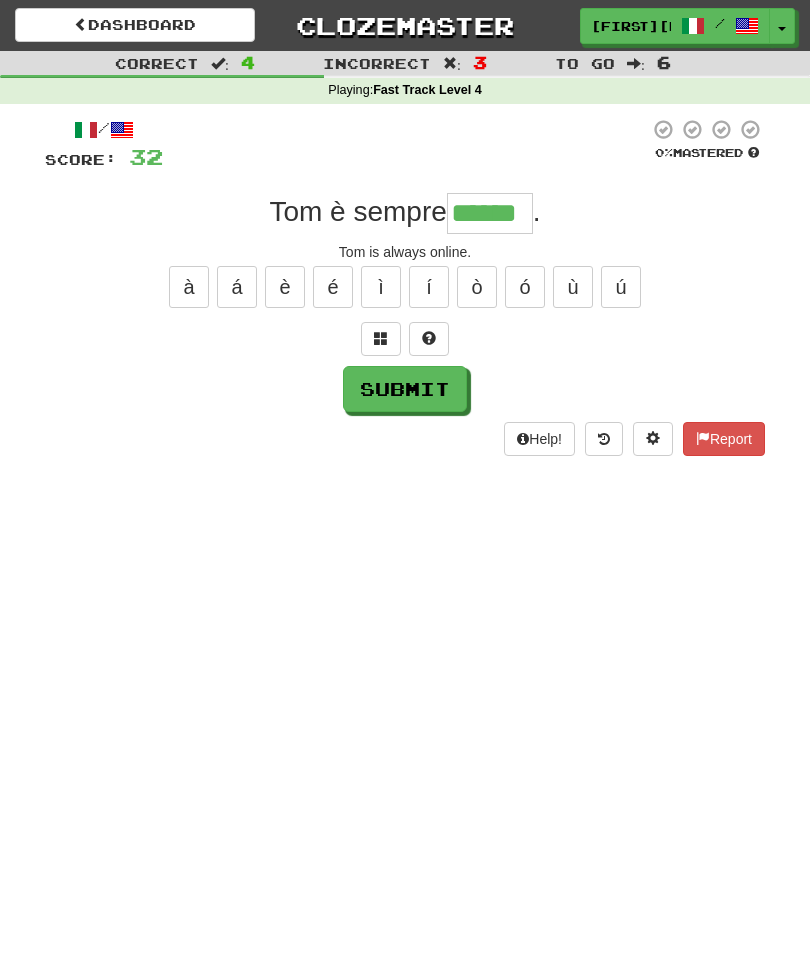 type on "******" 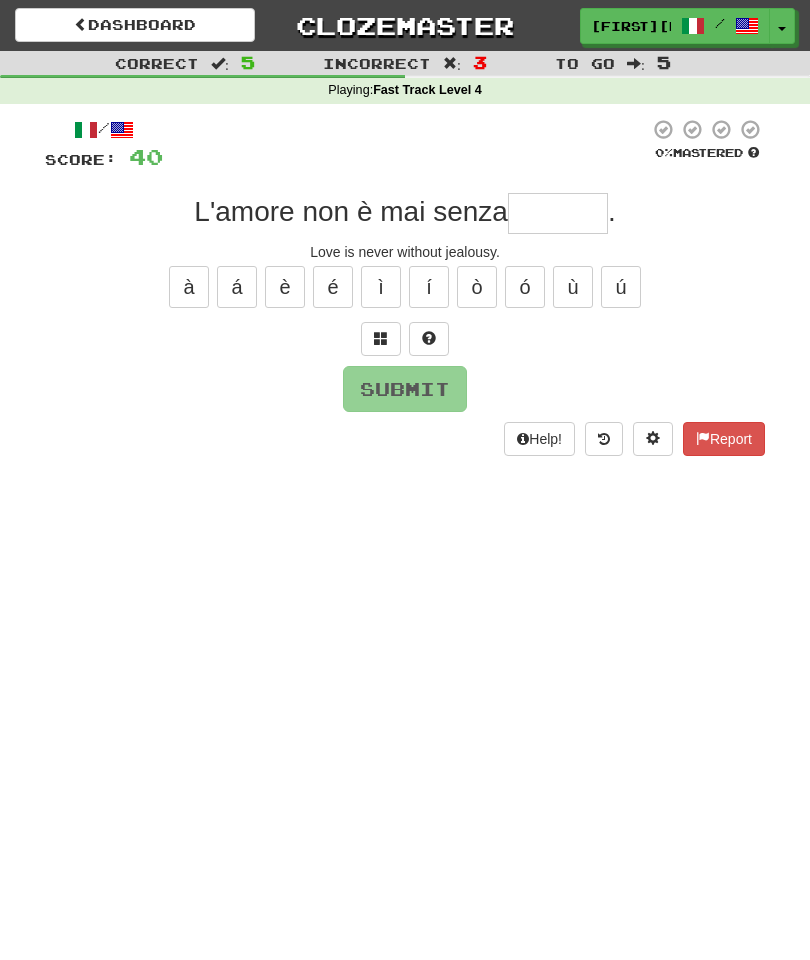 type on "*" 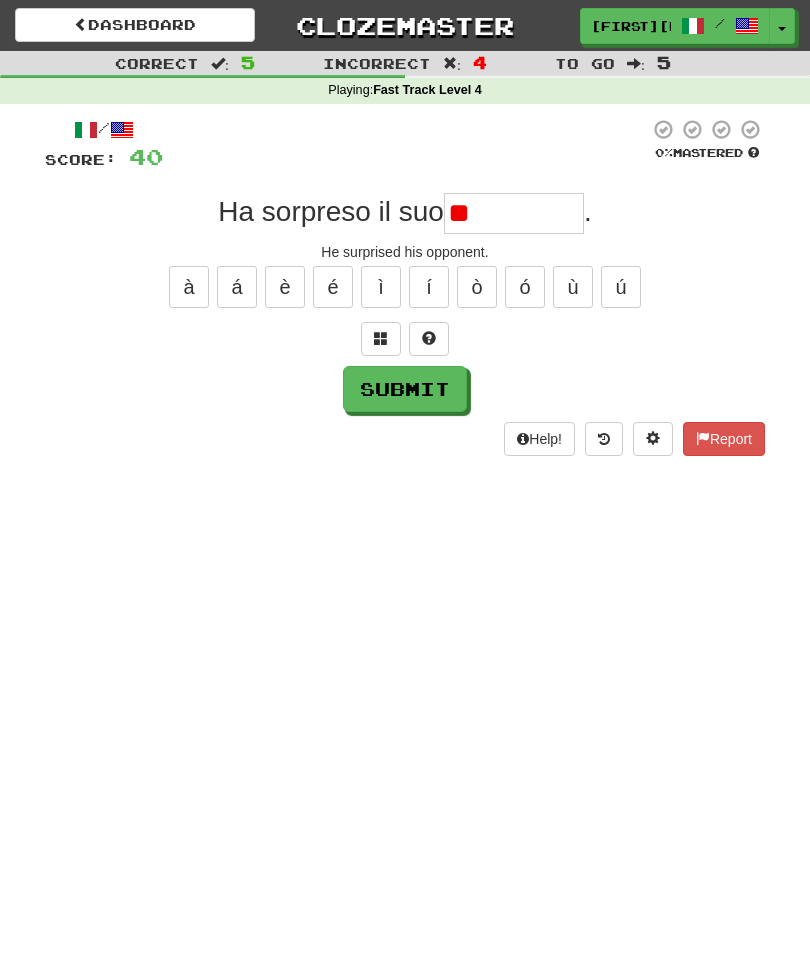 type on "*" 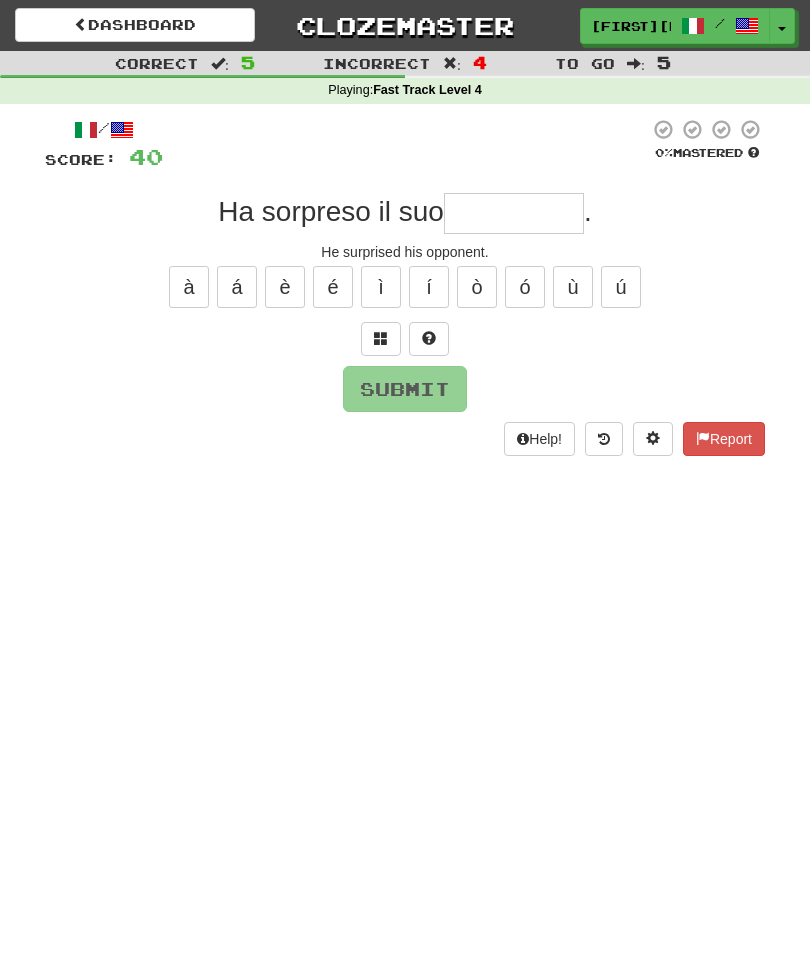 type on "**********" 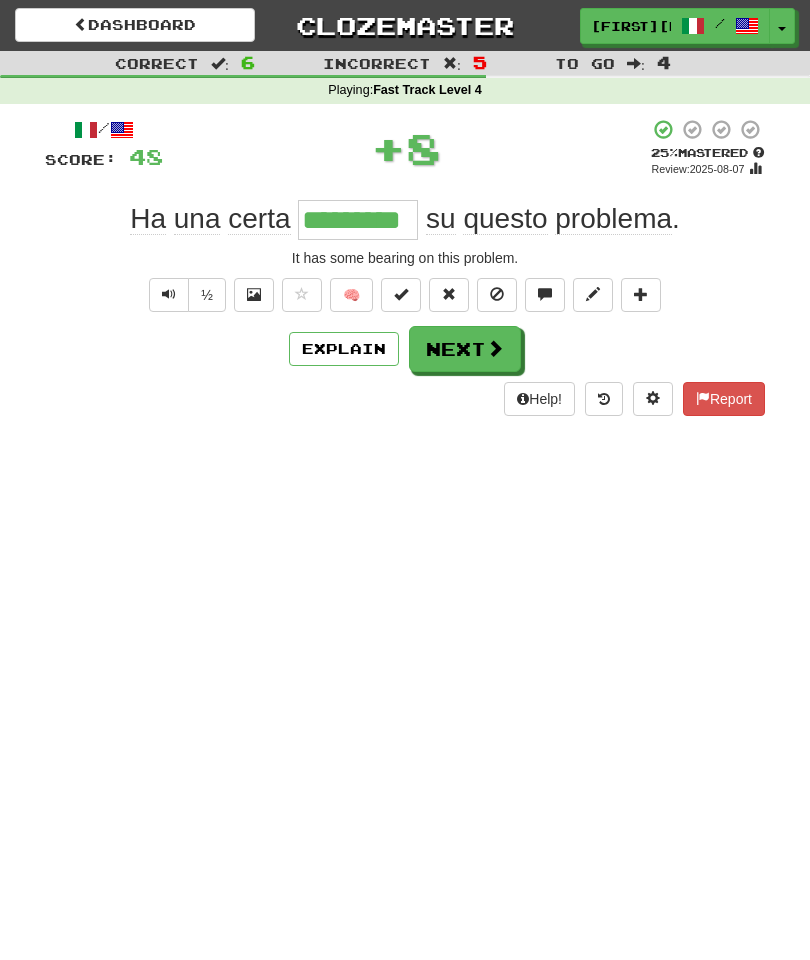 type on "*********" 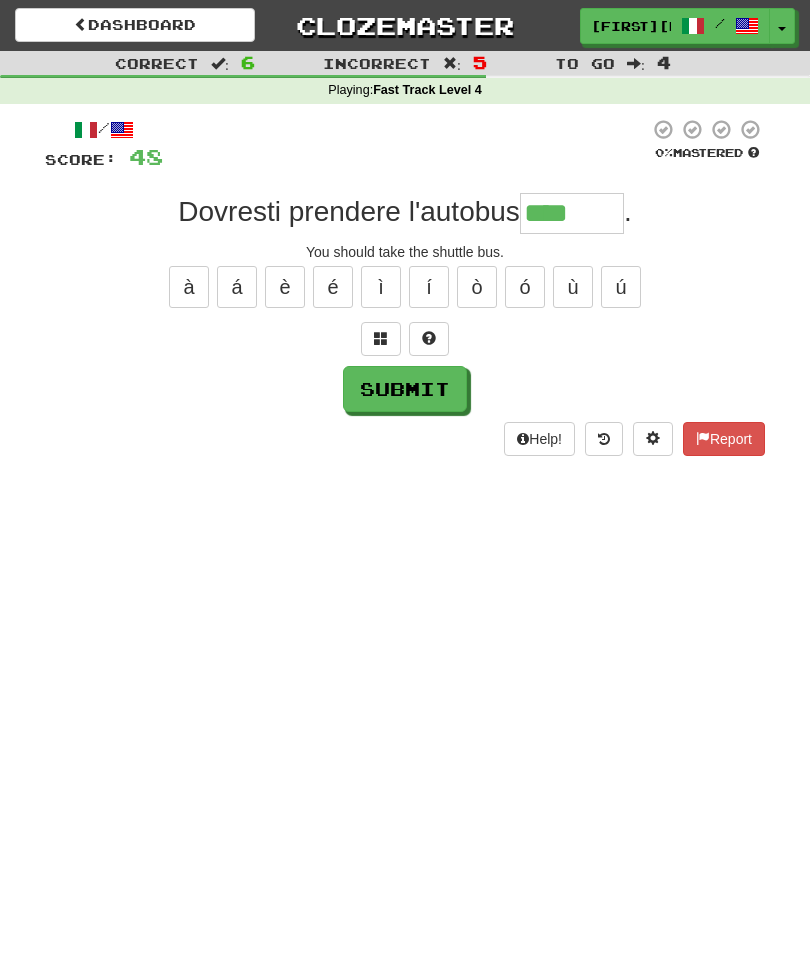 type on "*******" 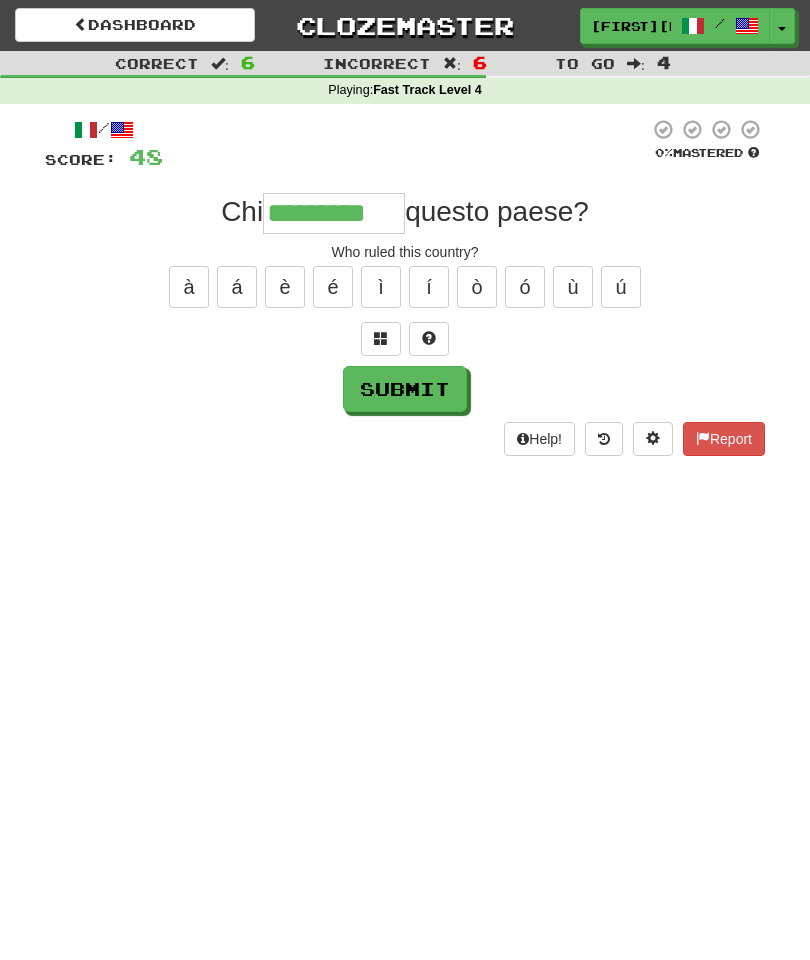 type on "*********" 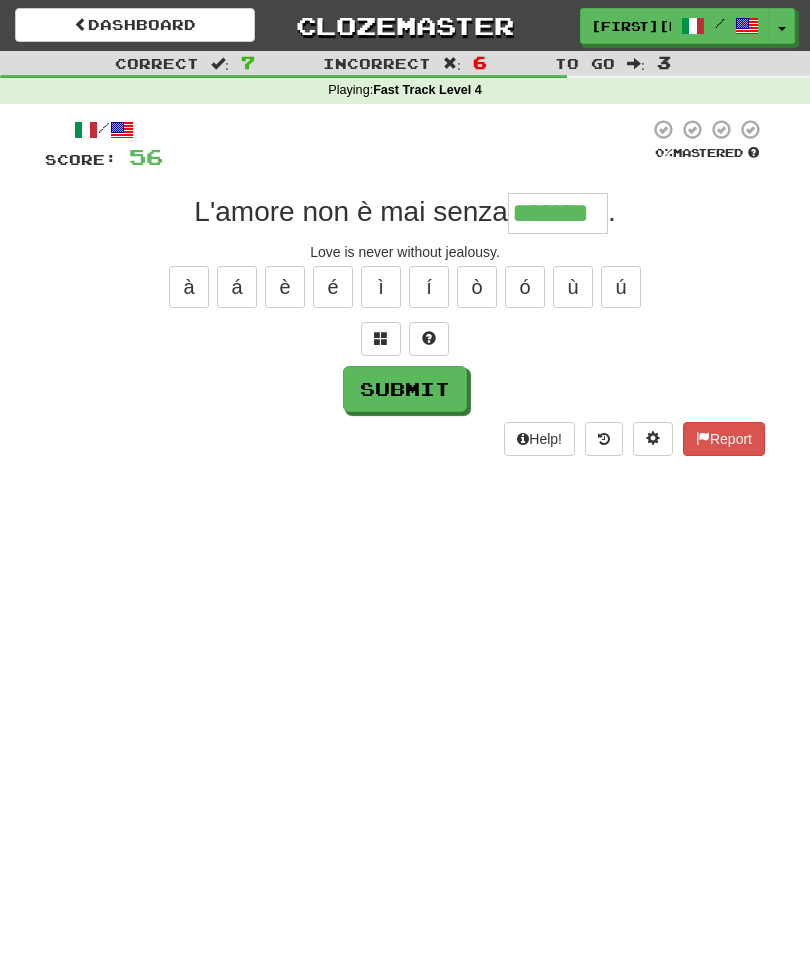 type on "*******" 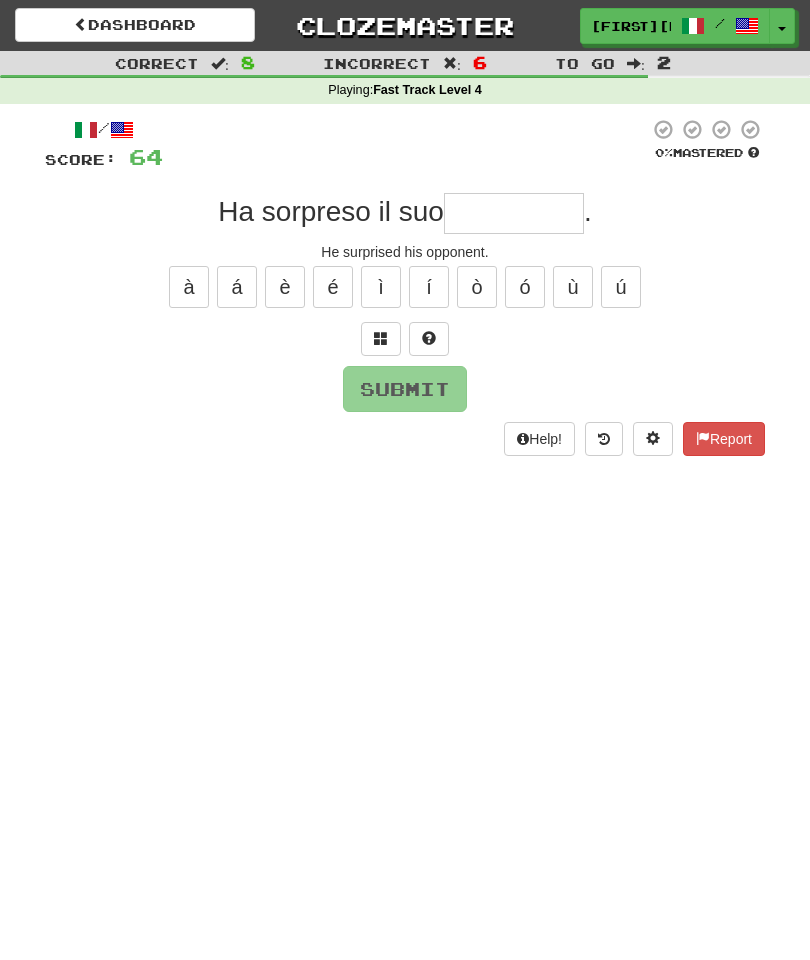 type on "**********" 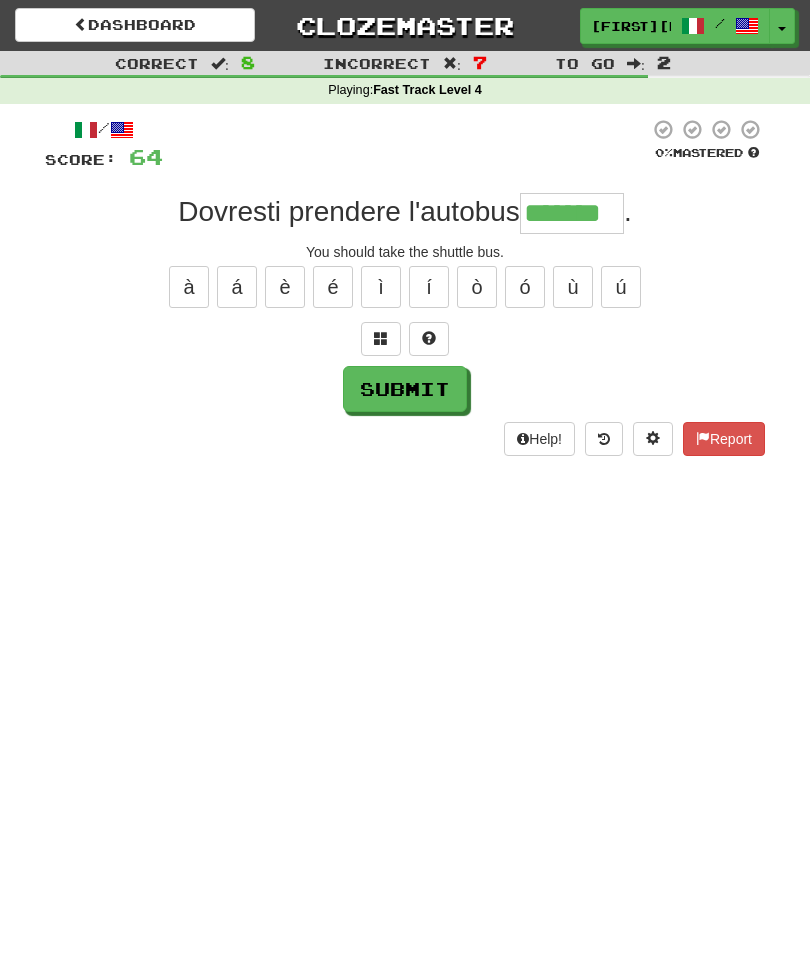 type on "*******" 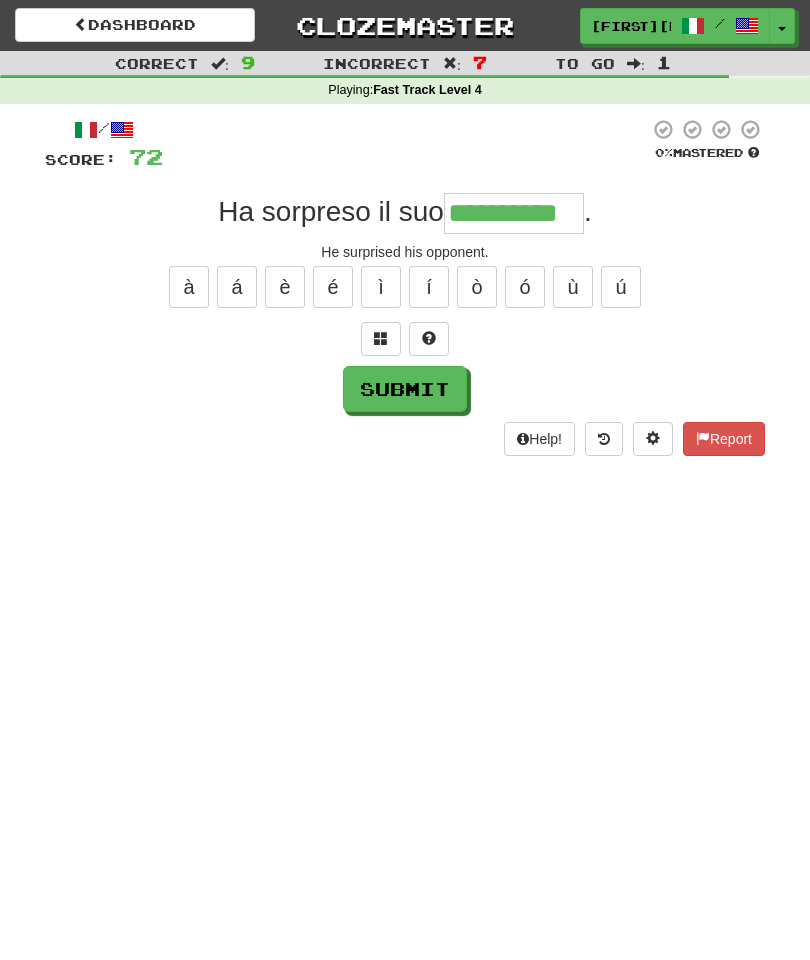 type on "**********" 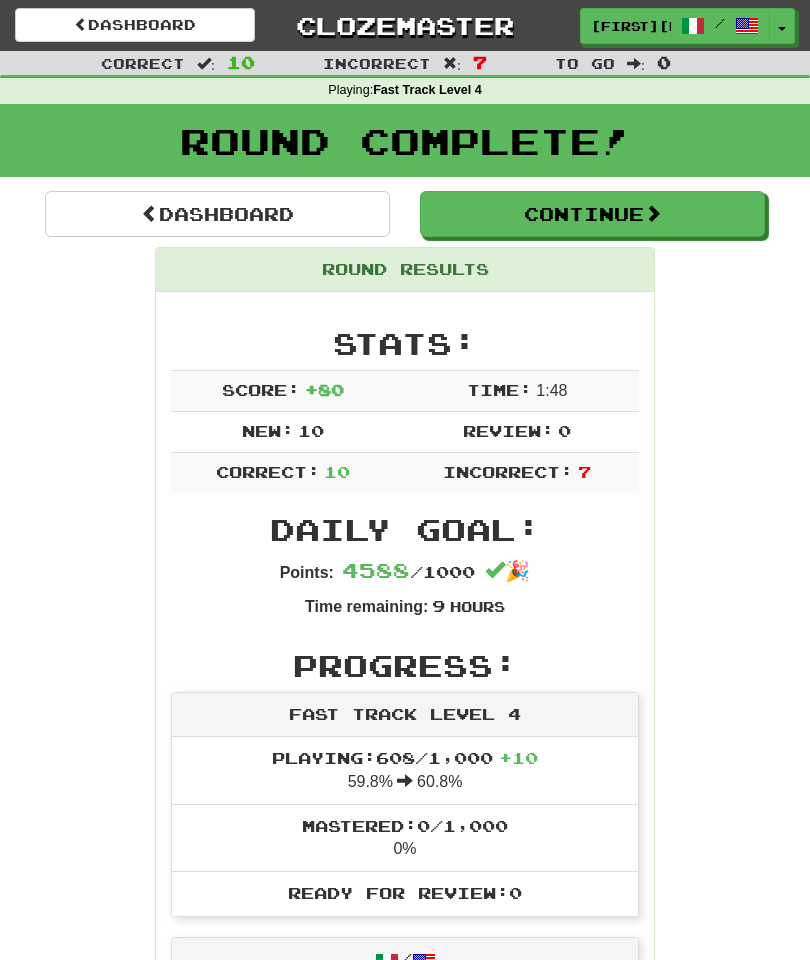 click on "Dashboard" at bounding box center [217, 214] 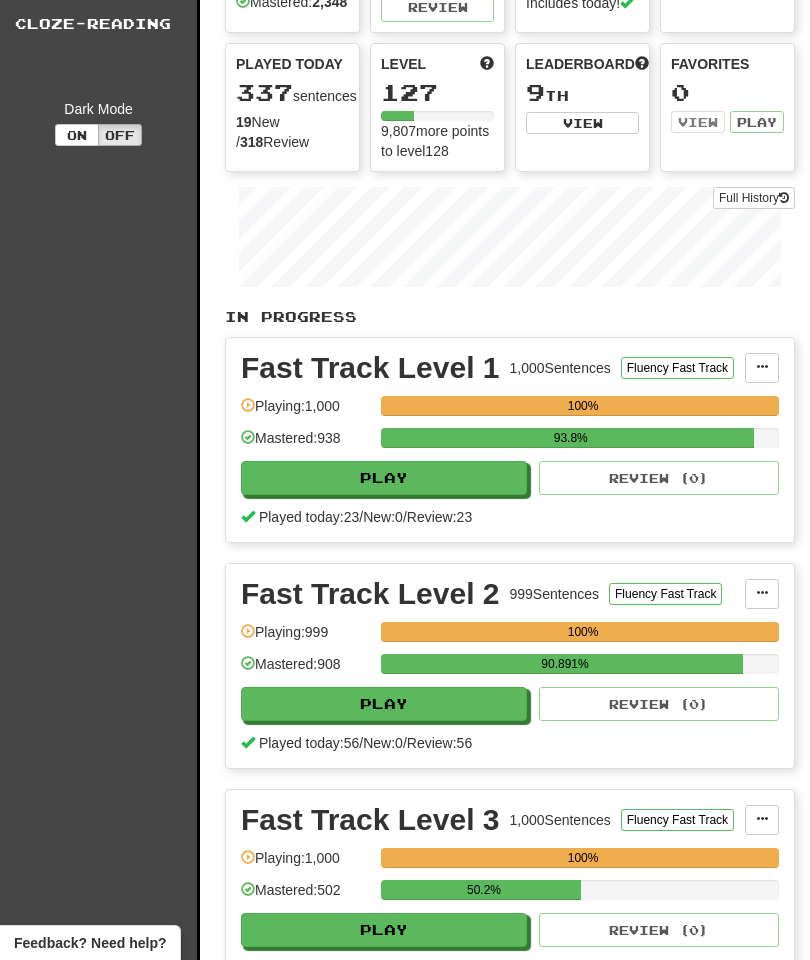scroll, scrollTop: 0, scrollLeft: 0, axis: both 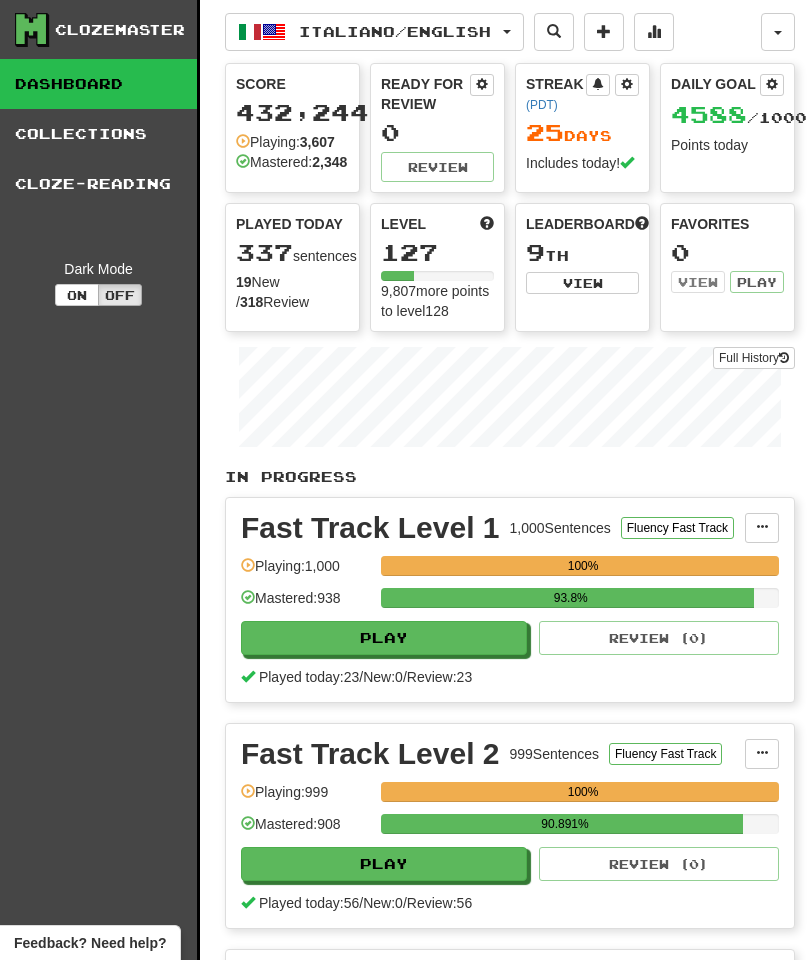 click on "View" at bounding box center (582, 283) 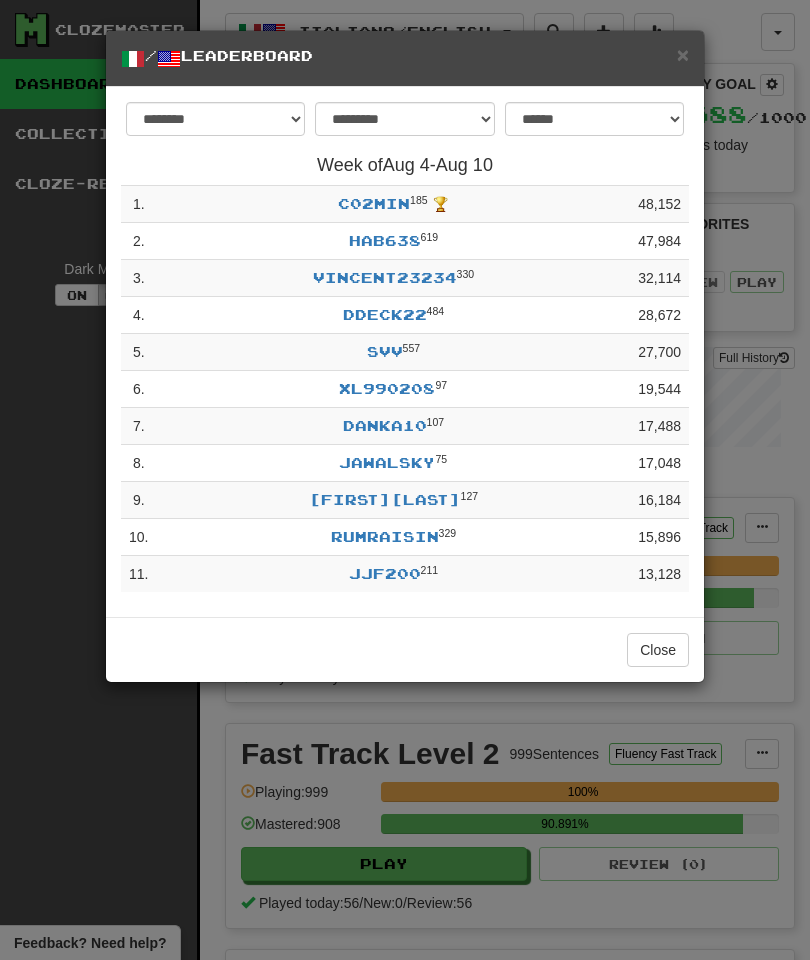 click on "×" at bounding box center [683, 54] 